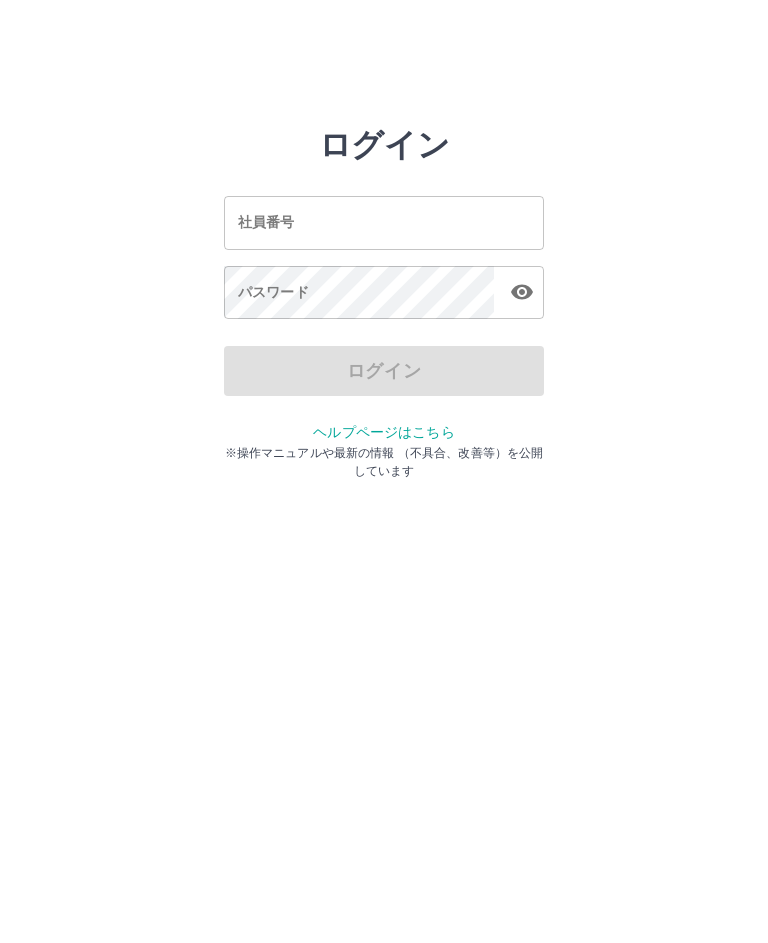 click on "社員番号" at bounding box center [384, 222] 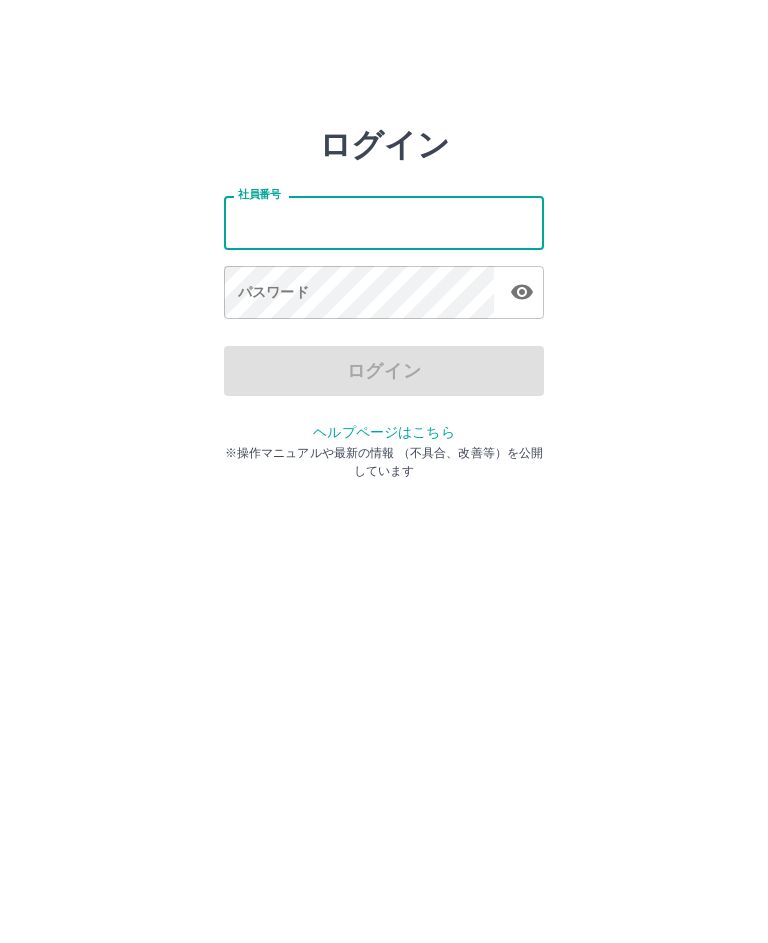 click on "社員番号" at bounding box center [384, 222] 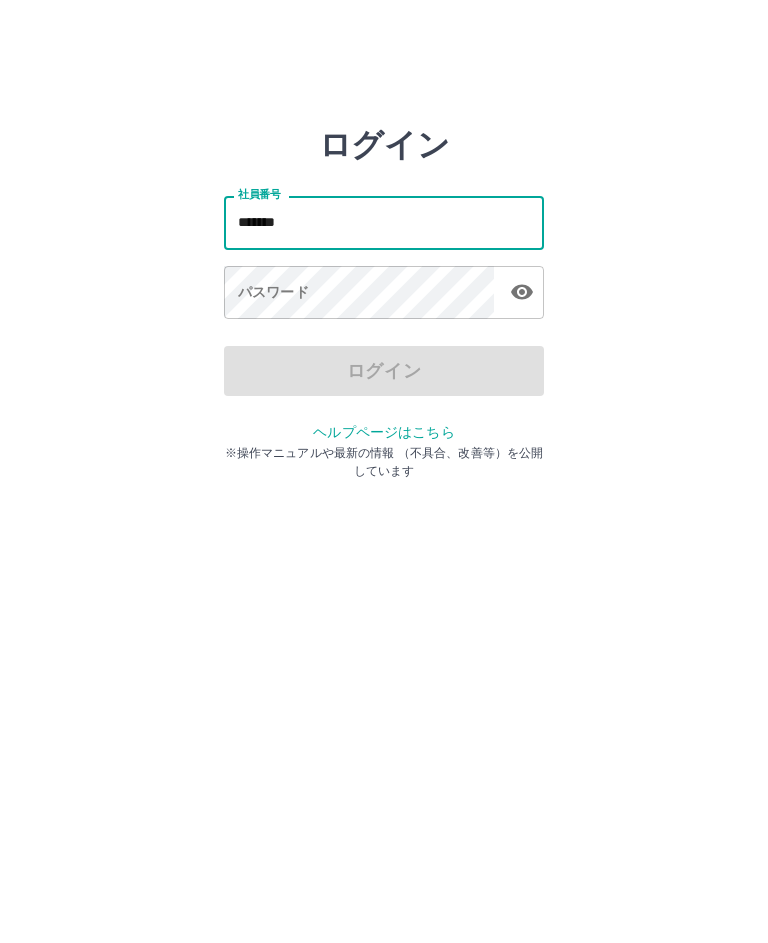 type on "*******" 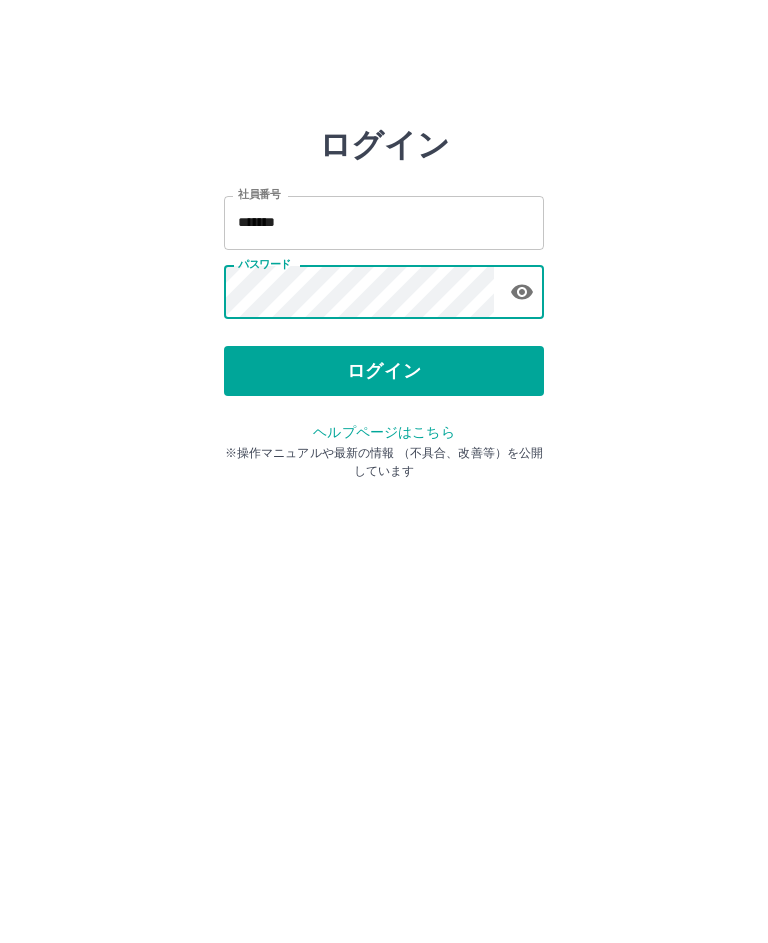 click on "ログイン" at bounding box center (384, 371) 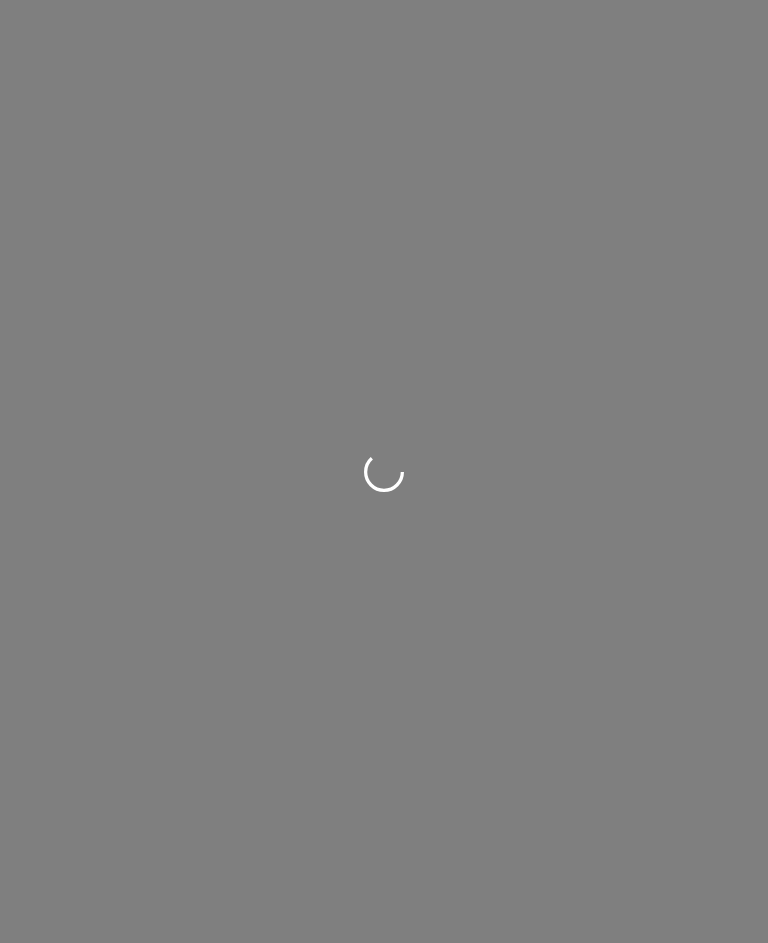 scroll, scrollTop: 0, scrollLeft: 0, axis: both 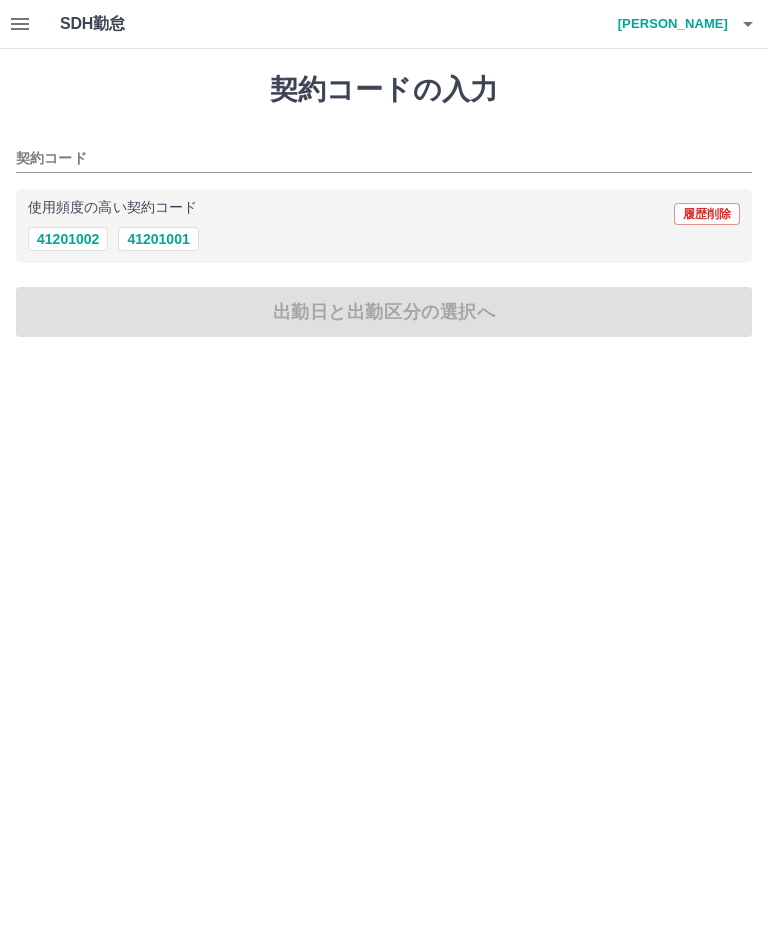 click on "41201001" at bounding box center (158, 239) 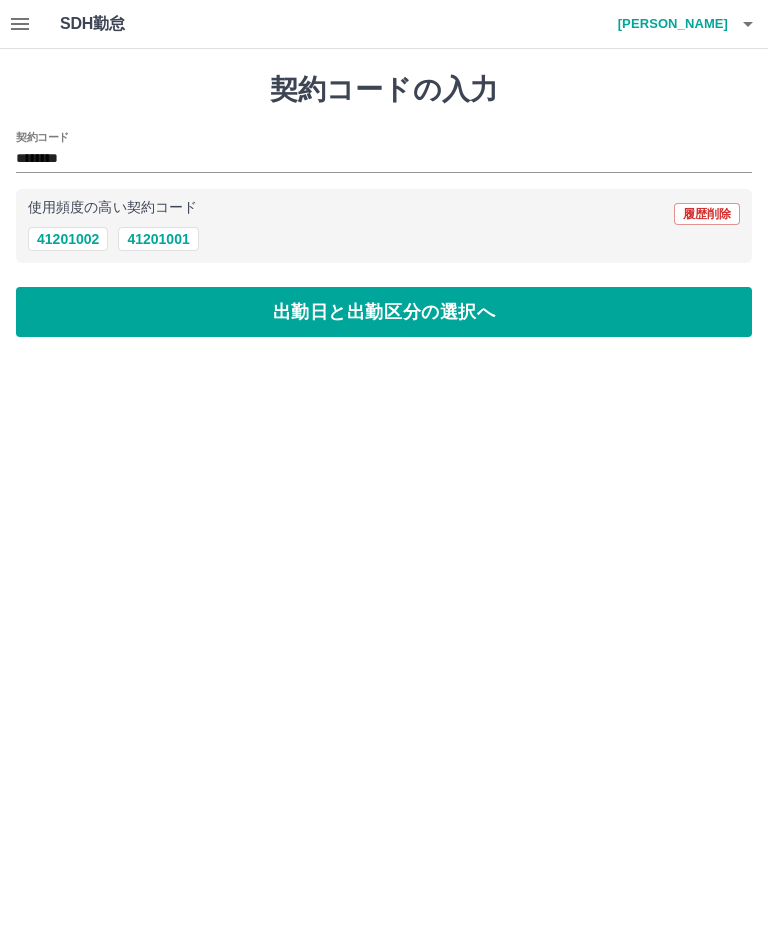 type on "********" 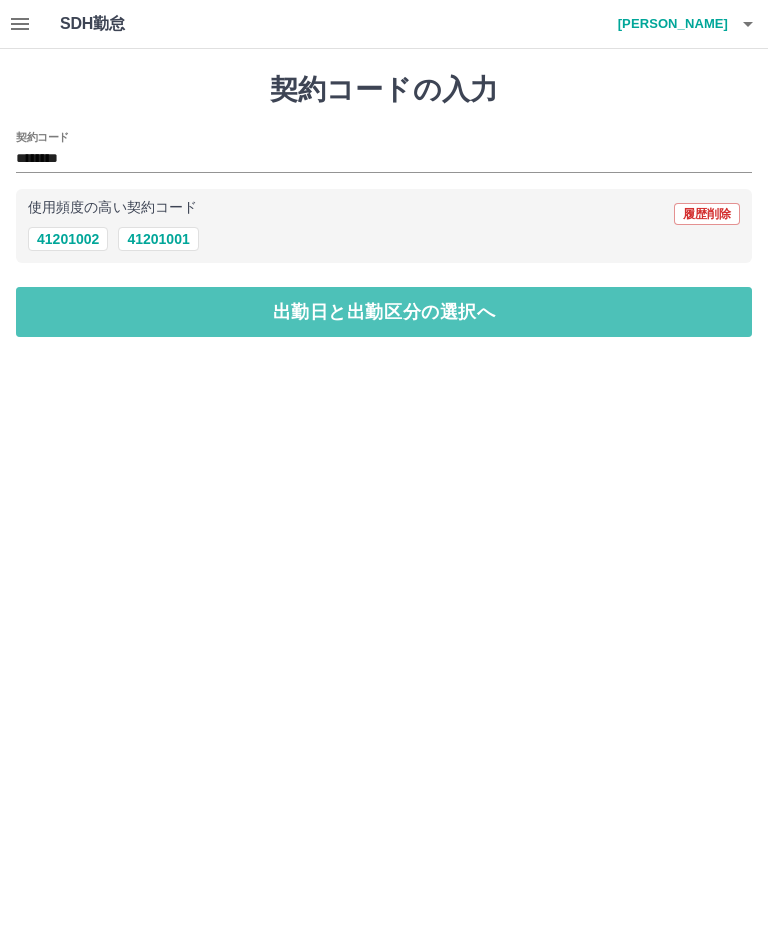 click on "出勤日と出勤区分の選択へ" at bounding box center [384, 312] 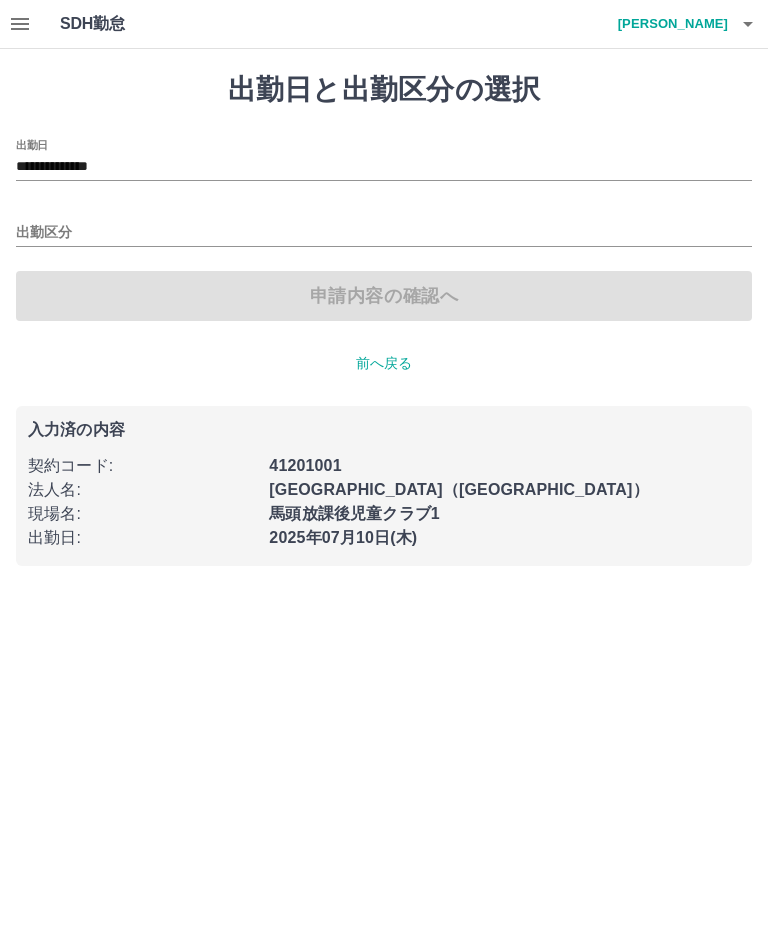 click on "**********" at bounding box center (384, 167) 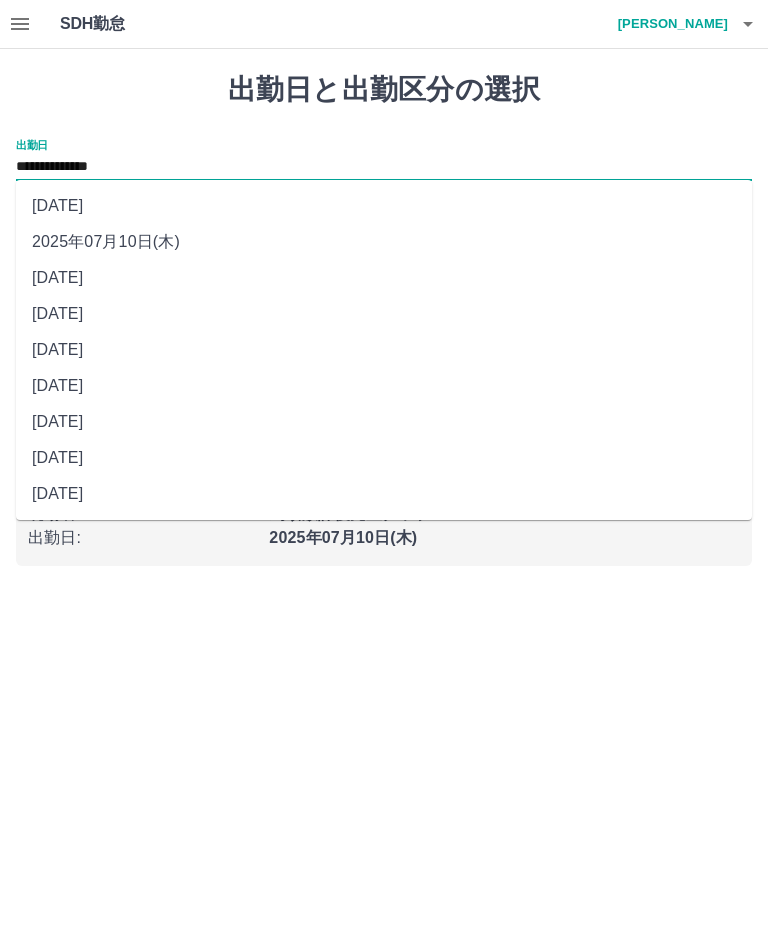 click on "2025年07月09日(水)" at bounding box center [384, 278] 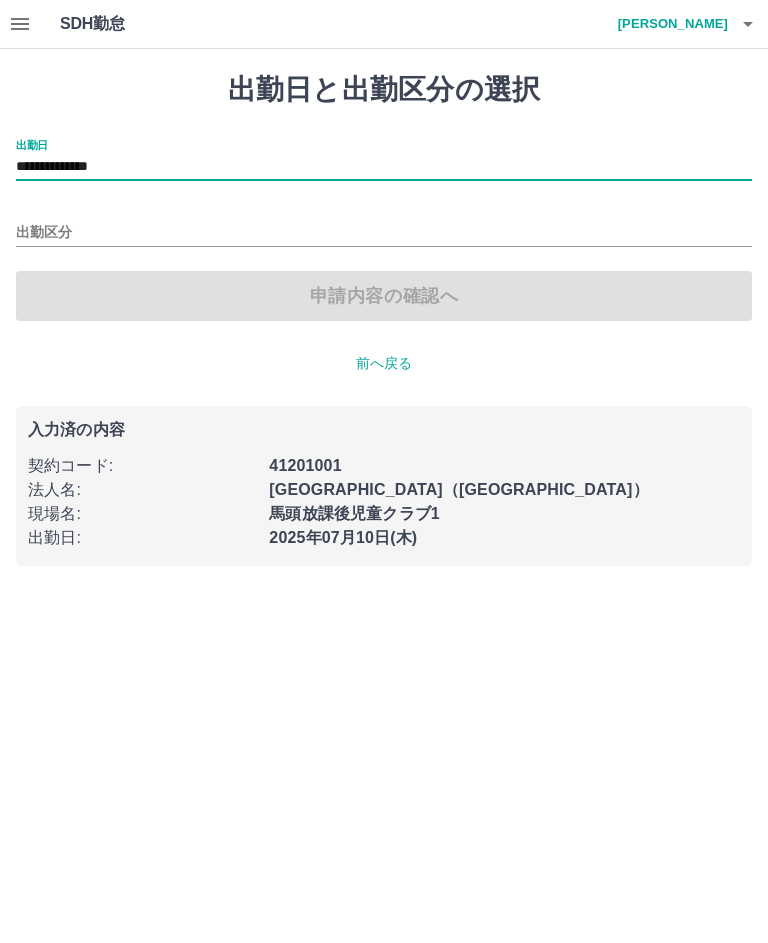 click on "出勤区分" at bounding box center (384, 233) 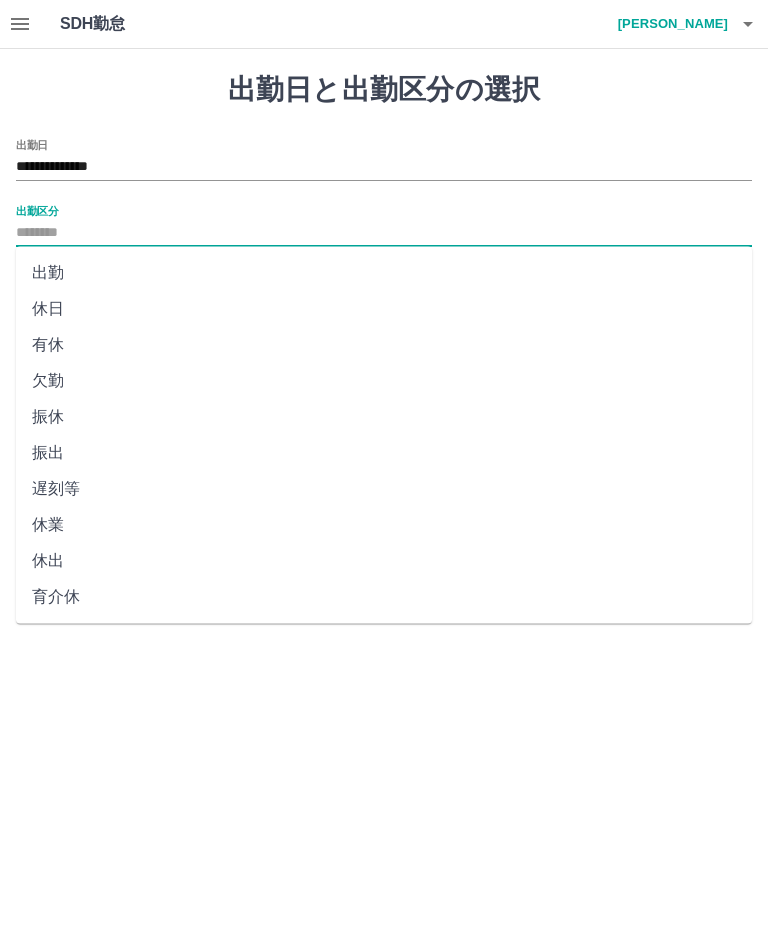 click on "出勤" at bounding box center [384, 273] 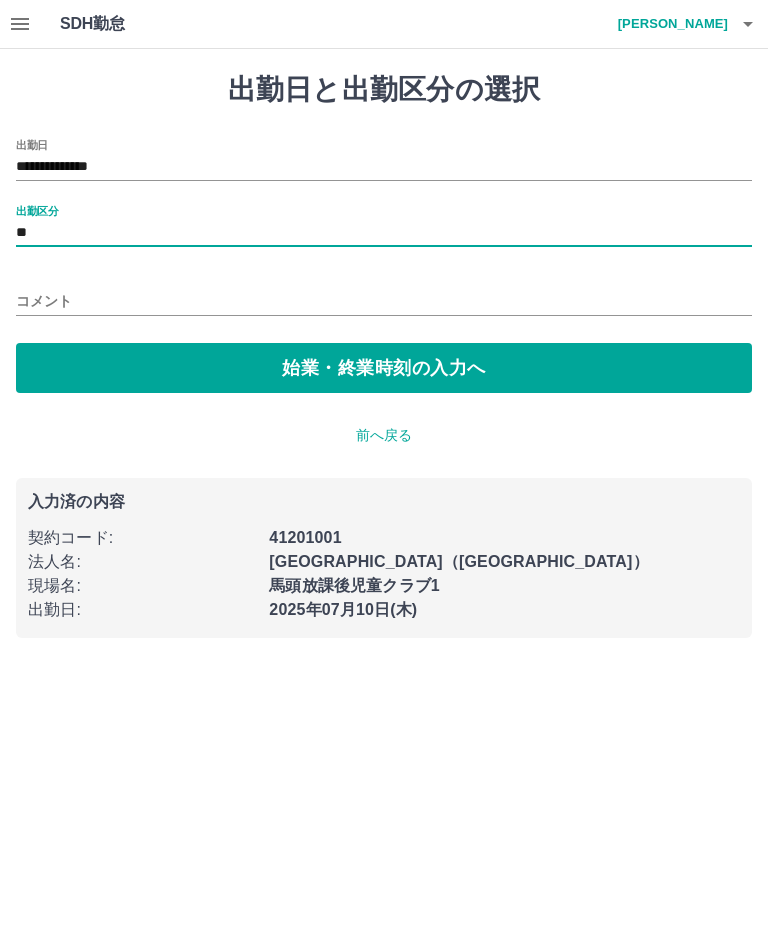 click on "コメント" at bounding box center (384, 301) 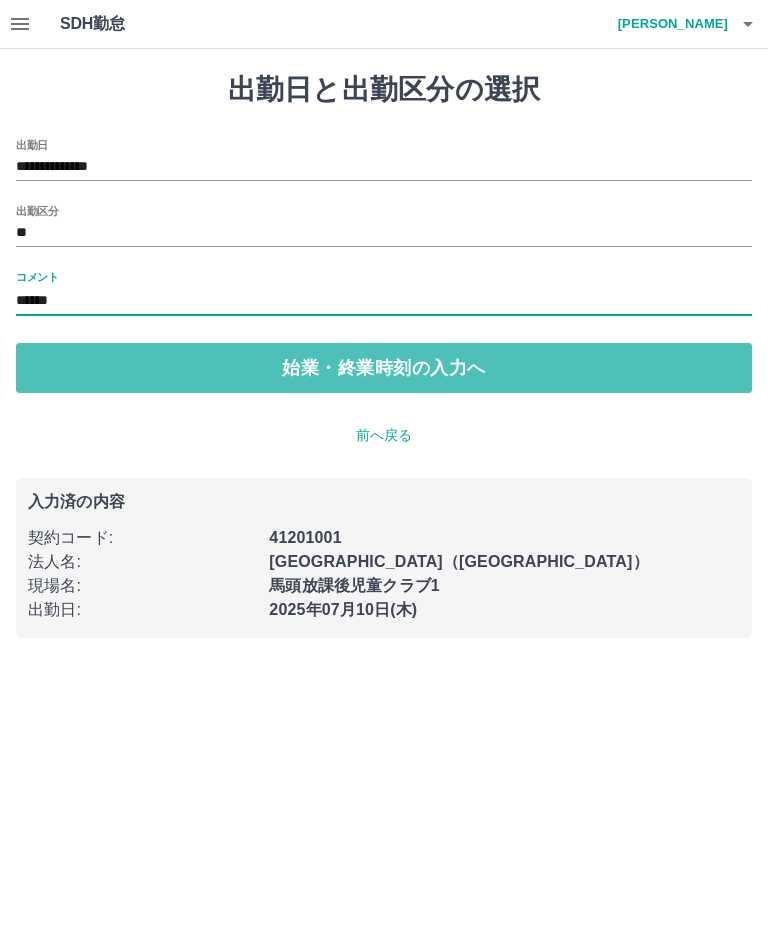 type on "******" 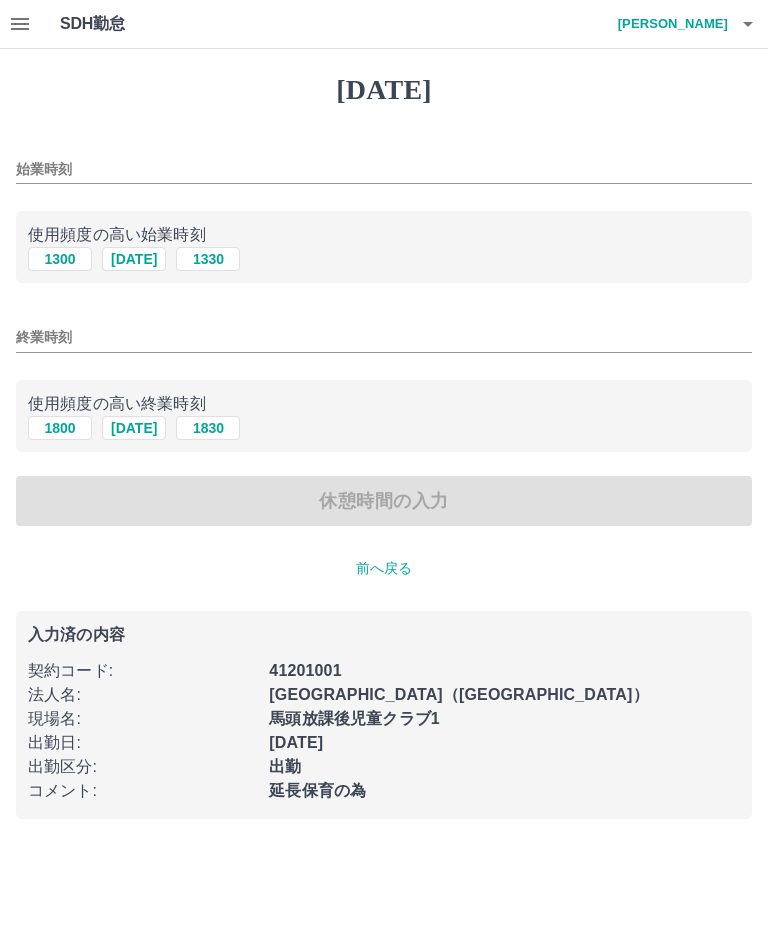 click on "1300" at bounding box center [60, 259] 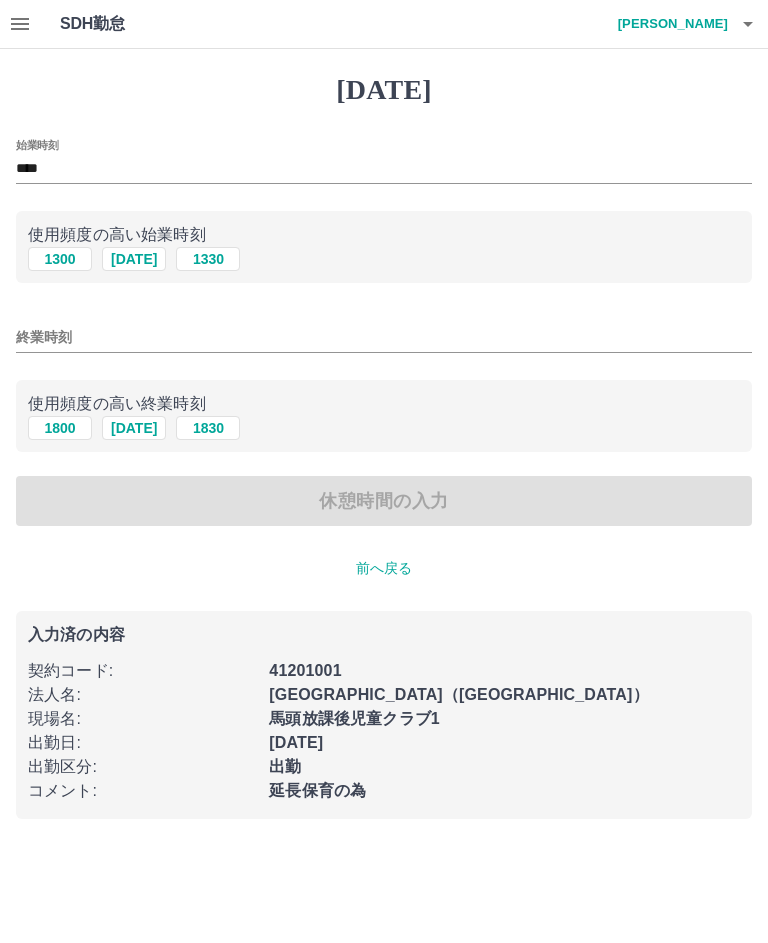 click on "終業時刻" at bounding box center (384, 337) 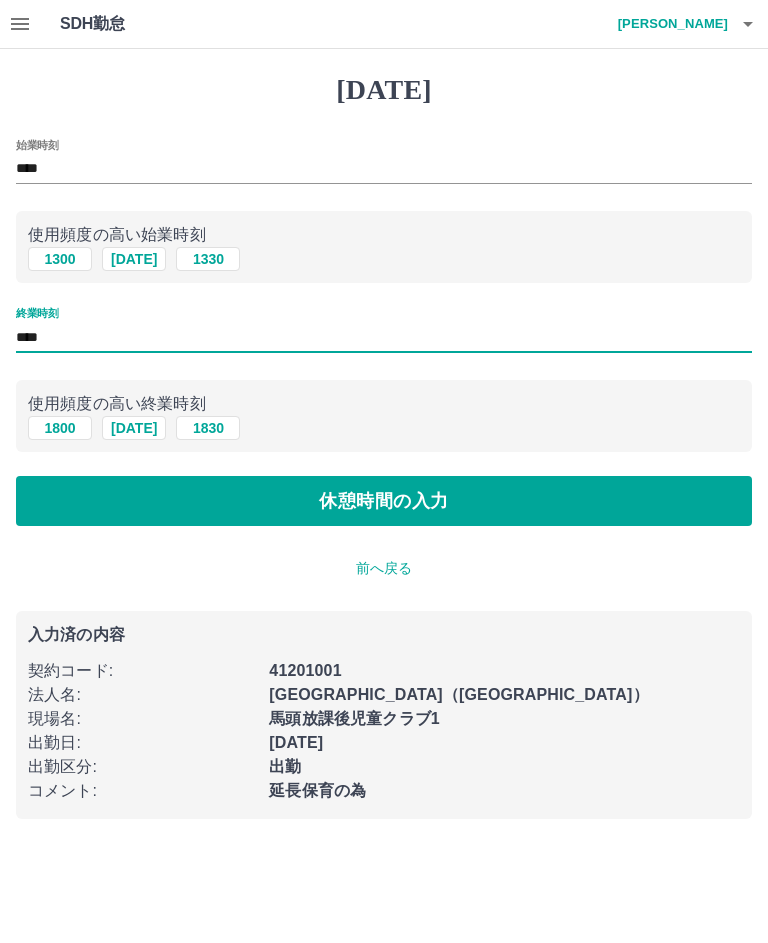 type on "****" 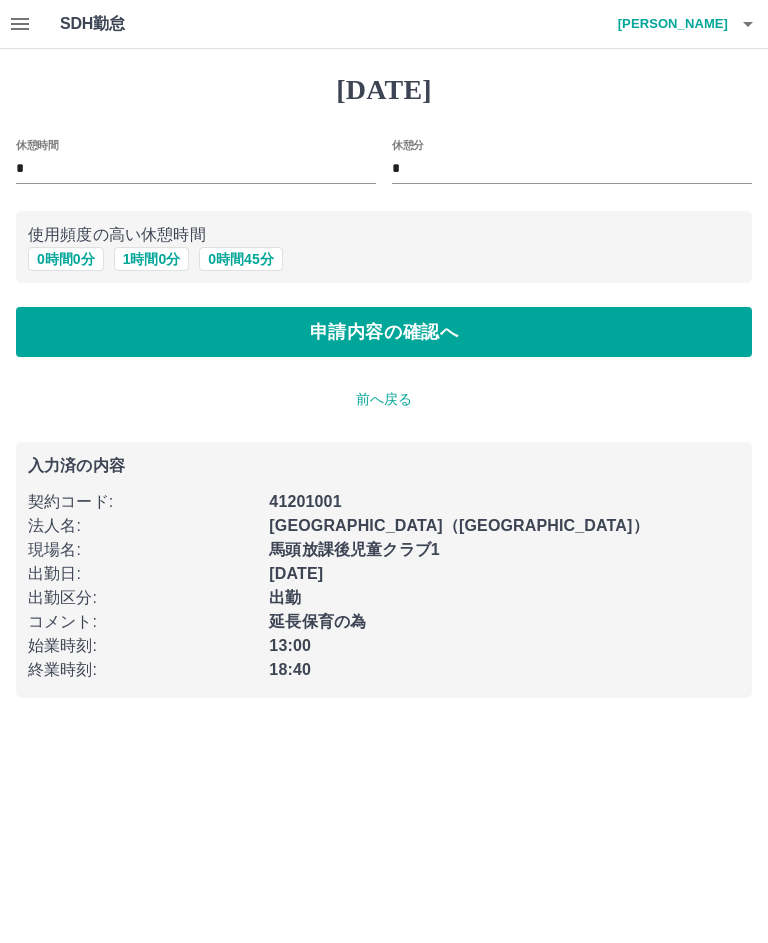 click on "前へ戻る" at bounding box center [384, 399] 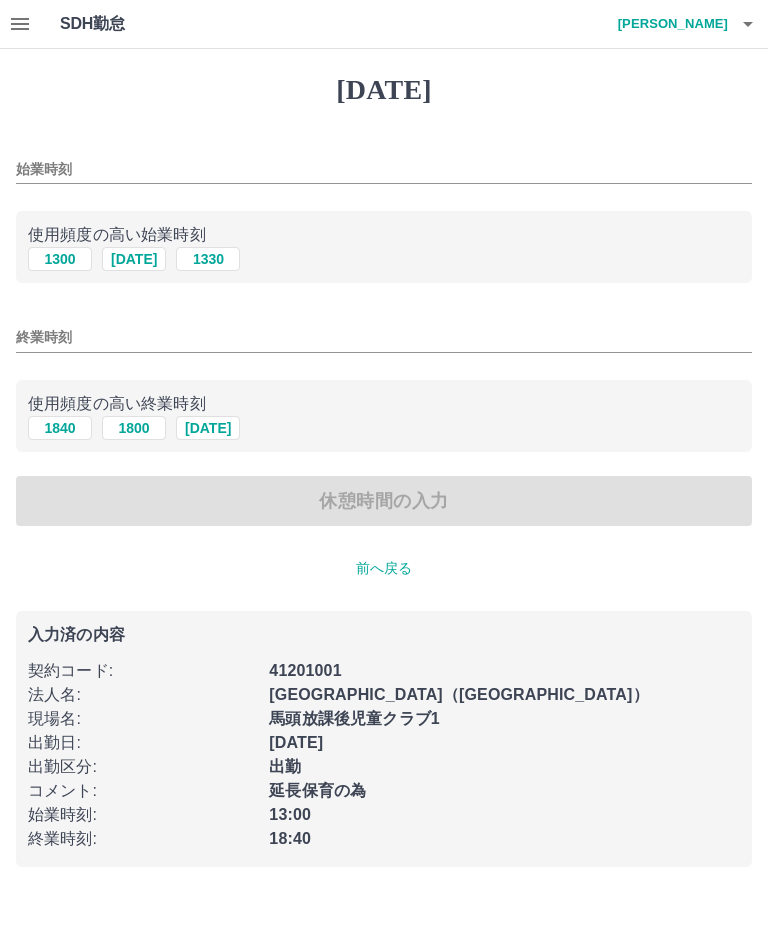 type on "****" 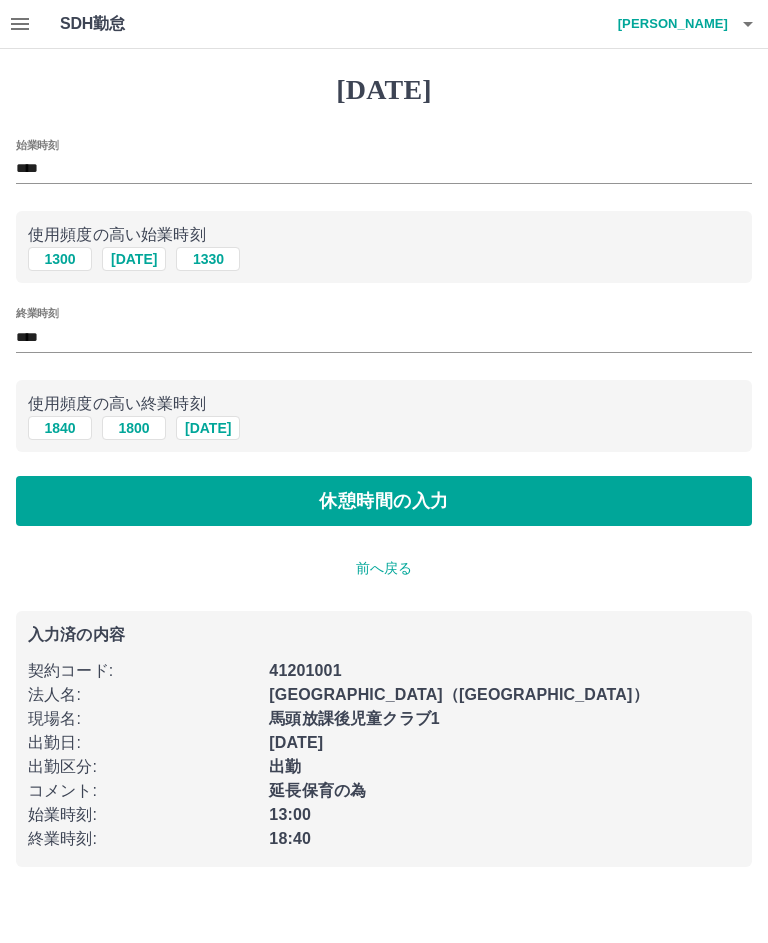 click on "****" at bounding box center [384, 337] 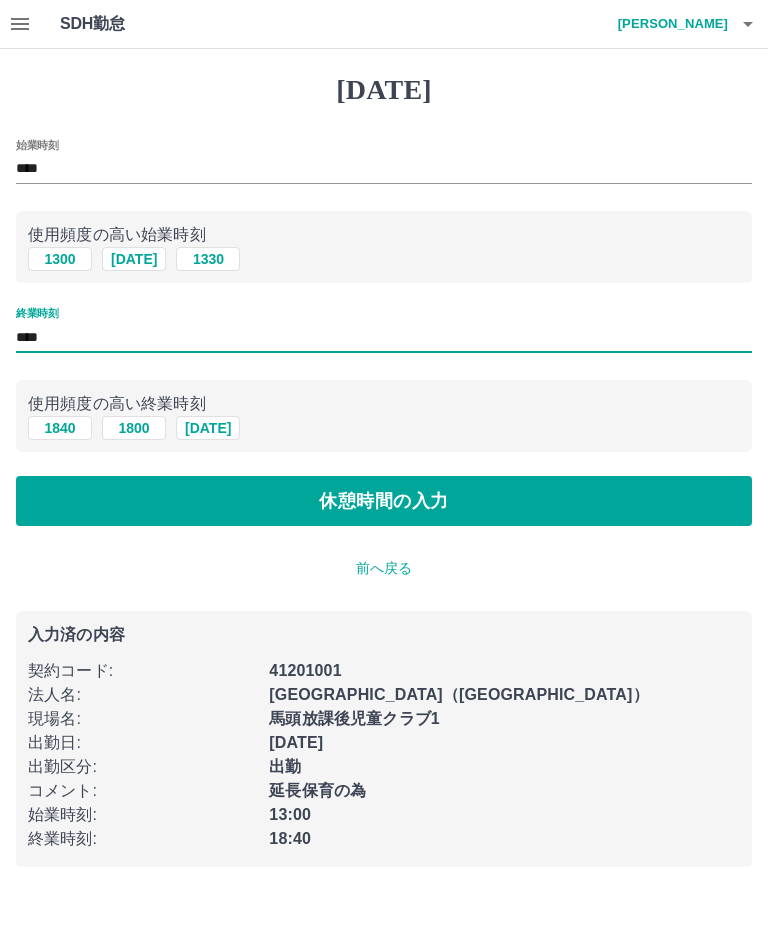 type on "****" 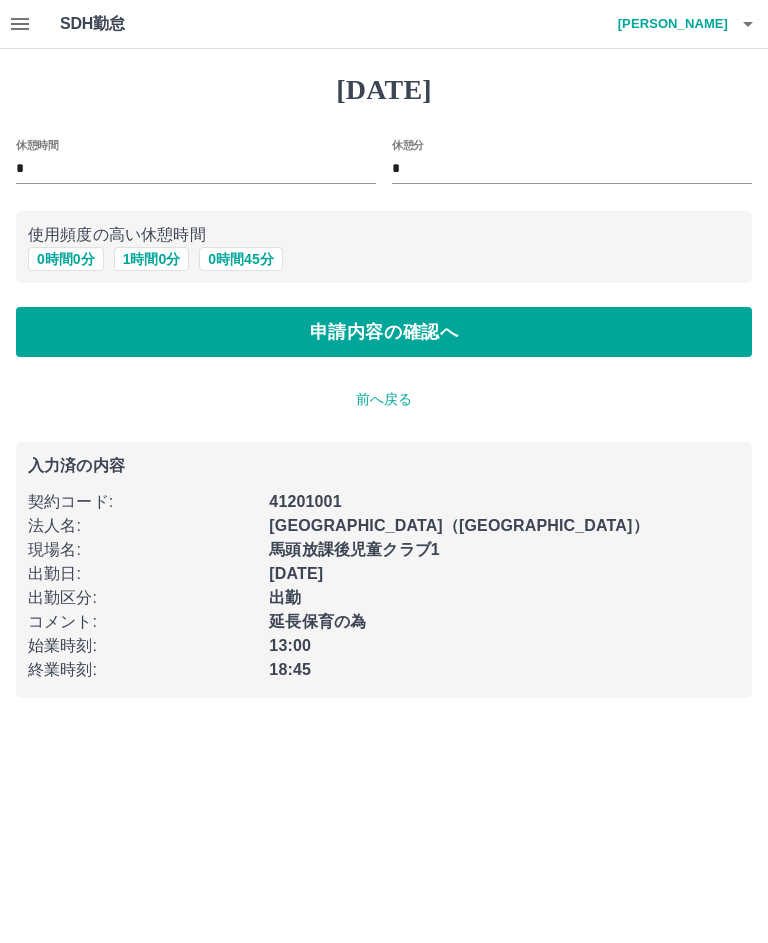 click on "申請内容の確認へ" at bounding box center [384, 332] 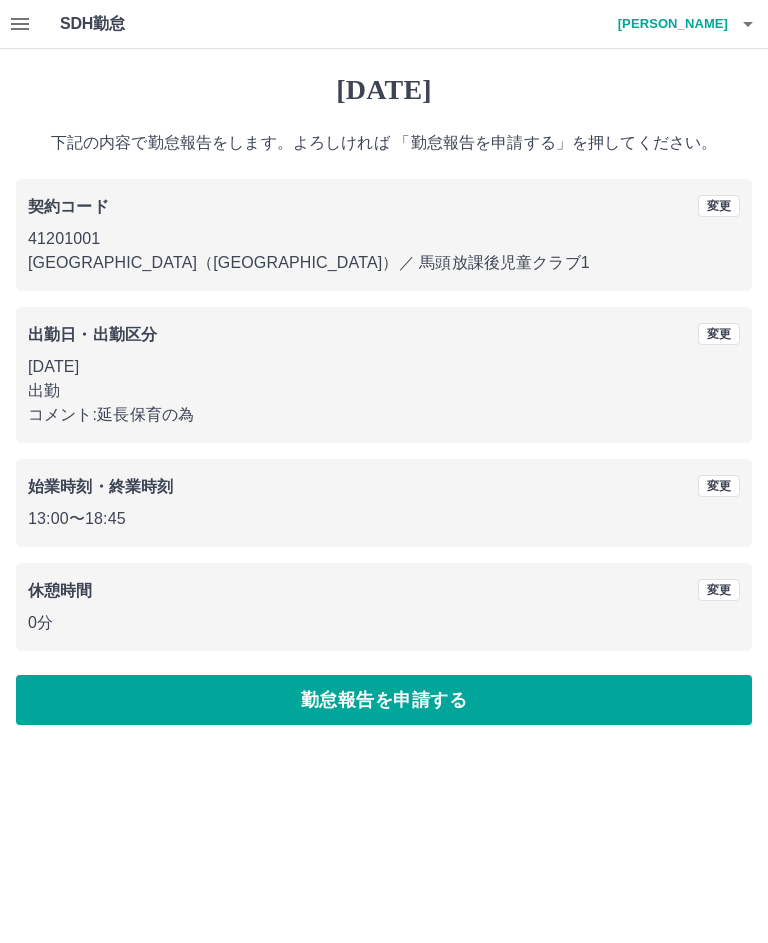 click on "勤怠報告を申請する" at bounding box center [384, 700] 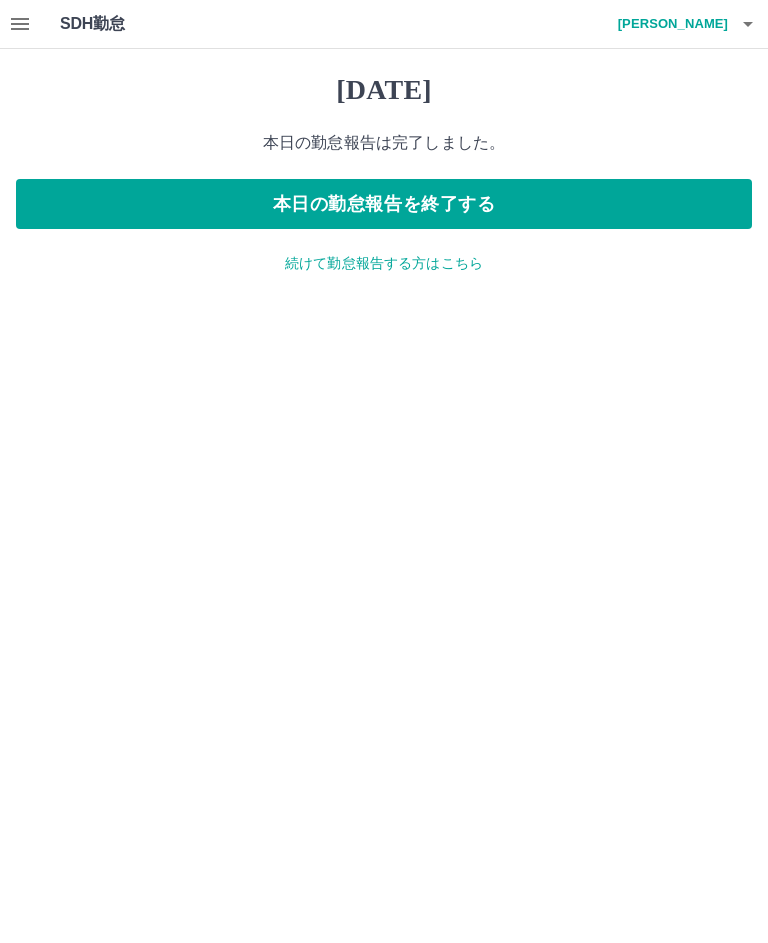 click on "続けて勤怠報告する方はこちら" at bounding box center [384, 263] 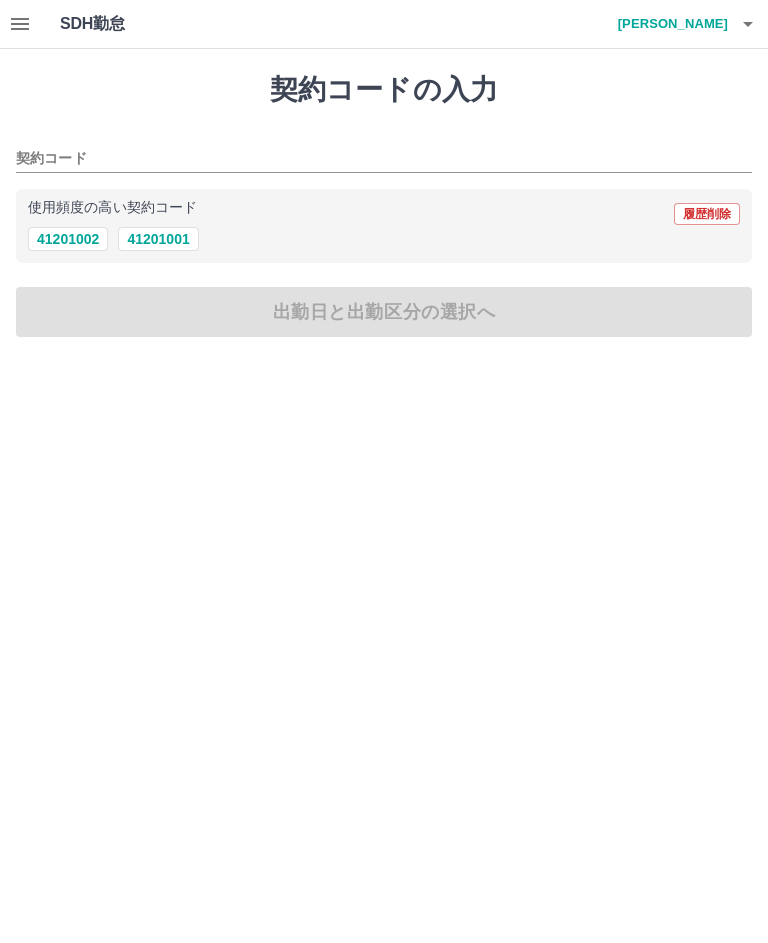 click on "41201001" at bounding box center [158, 239] 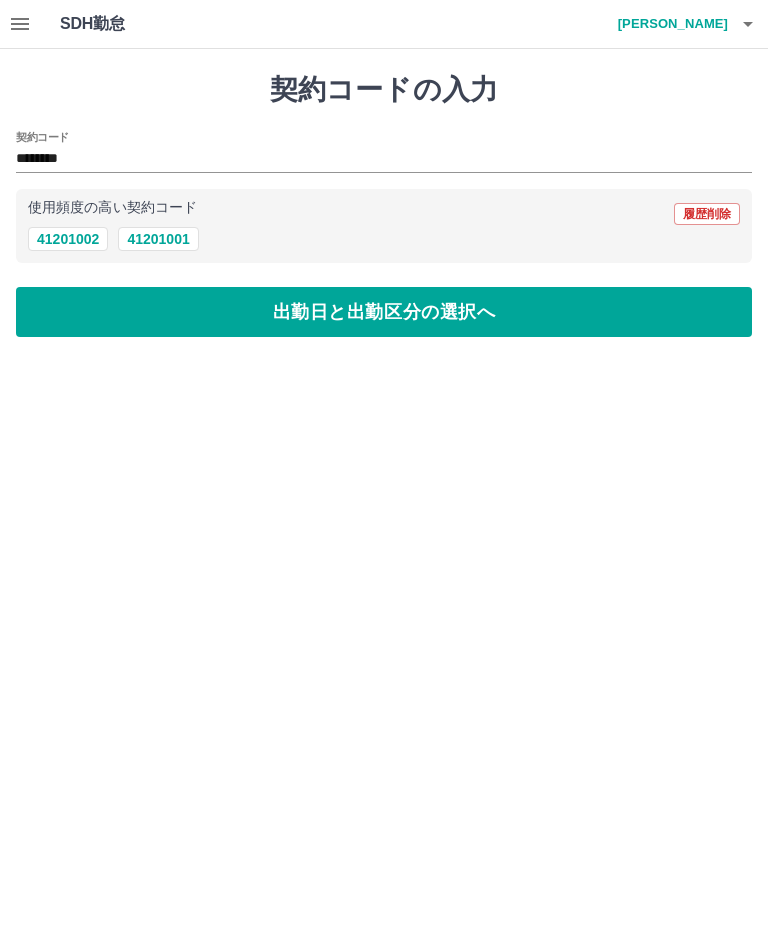 click on "出勤日と出勤区分の選択へ" at bounding box center (384, 312) 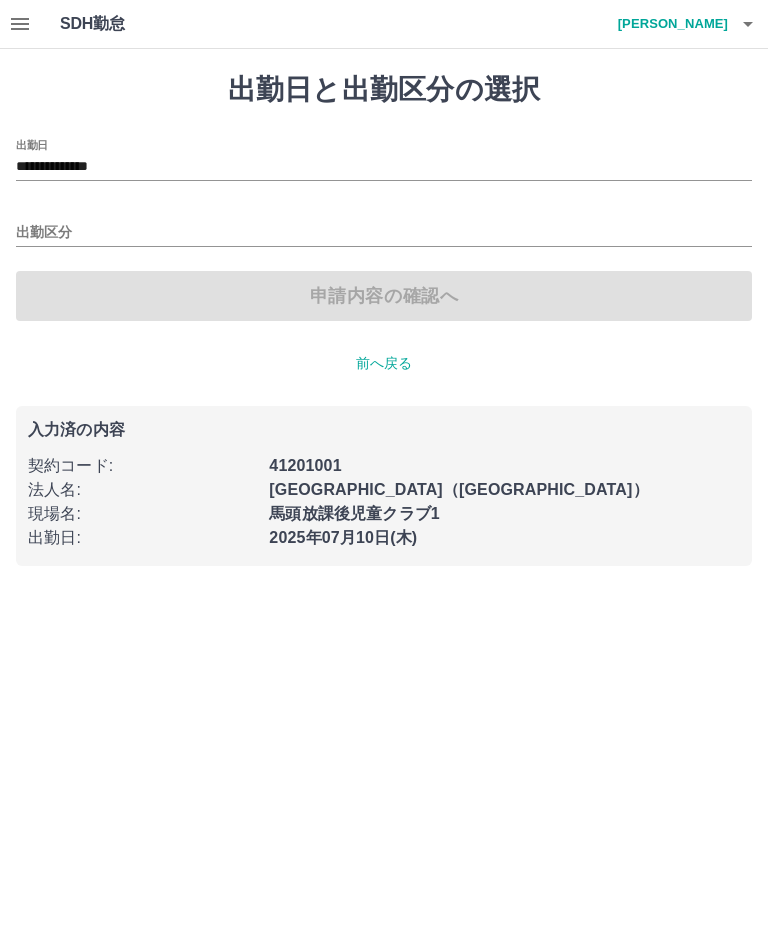 click on "**********" at bounding box center (384, 167) 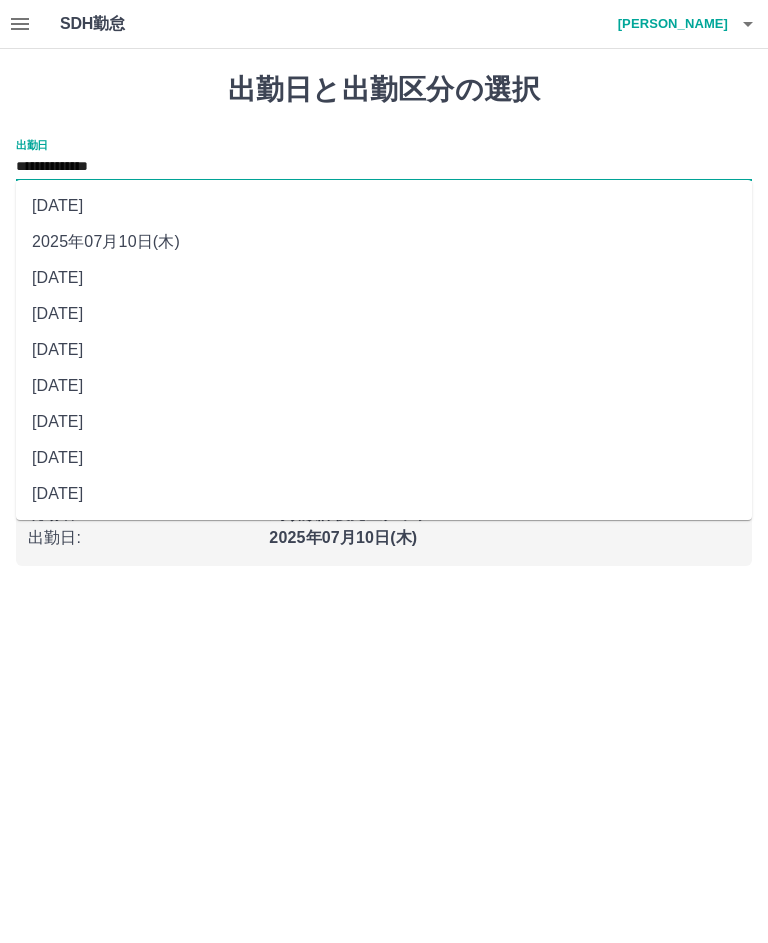 click on "**********" at bounding box center (384, 295) 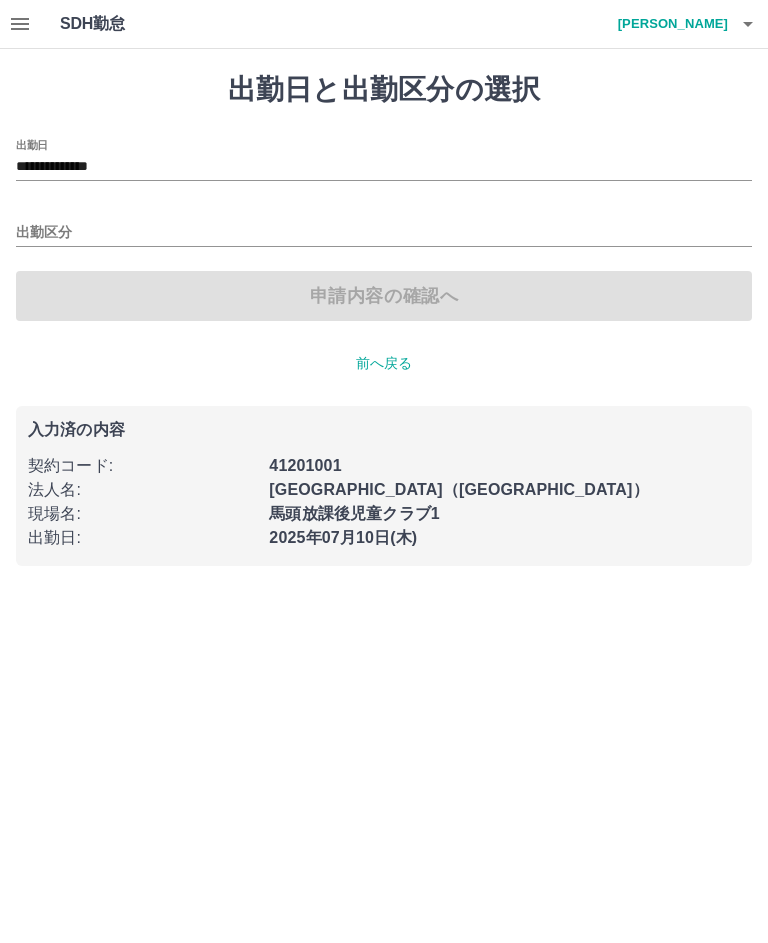 click on "出勤区分" at bounding box center (384, 226) 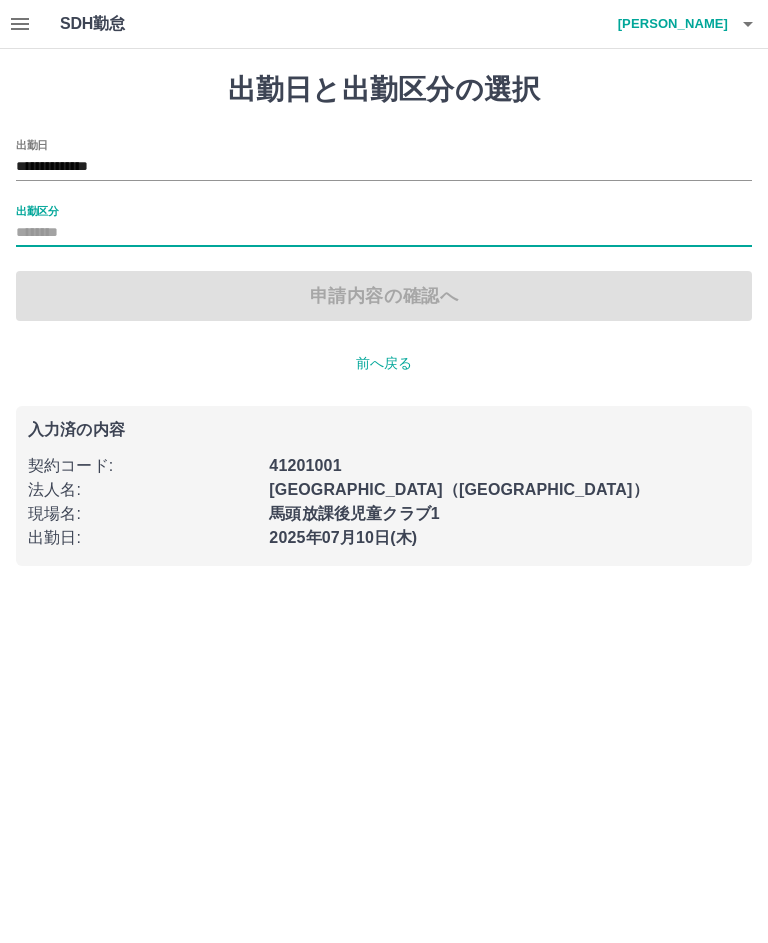 click on "出勤区分" at bounding box center (384, 233) 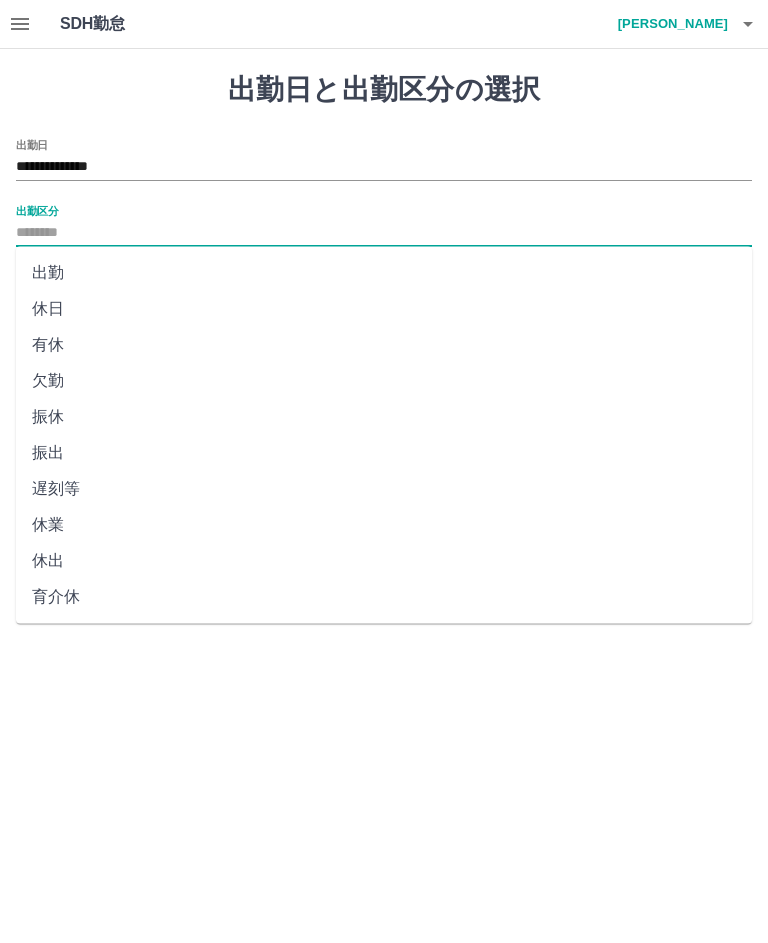 click on "出勤" at bounding box center (384, 273) 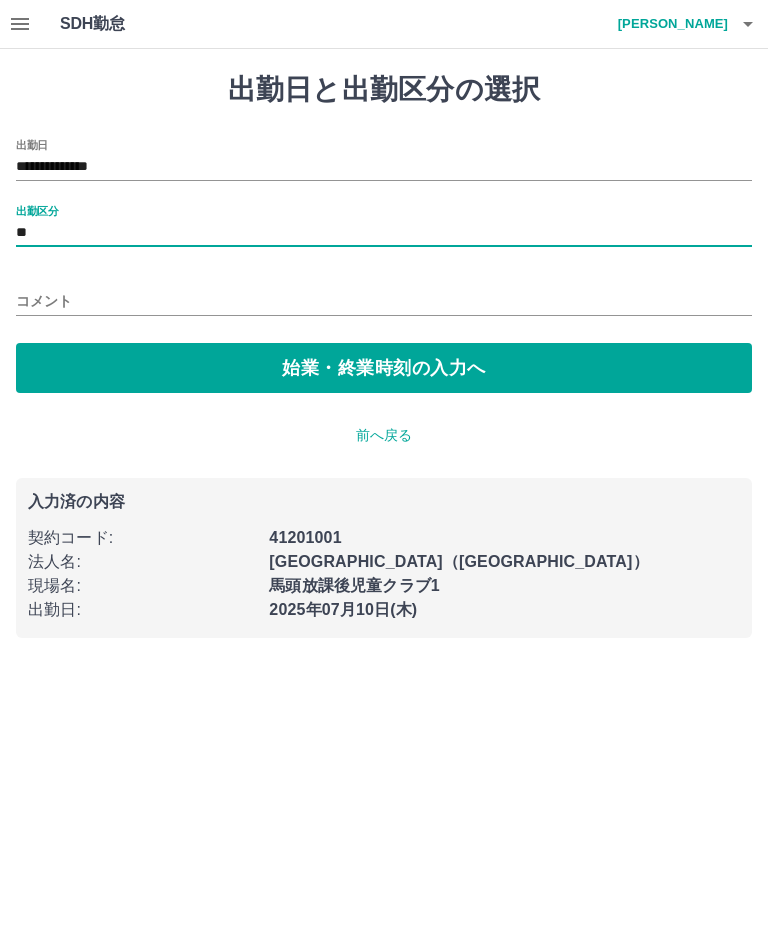 click on "始業・終業時刻の入力へ" at bounding box center [384, 368] 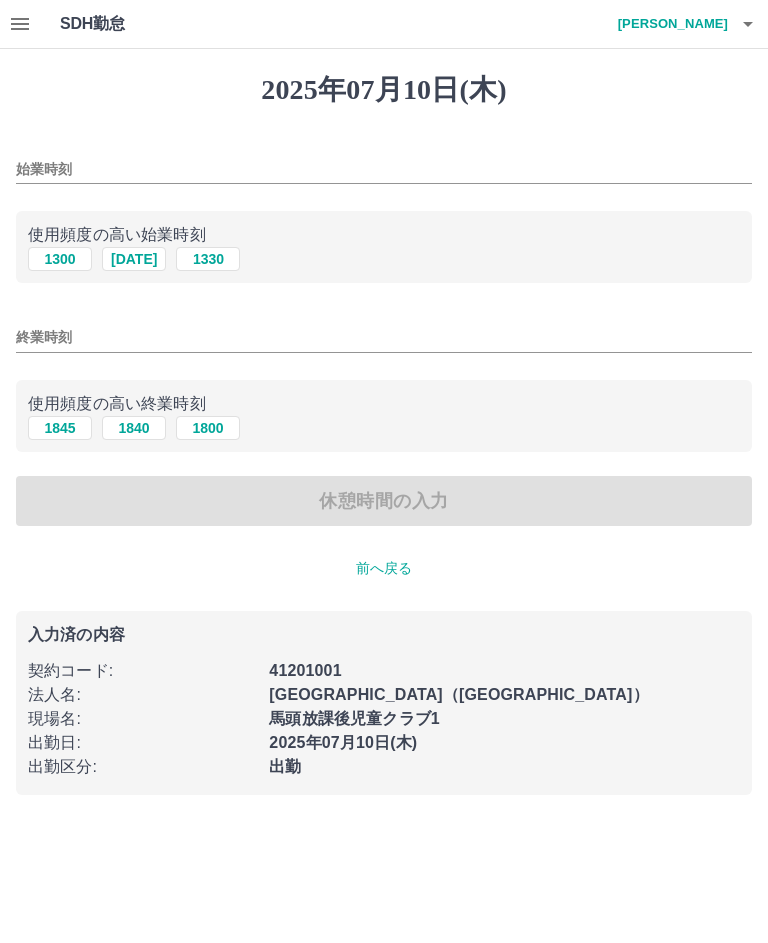 click on "1300" at bounding box center [60, 259] 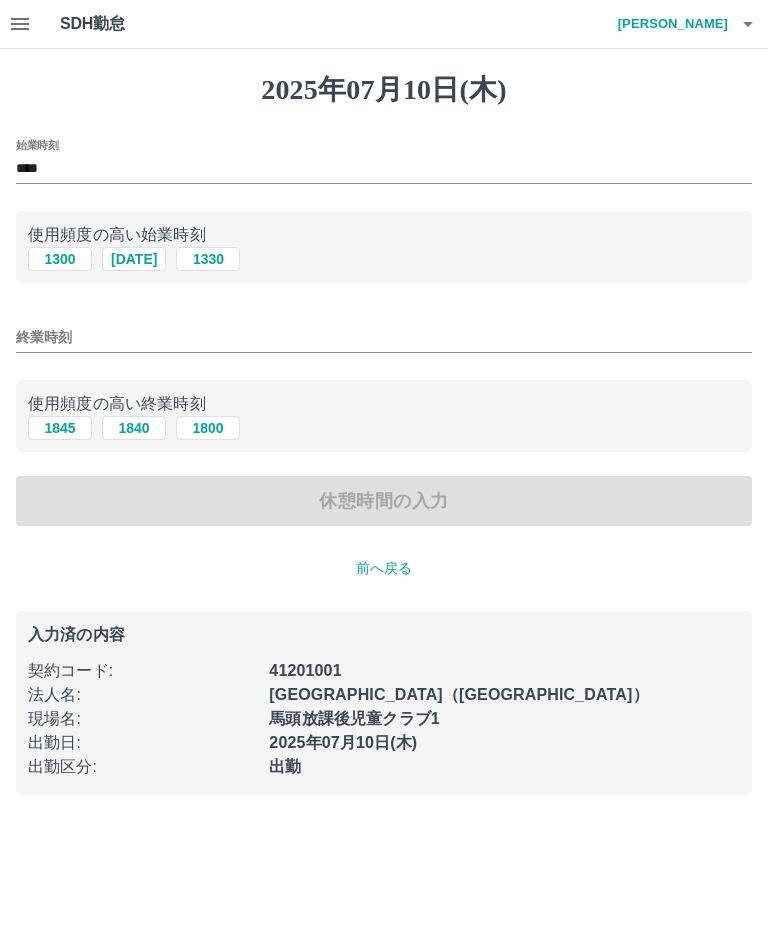 click on "1800" at bounding box center (208, 428) 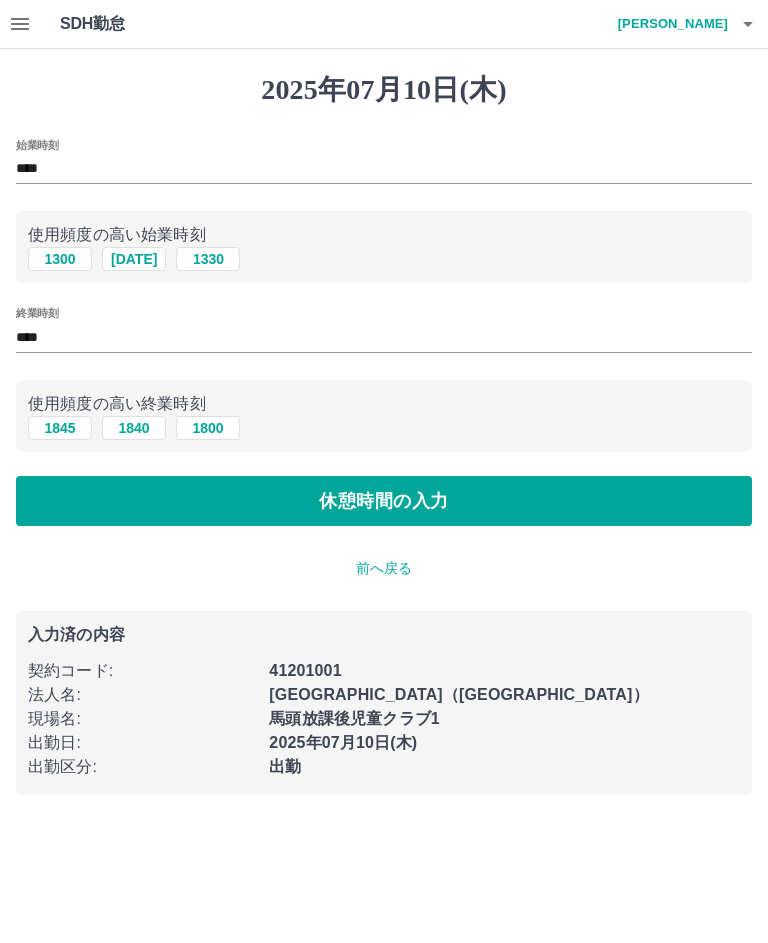 click on "休憩時間の入力" at bounding box center [384, 501] 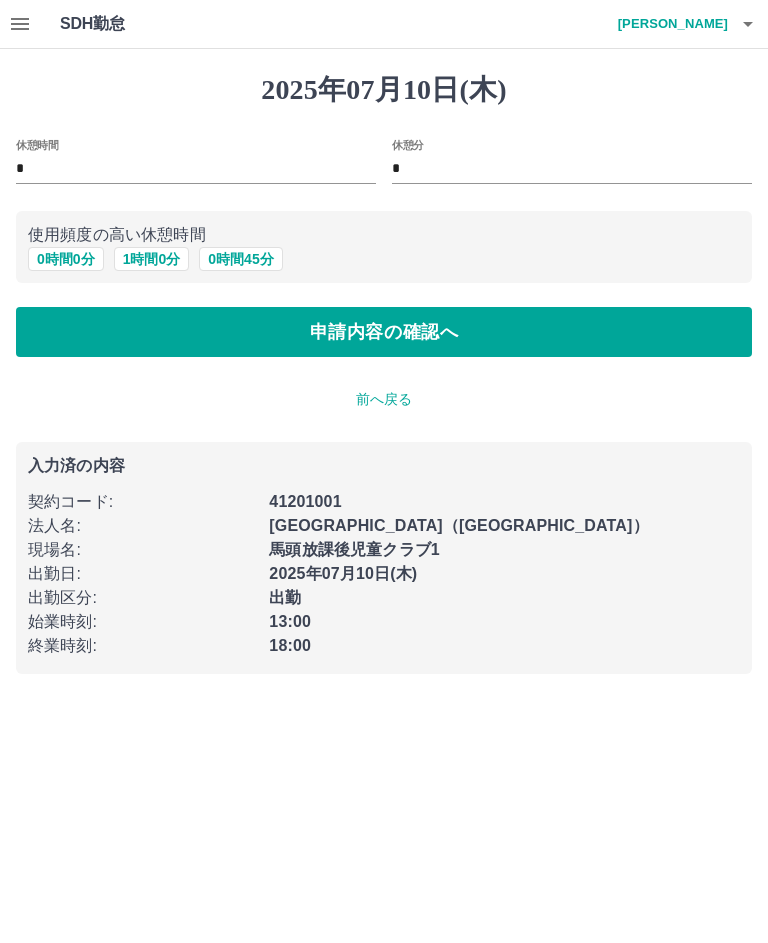 click on "申請内容の確認へ" at bounding box center [384, 332] 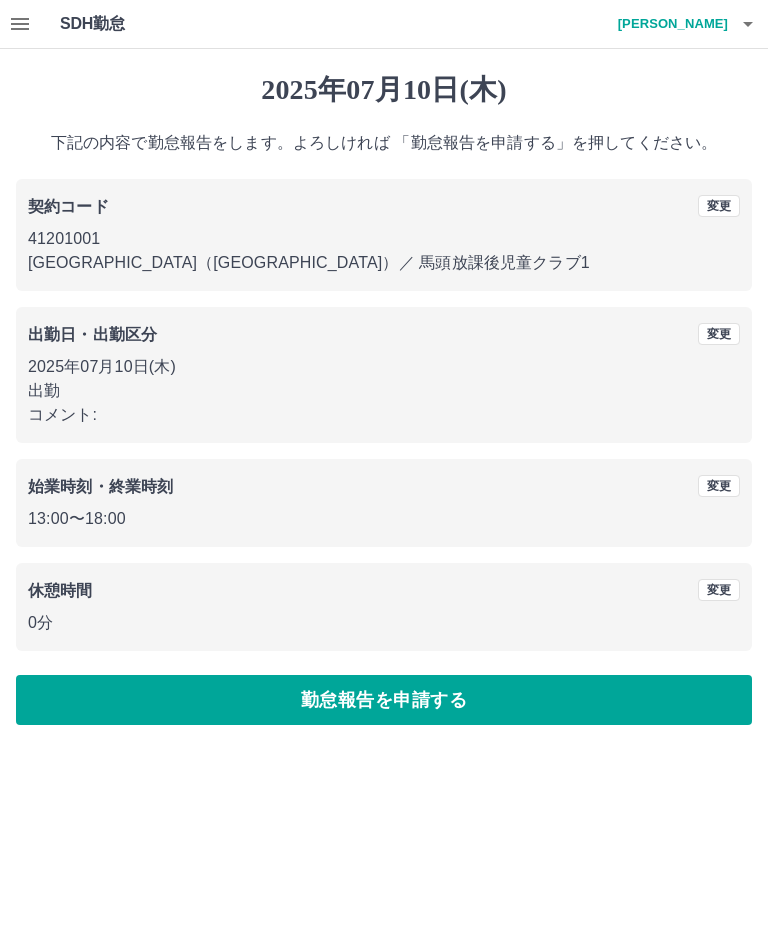 click on "勤怠報告を申請する" at bounding box center (384, 700) 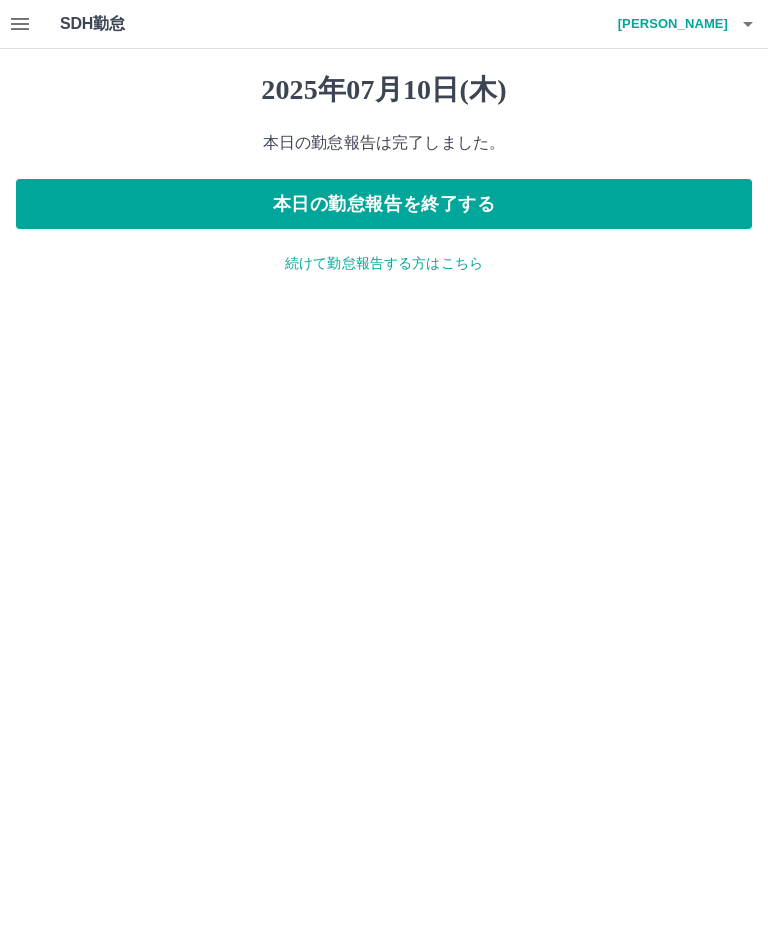 click on "本日の勤怠報告を終了する" at bounding box center (384, 204) 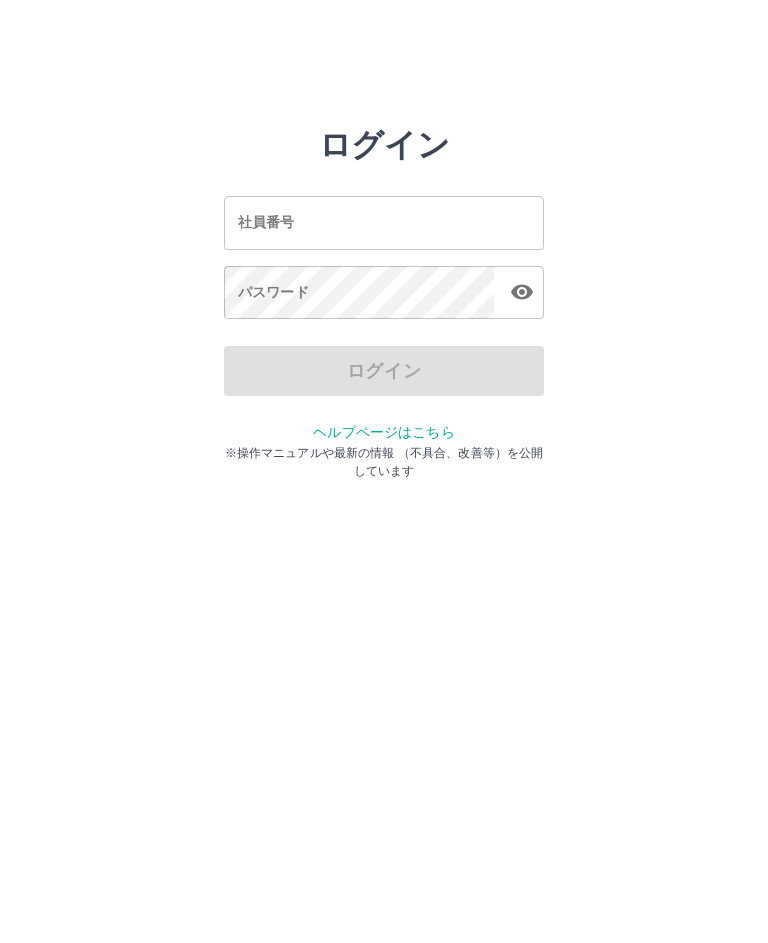 scroll, scrollTop: 0, scrollLeft: 0, axis: both 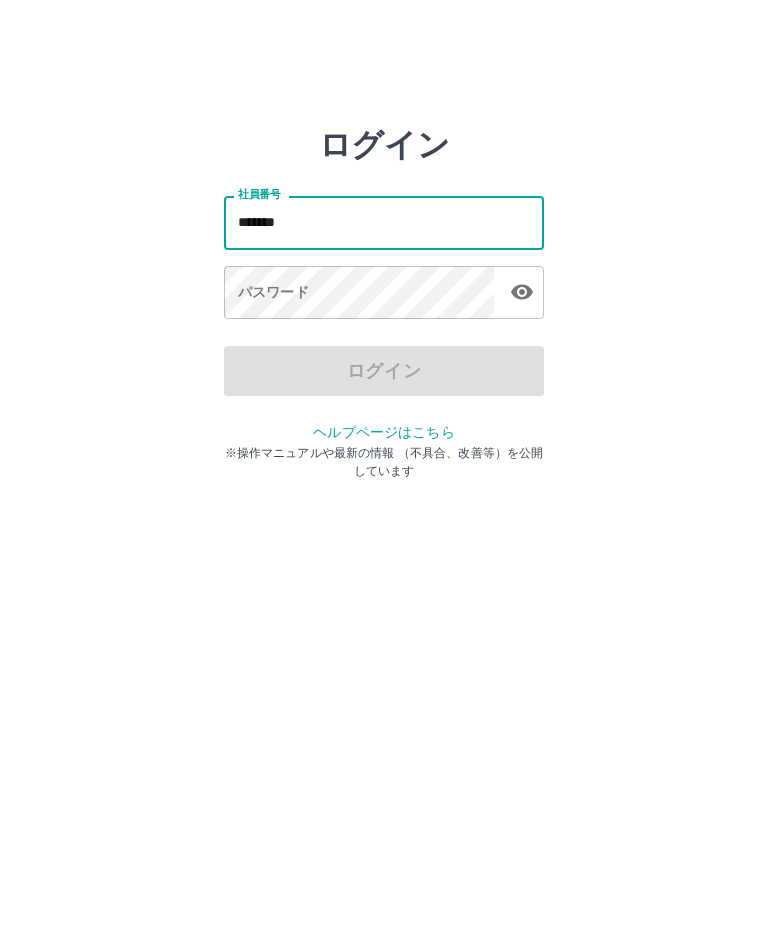type on "*******" 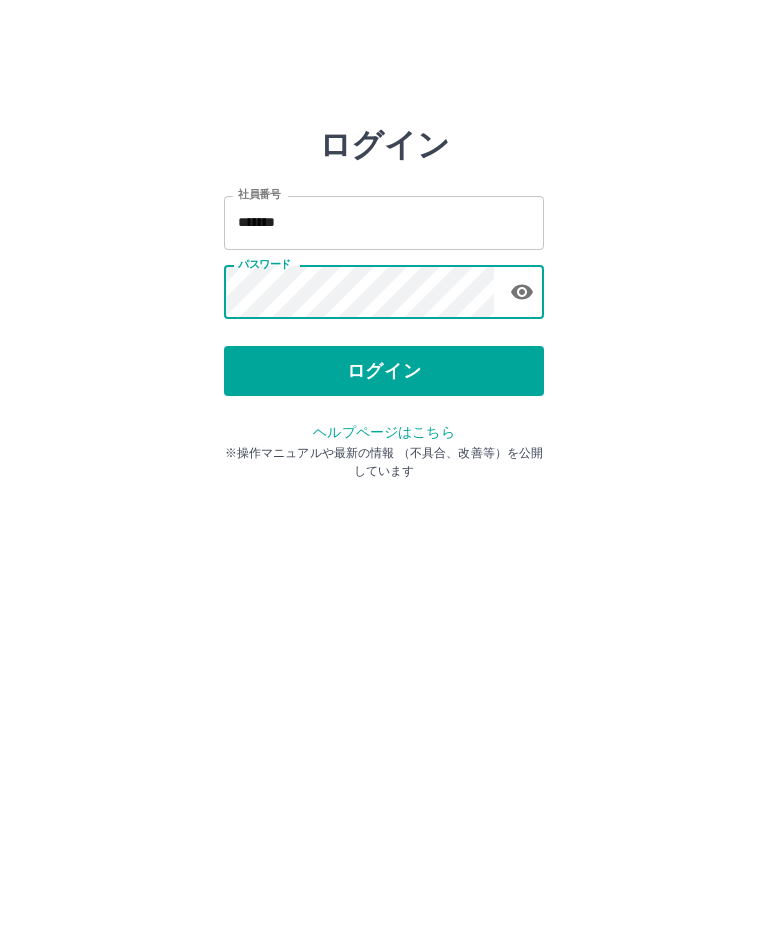 click on "ログイン" at bounding box center [384, 371] 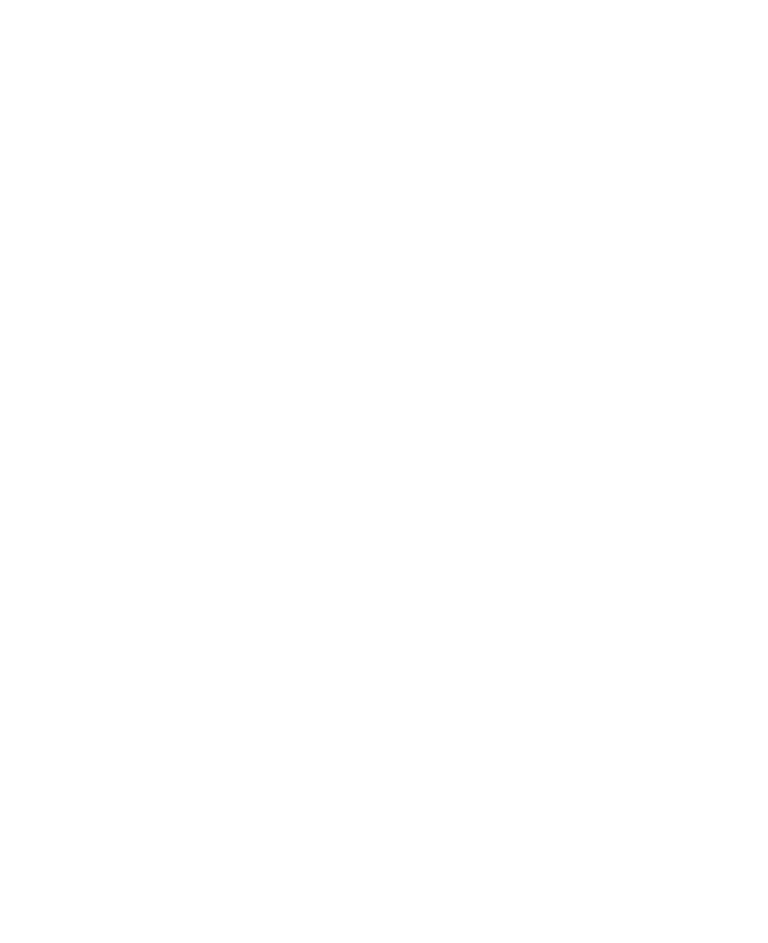scroll, scrollTop: 0, scrollLeft: 0, axis: both 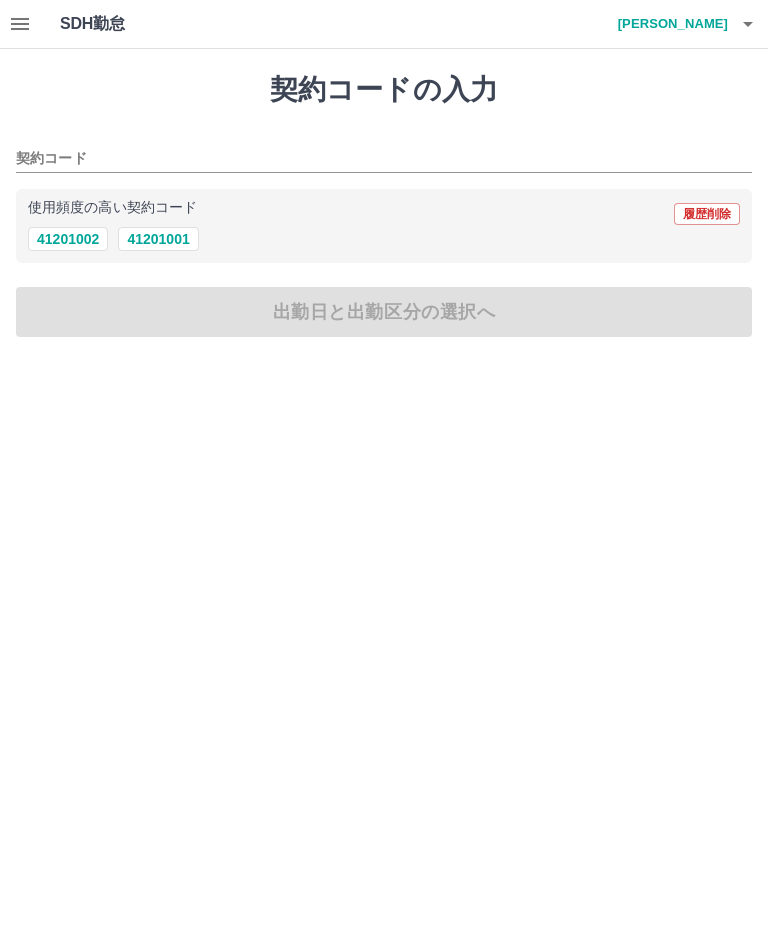 click on "41201002" at bounding box center (68, 239) 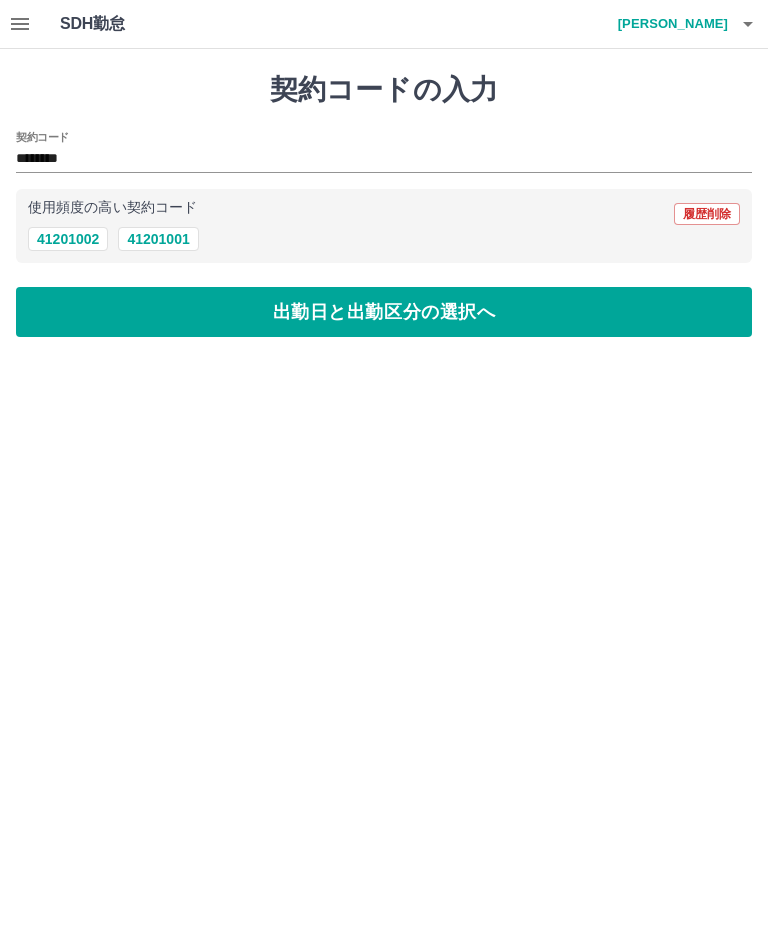 click on "出勤日と出勤区分の選択へ" at bounding box center [384, 312] 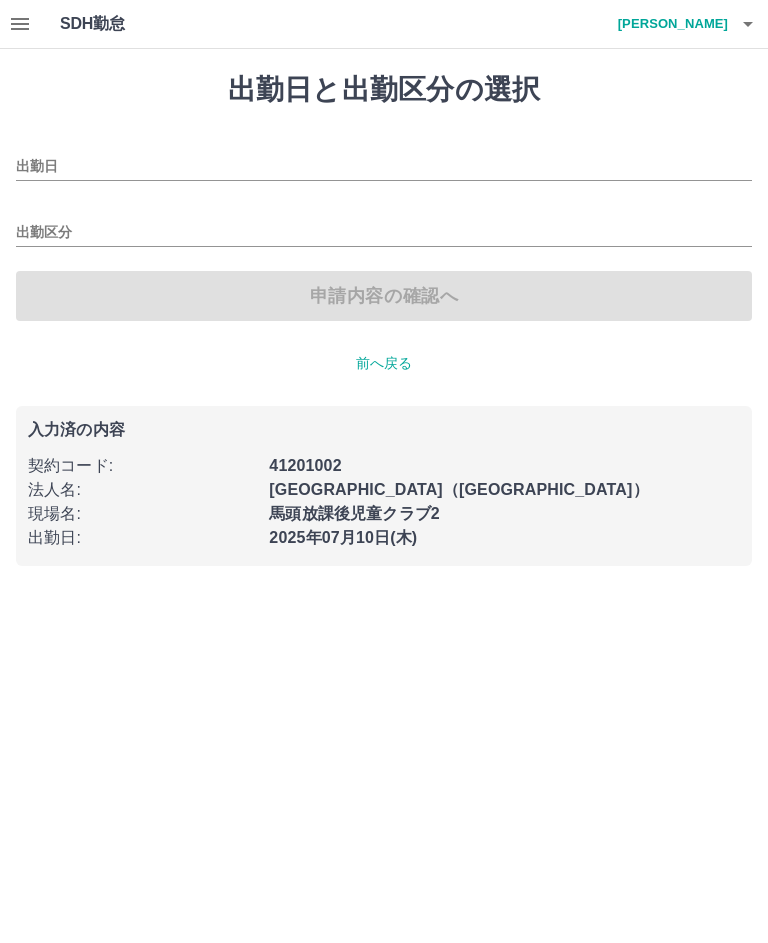 type on "**********" 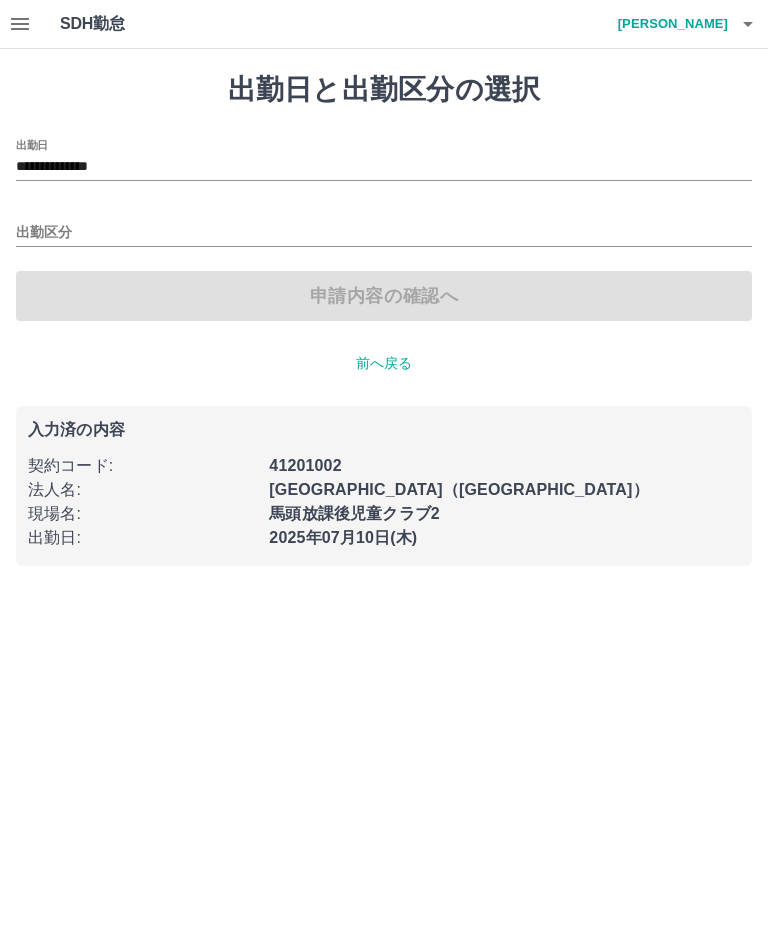 click on "出勤区分" at bounding box center [384, 233] 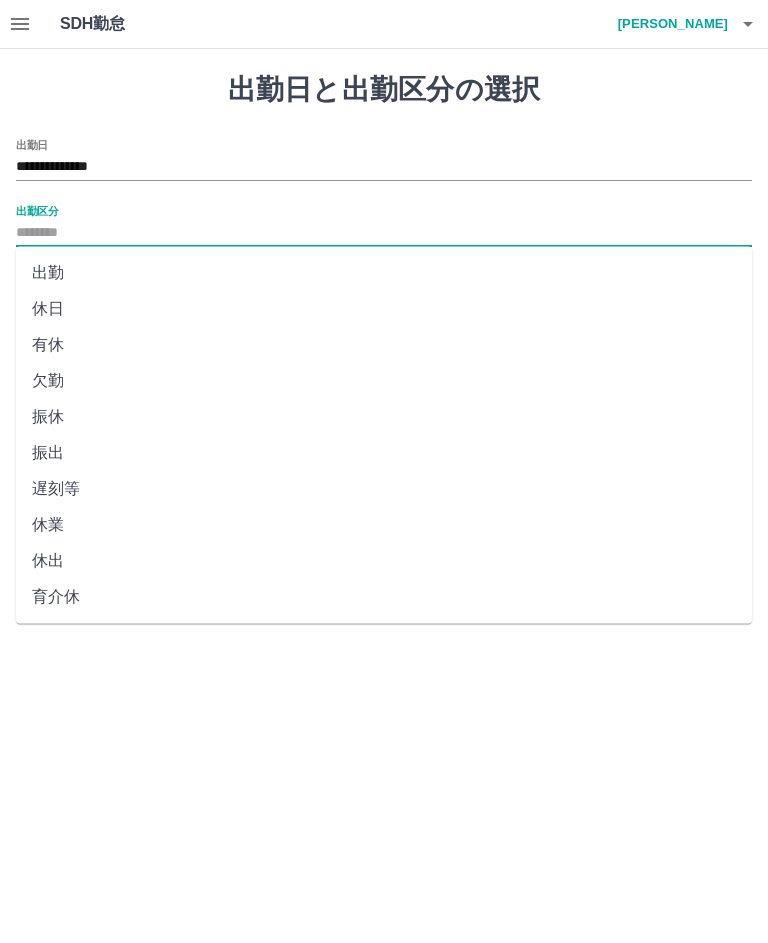 click on "出勤" at bounding box center (384, 273) 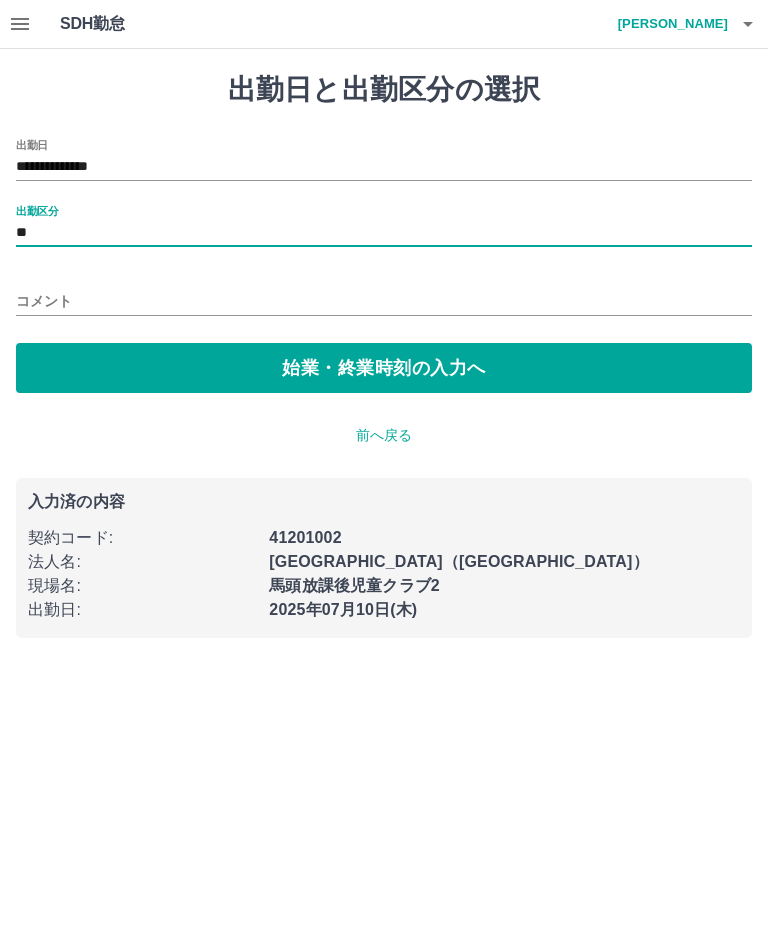 click on "始業・終業時刻の入力へ" at bounding box center (384, 368) 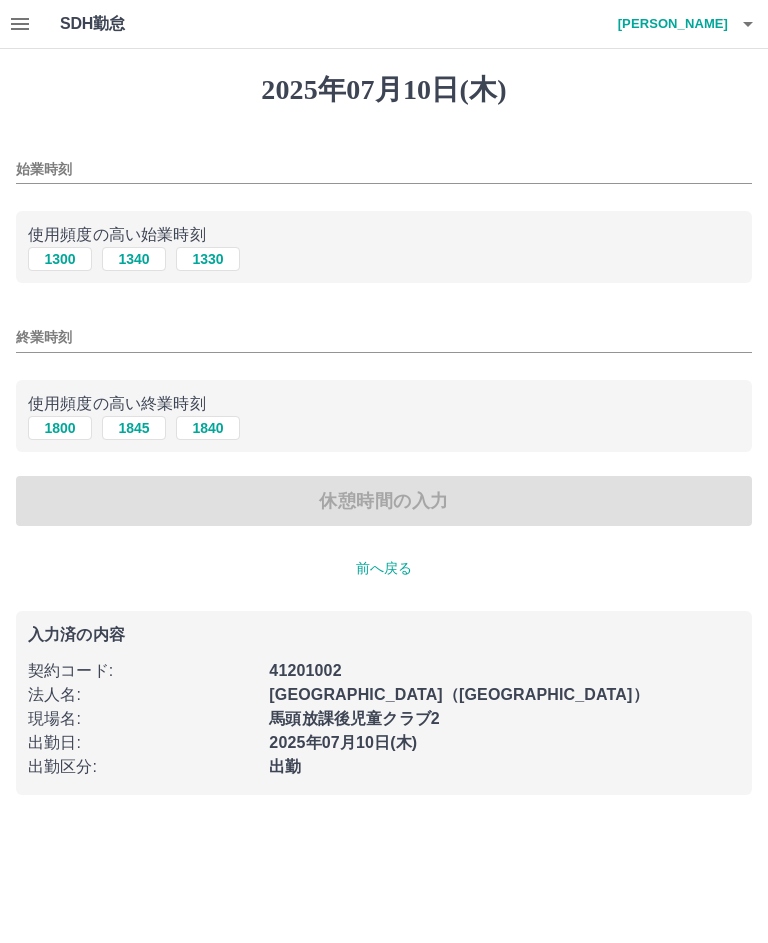 click on "1300" at bounding box center (60, 259) 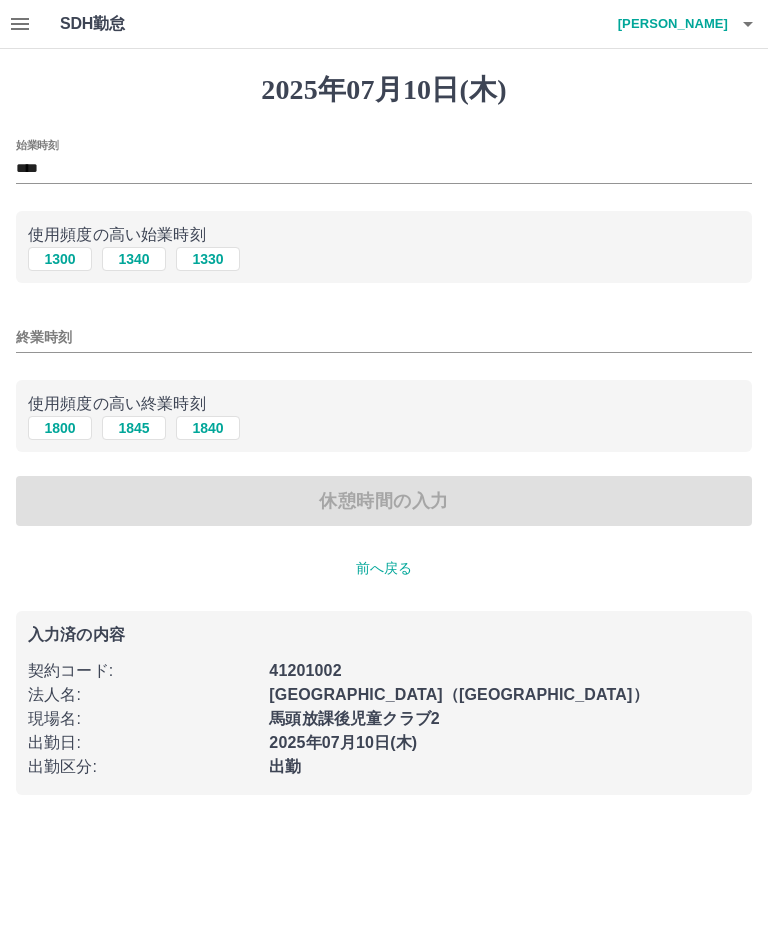 click on "1800" at bounding box center [60, 428] 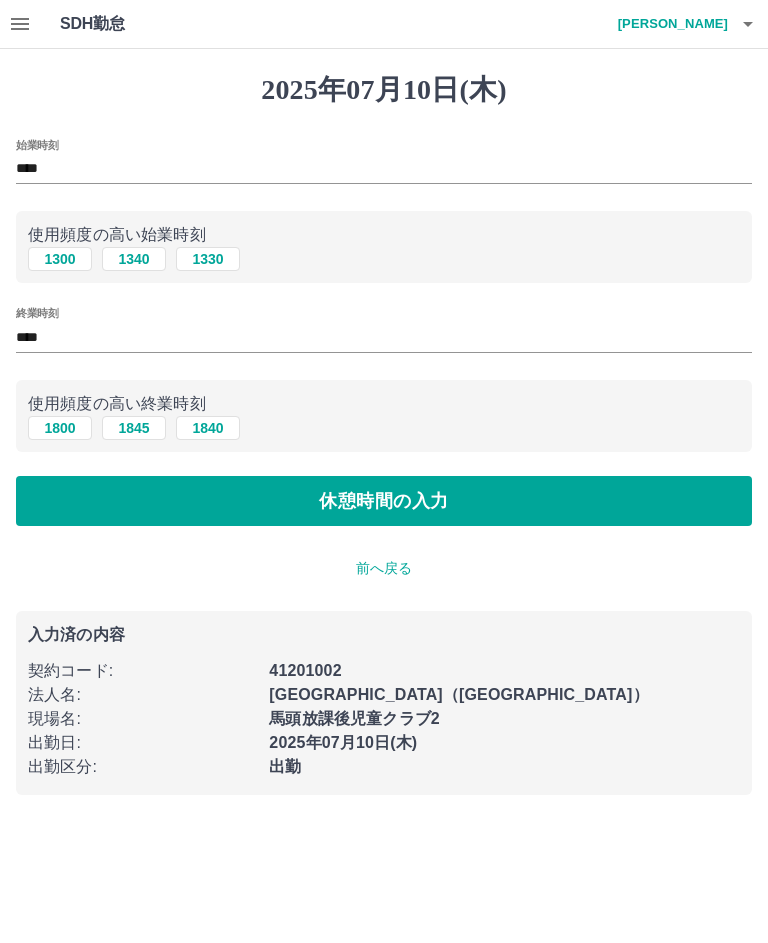 click on "休憩時間の入力" at bounding box center (384, 501) 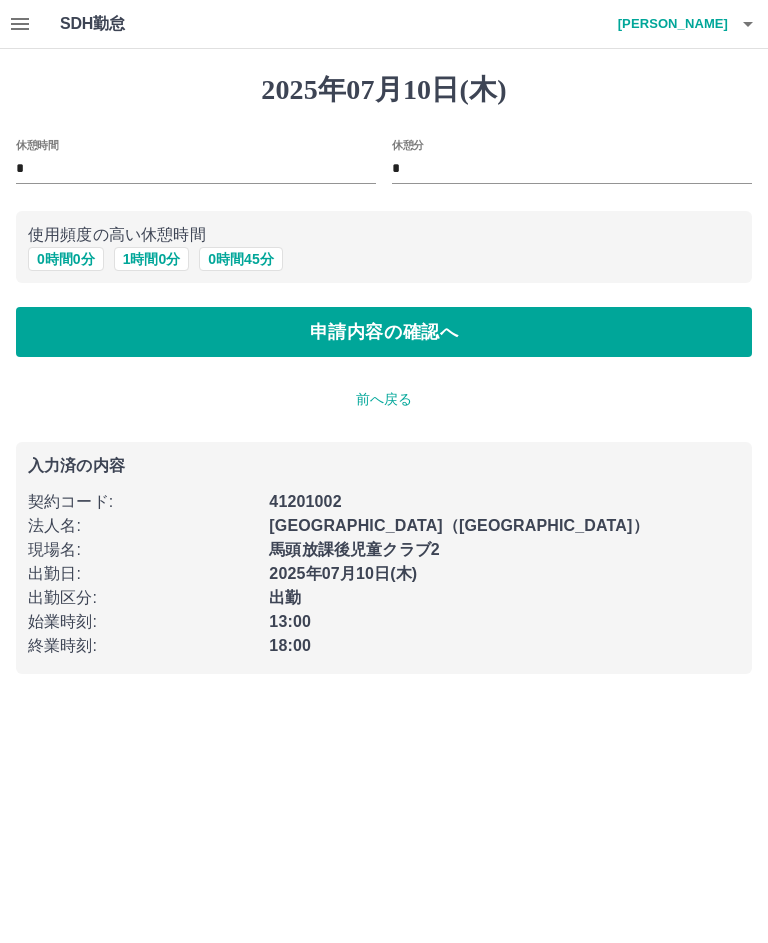click on "申請内容の確認へ" at bounding box center [384, 332] 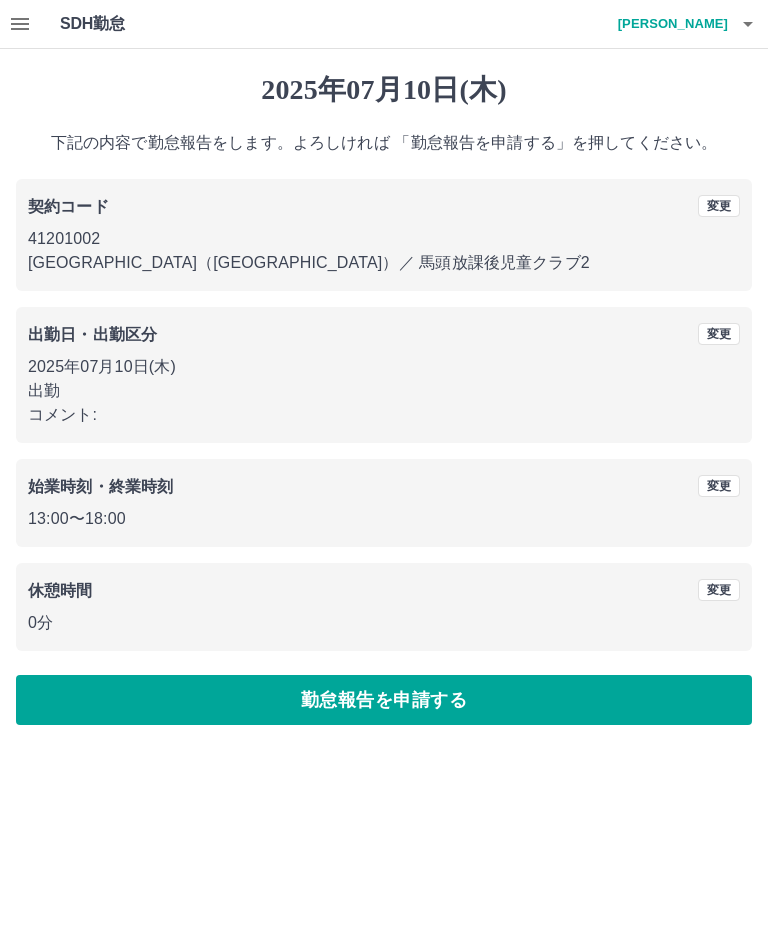 click on "勤怠報告を申請する" at bounding box center [384, 700] 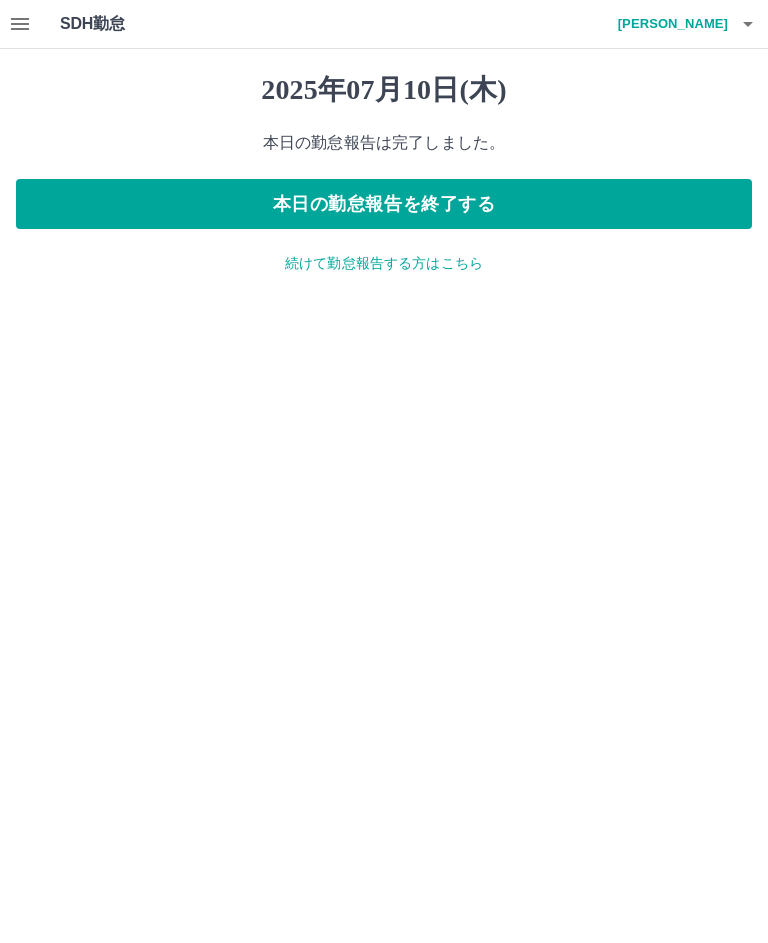 click on "続けて勤怠報告する方はこちら" at bounding box center (384, 263) 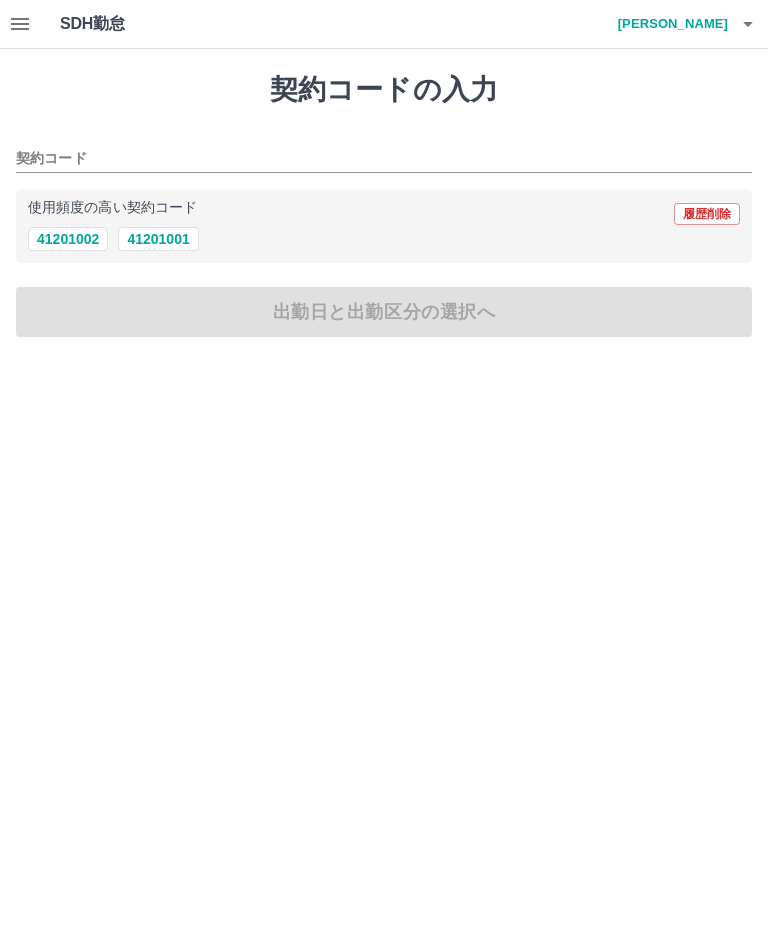 click on "41201002" at bounding box center (68, 239) 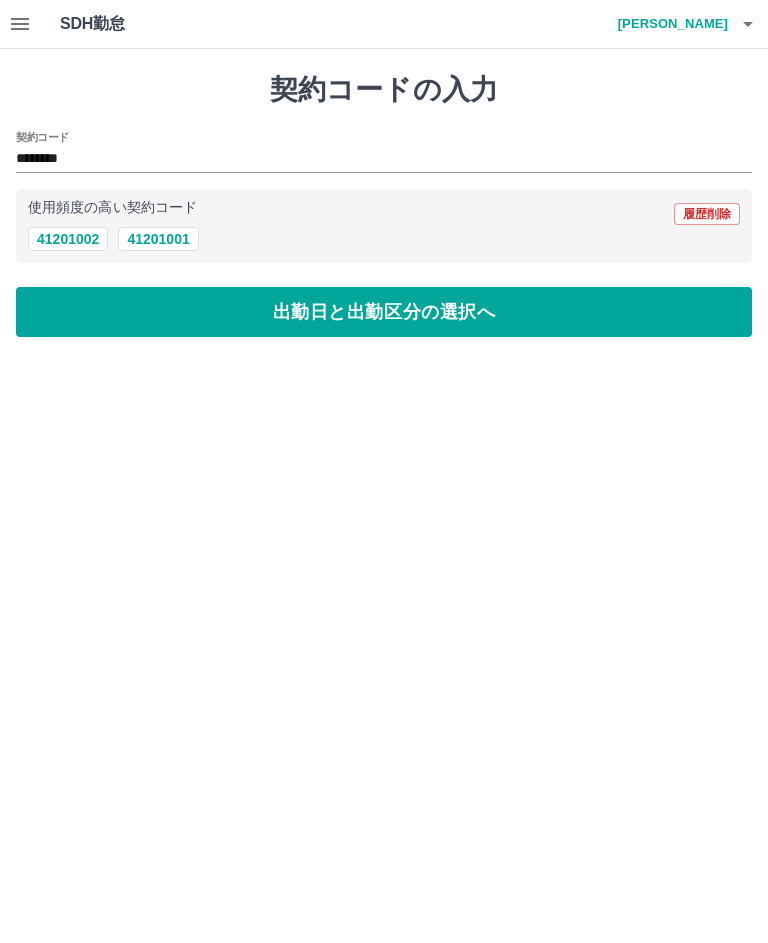 click on "出勤日と出勤区分の選択へ" at bounding box center (384, 312) 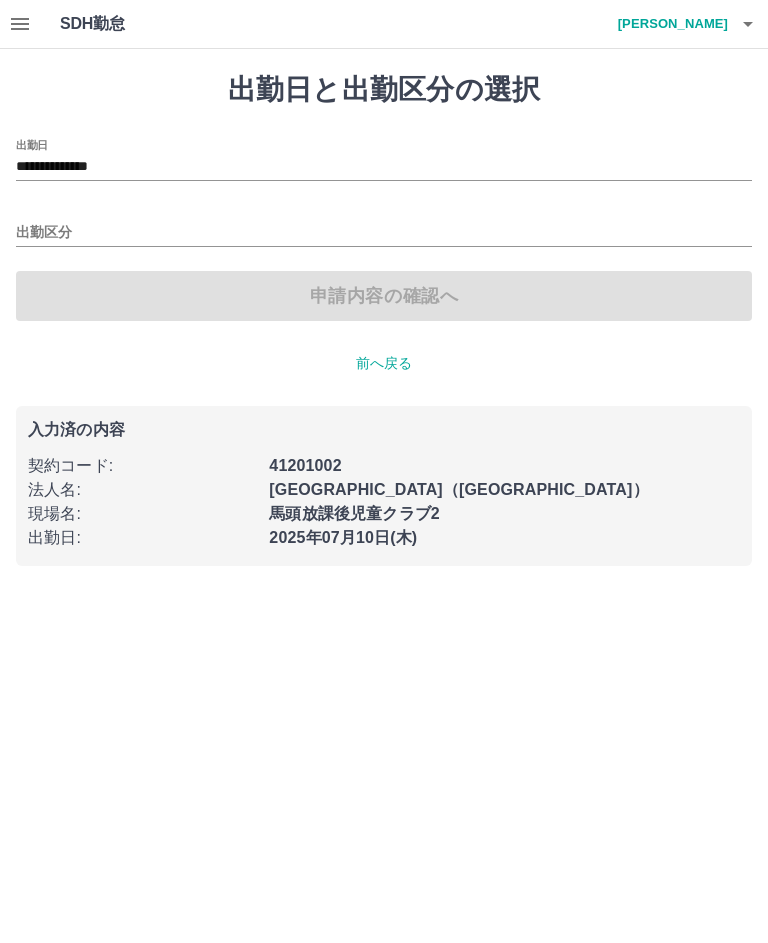 click on "**********" at bounding box center (384, 167) 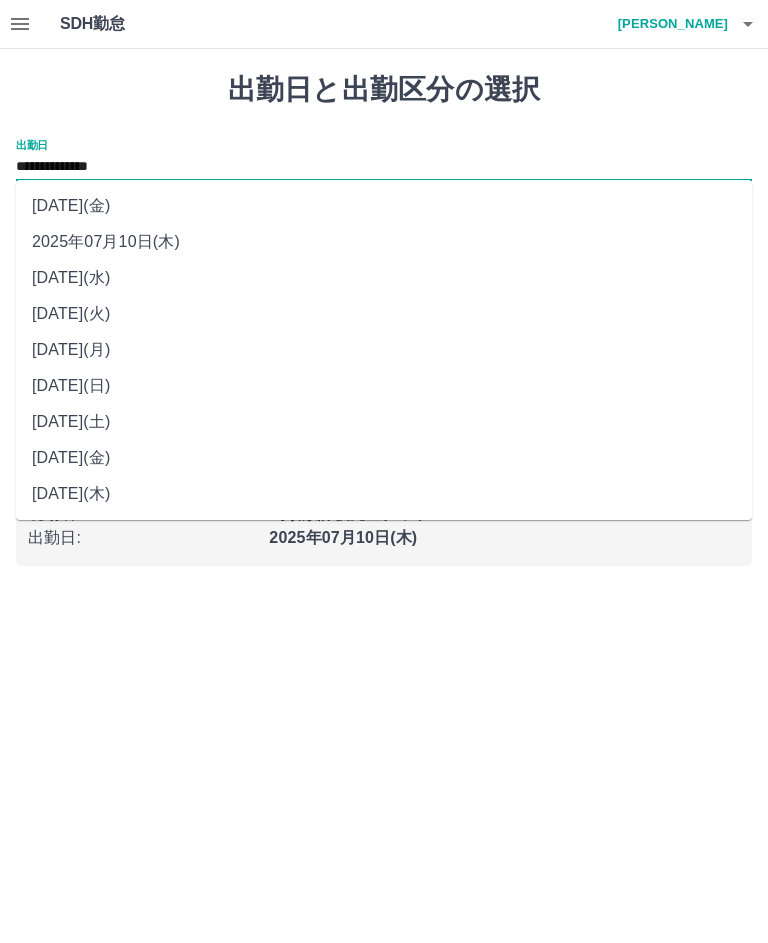 click on "2025年07月05日(土)" at bounding box center [384, 422] 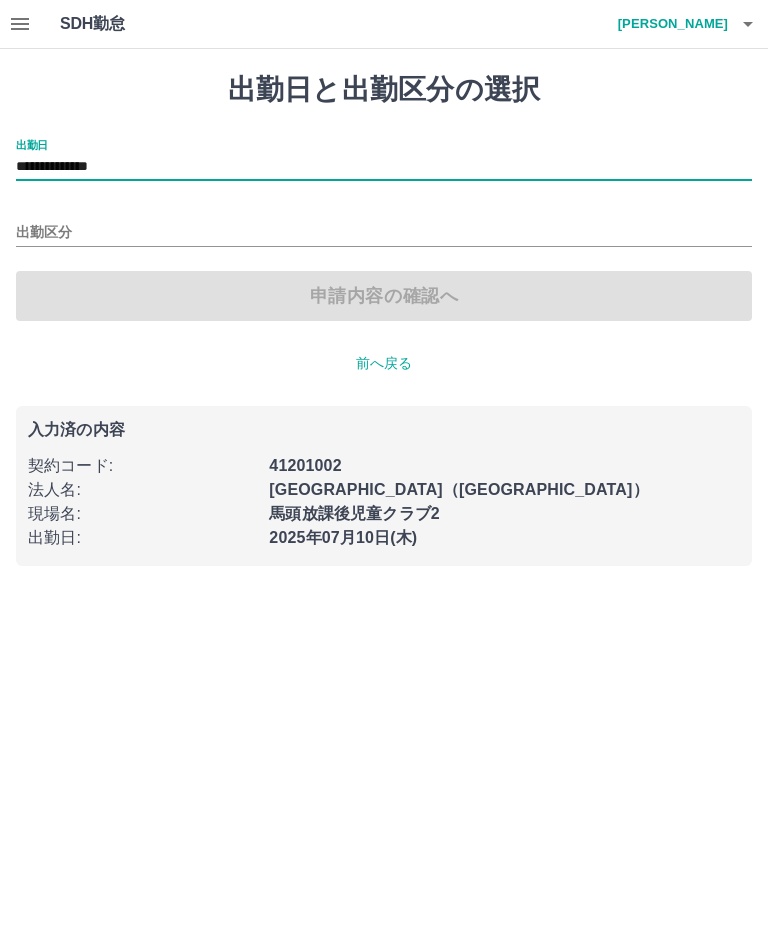 click on "出勤区分" at bounding box center (384, 233) 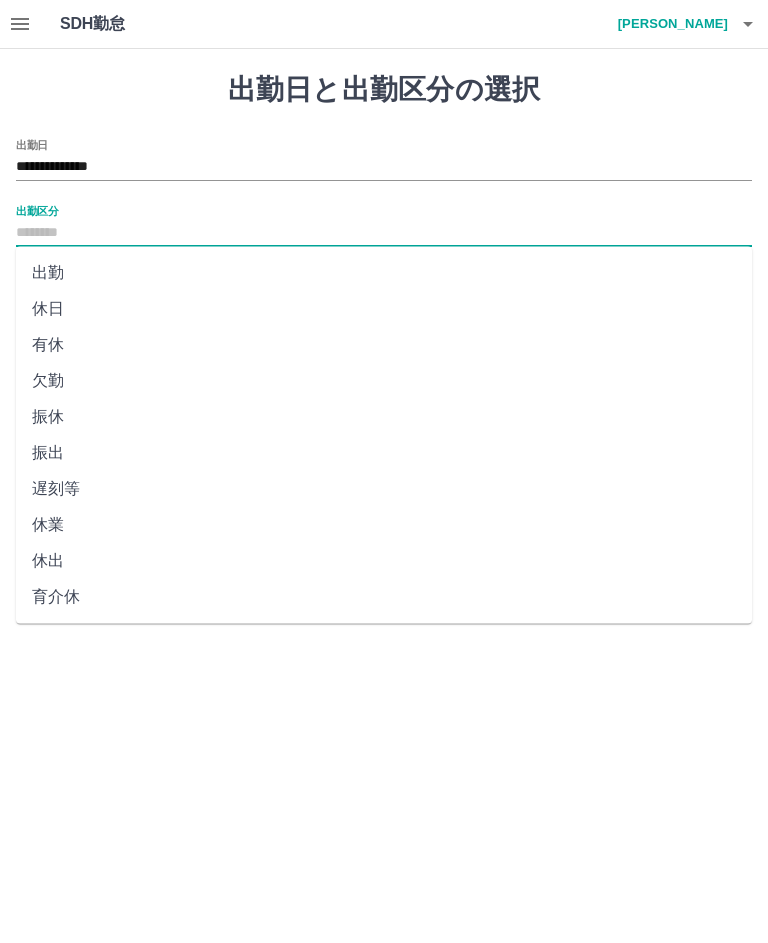 click on "休日" at bounding box center [384, 309] 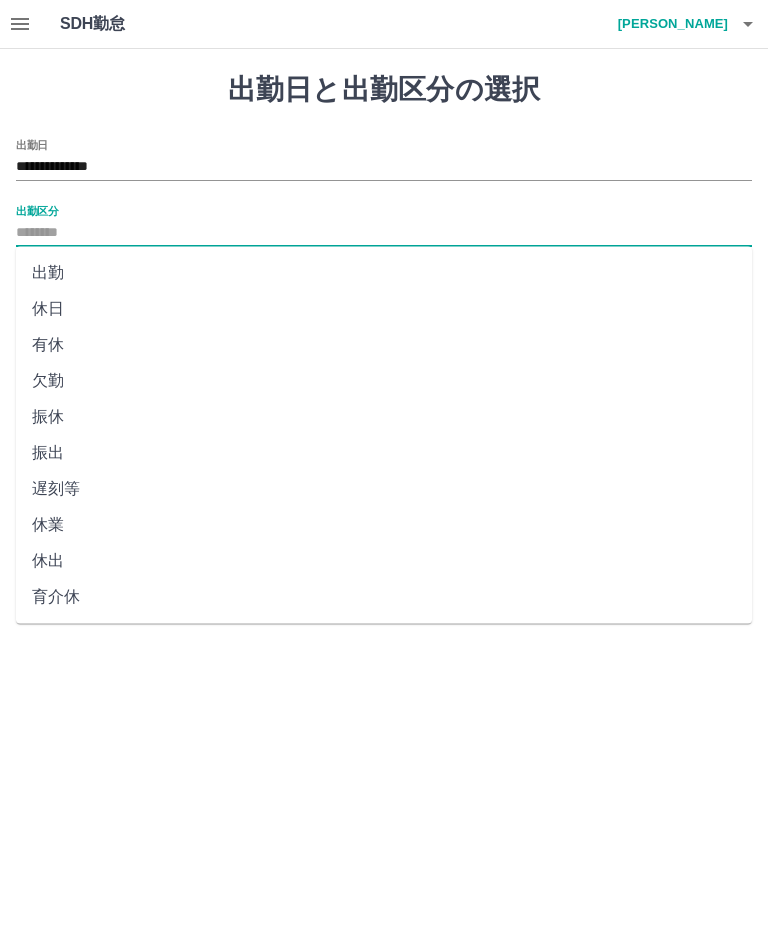 type on "**" 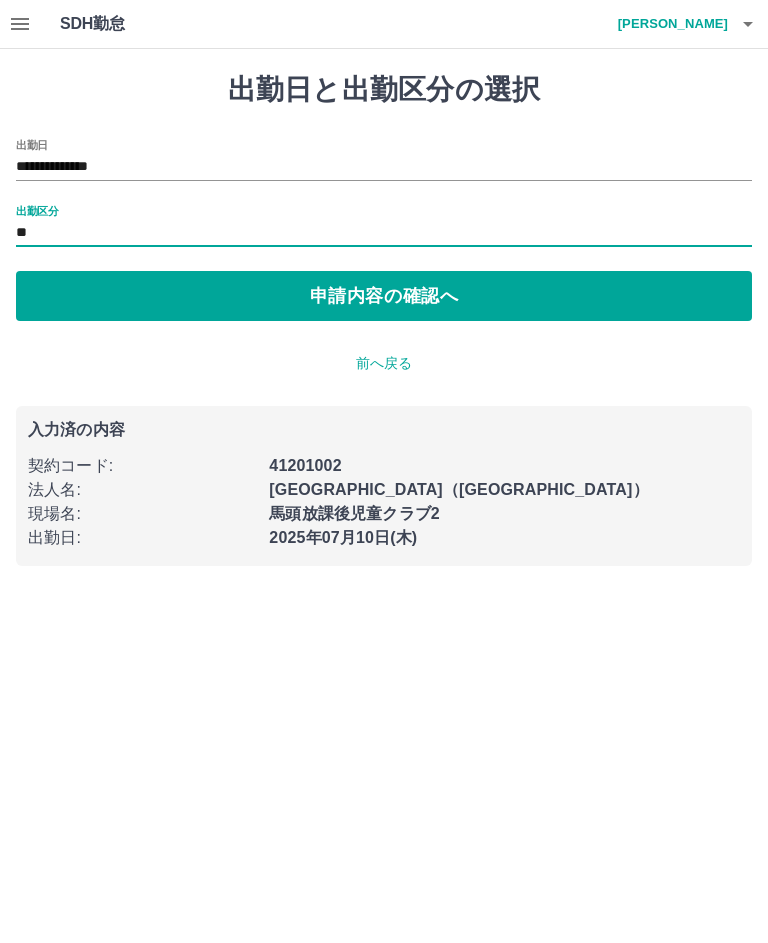click on "申請内容の確認へ" at bounding box center [384, 296] 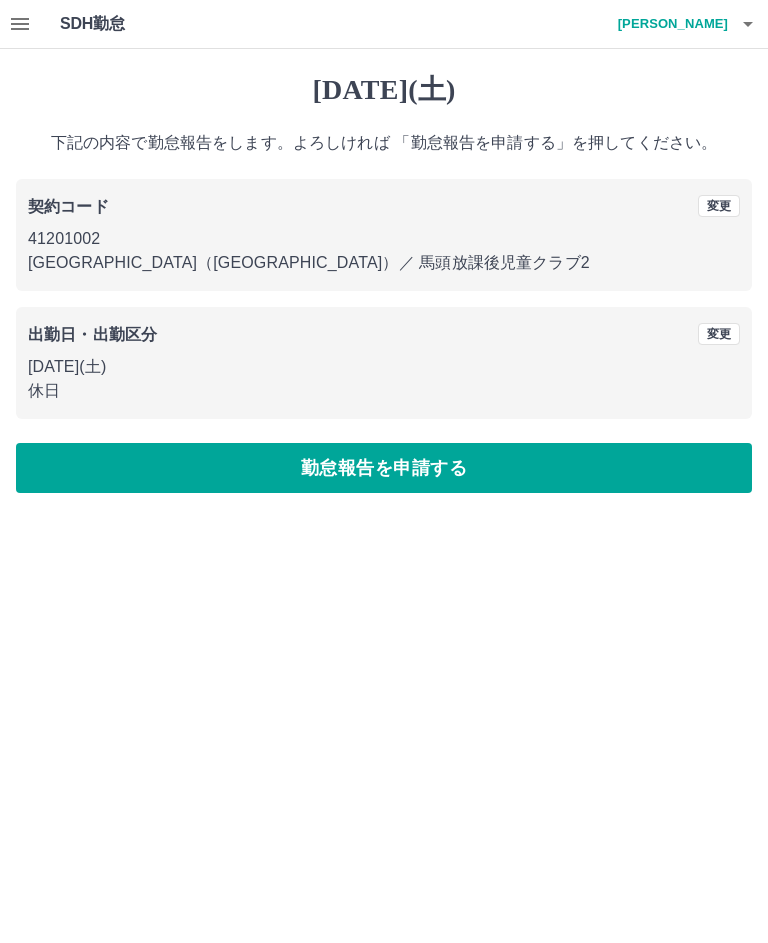 click on "勤怠報告を申請する" at bounding box center [384, 468] 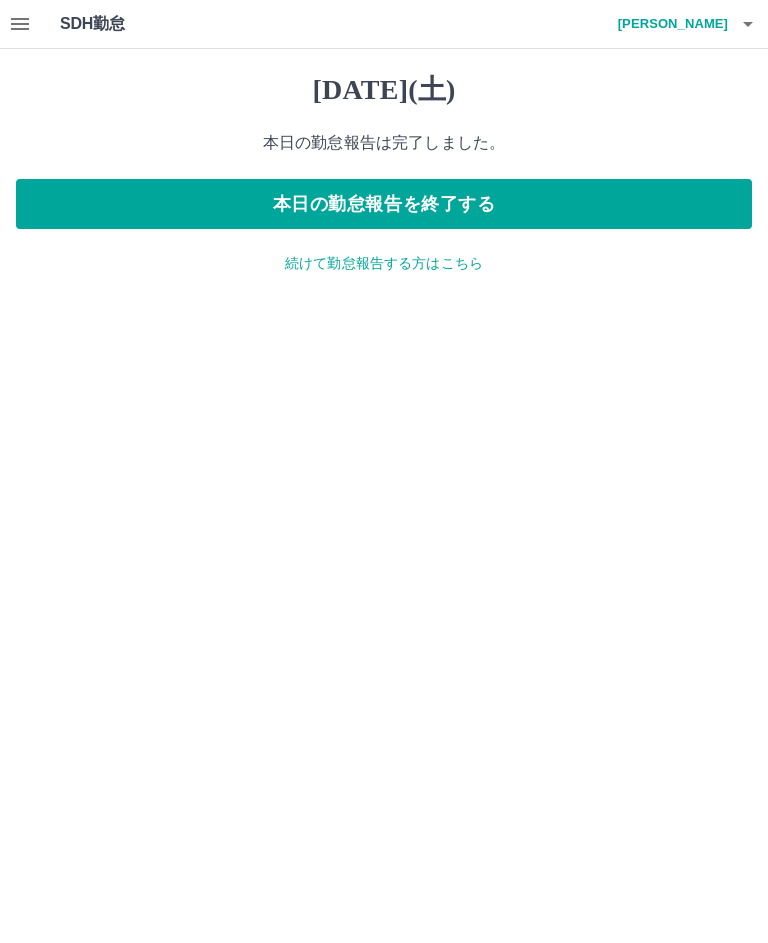 click on "続けて勤怠報告する方はこちら" at bounding box center [384, 263] 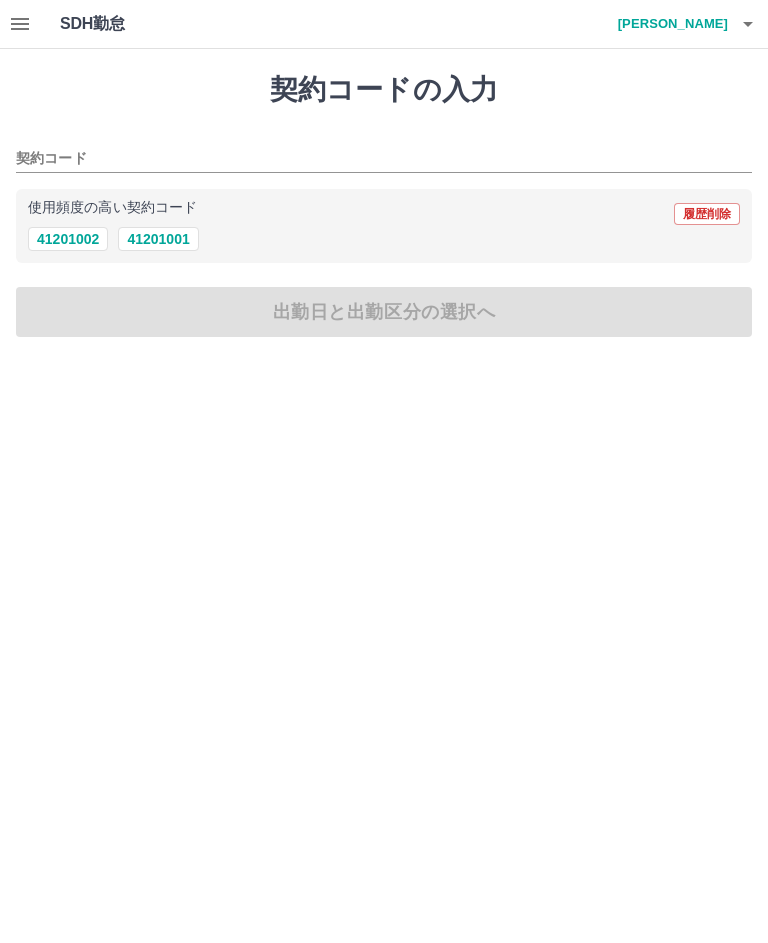 click on "41201002" at bounding box center [68, 239] 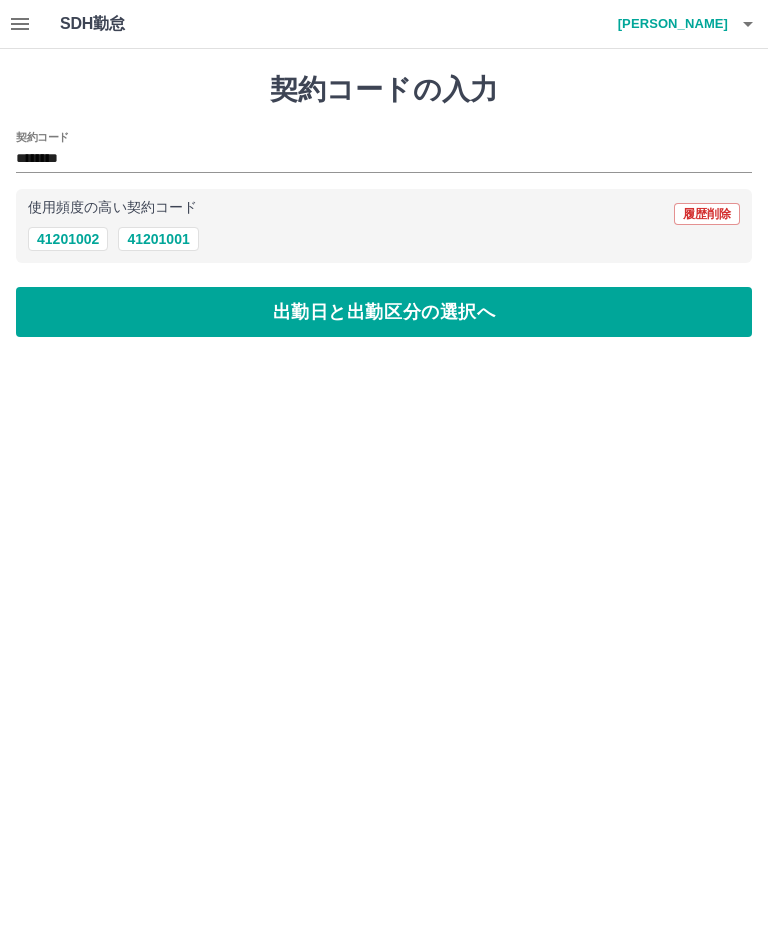 click on "出勤日と出勤区分の選択へ" at bounding box center (384, 312) 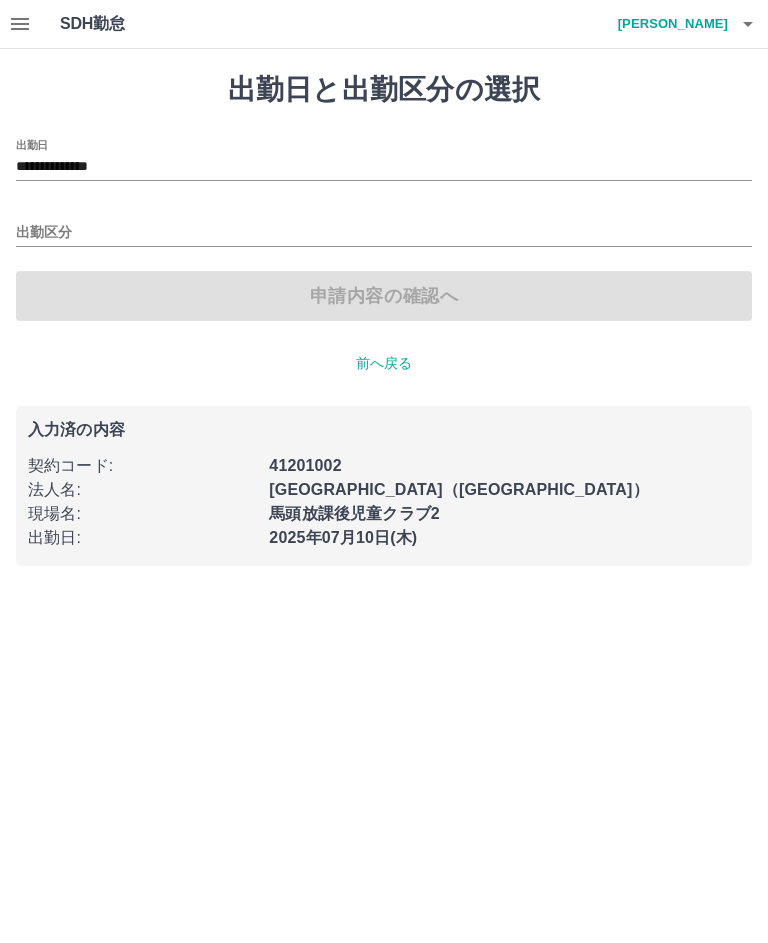 click on "**********" at bounding box center (384, 167) 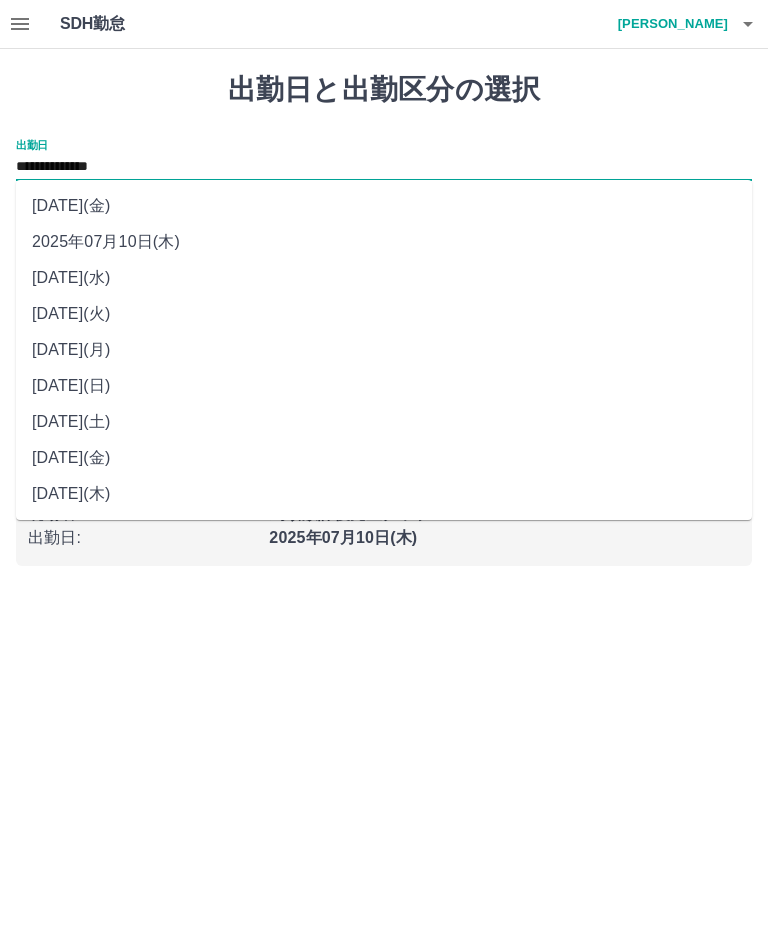 click on "2025年07月06日(日)" at bounding box center [384, 386] 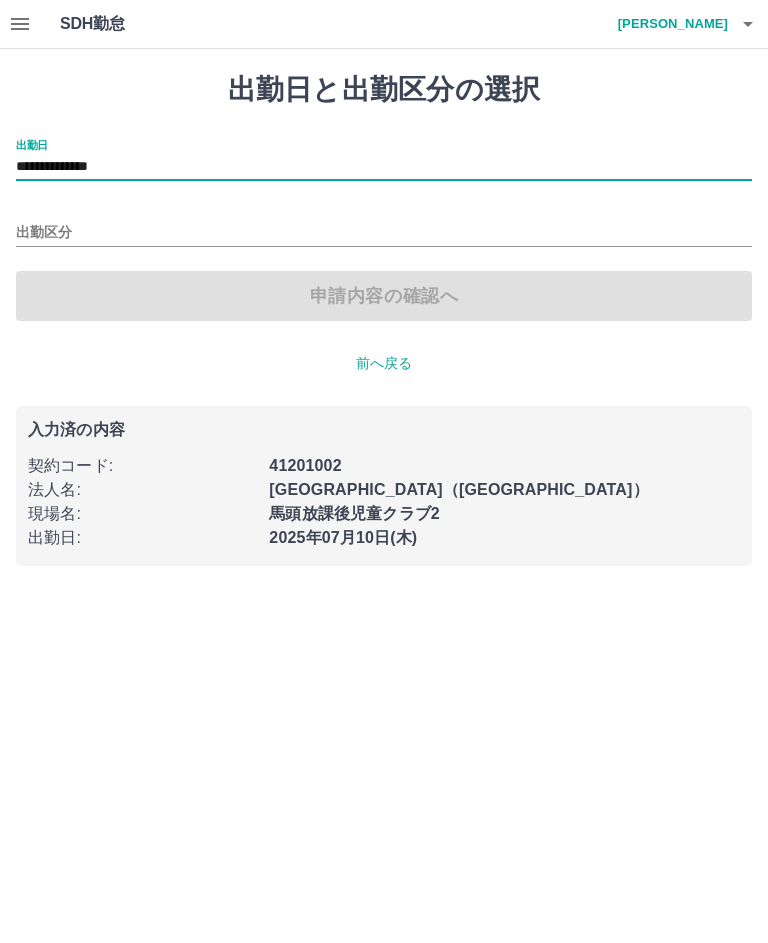click on "出勤区分" at bounding box center (384, 233) 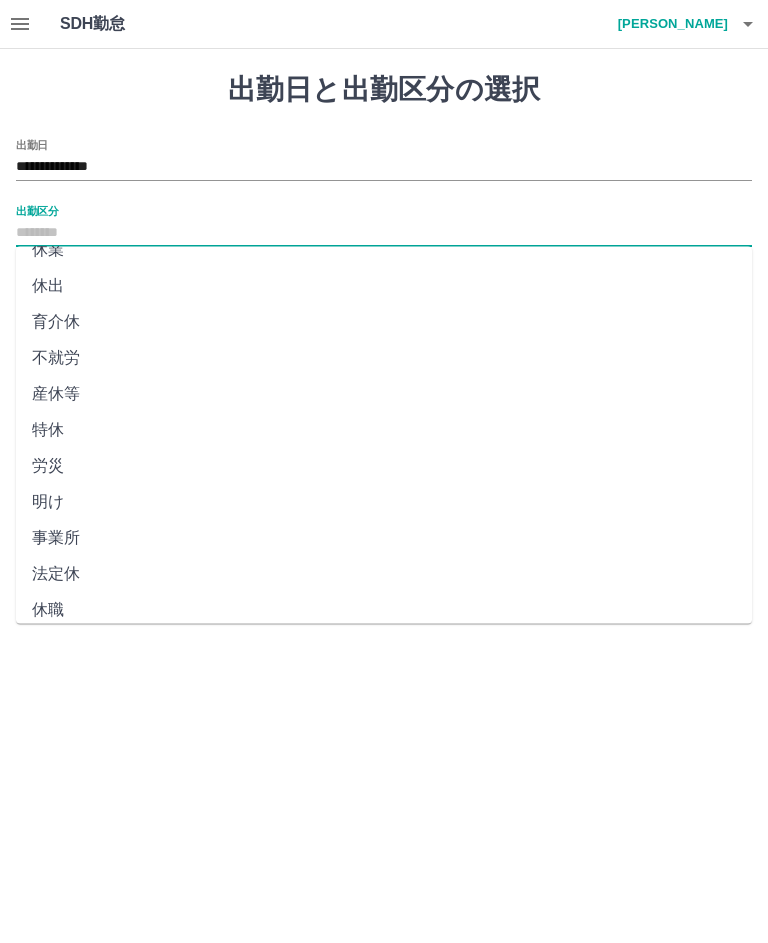 scroll, scrollTop: 272, scrollLeft: 0, axis: vertical 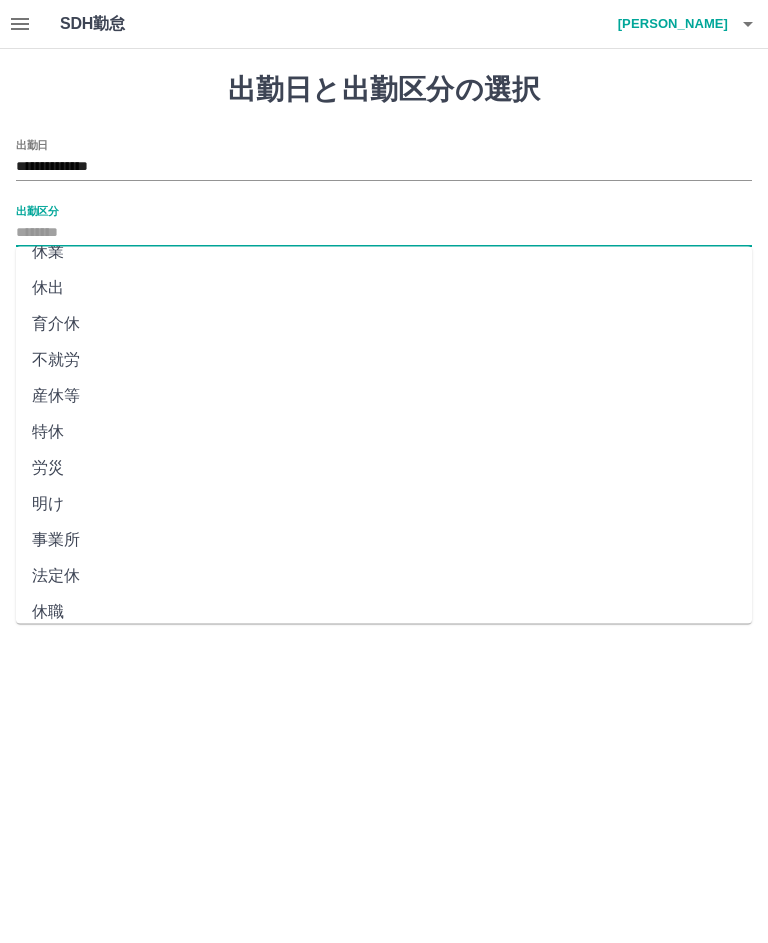 click on "法定休" at bounding box center (384, 577) 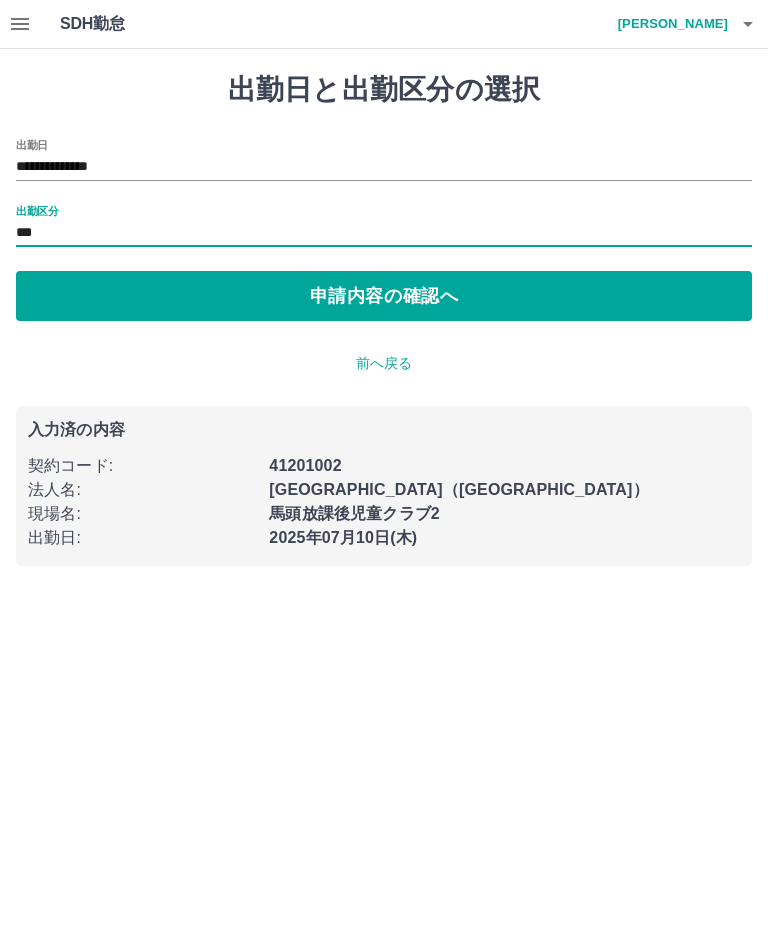 click on "申請内容の確認へ" at bounding box center (384, 296) 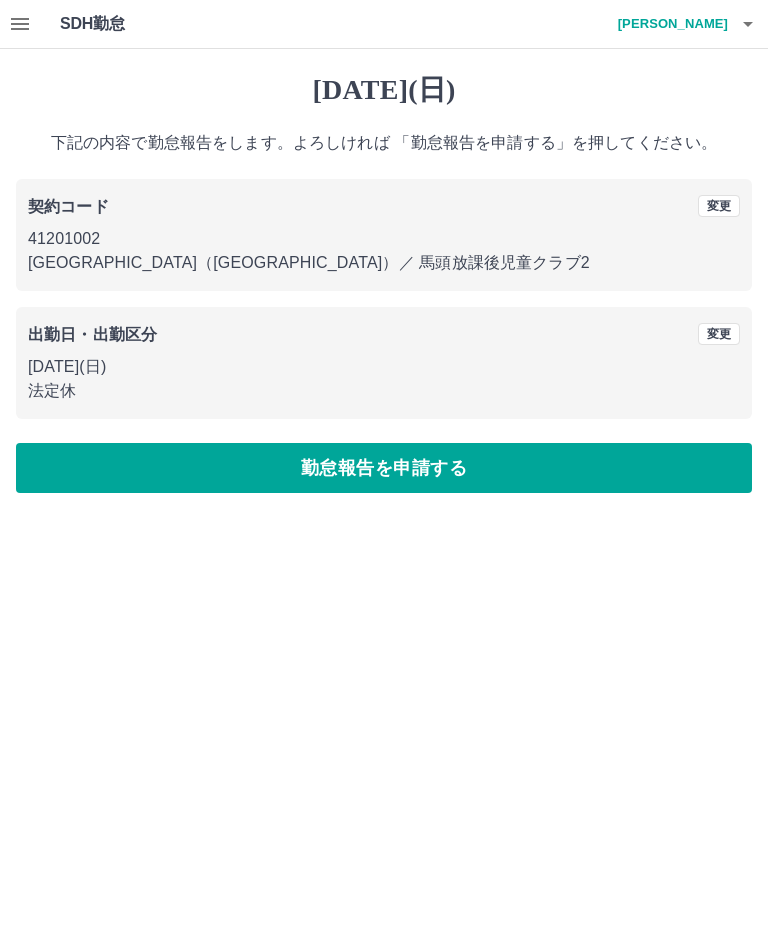 click on "勤怠報告を申請する" at bounding box center (384, 468) 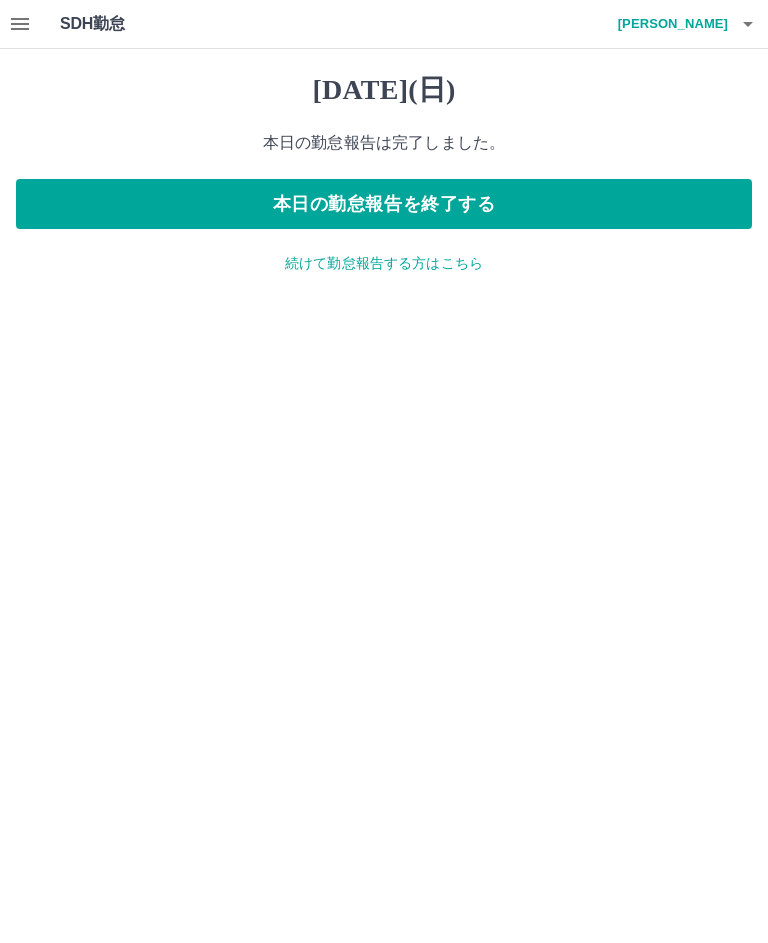 click on "本日の勤怠報告を終了する" at bounding box center [384, 204] 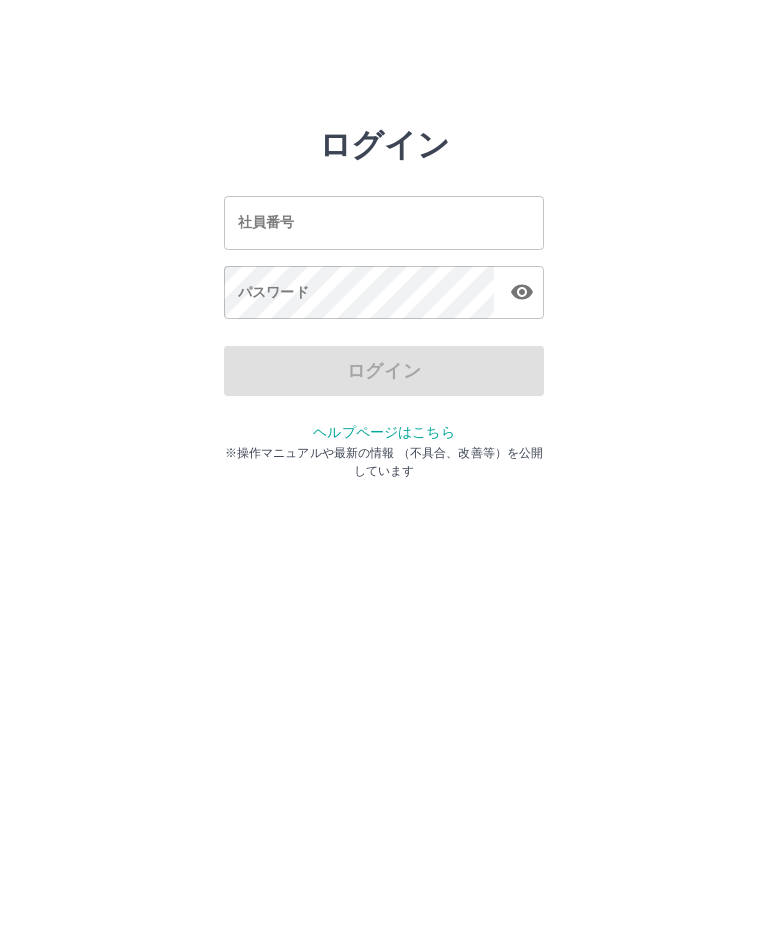 scroll, scrollTop: 0, scrollLeft: 0, axis: both 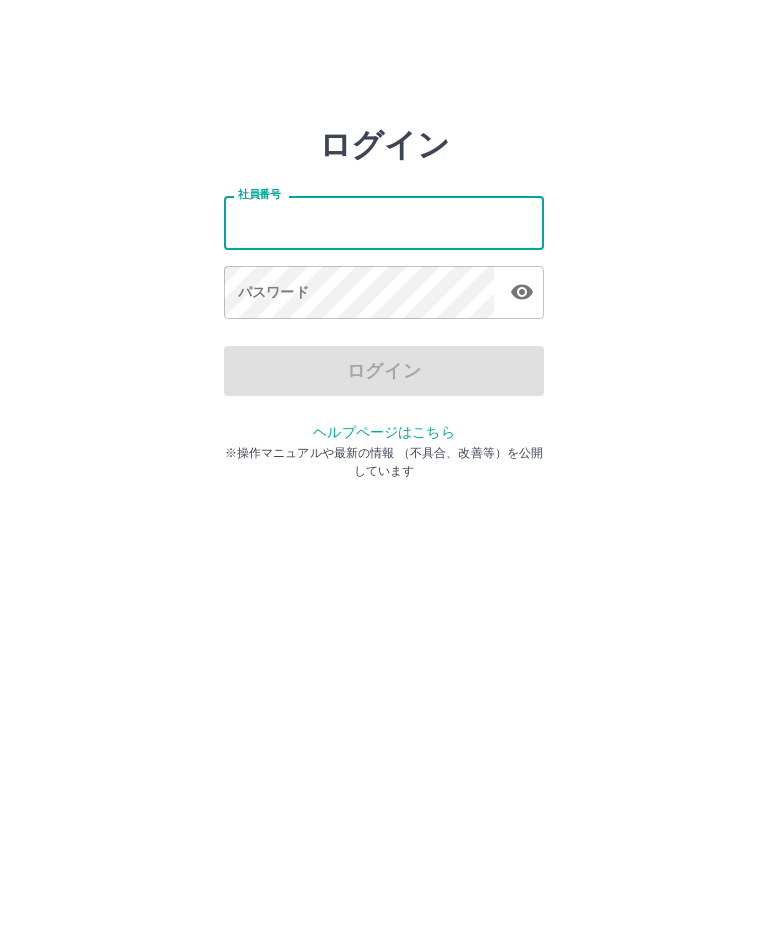 click on "社員番号" at bounding box center (384, 222) 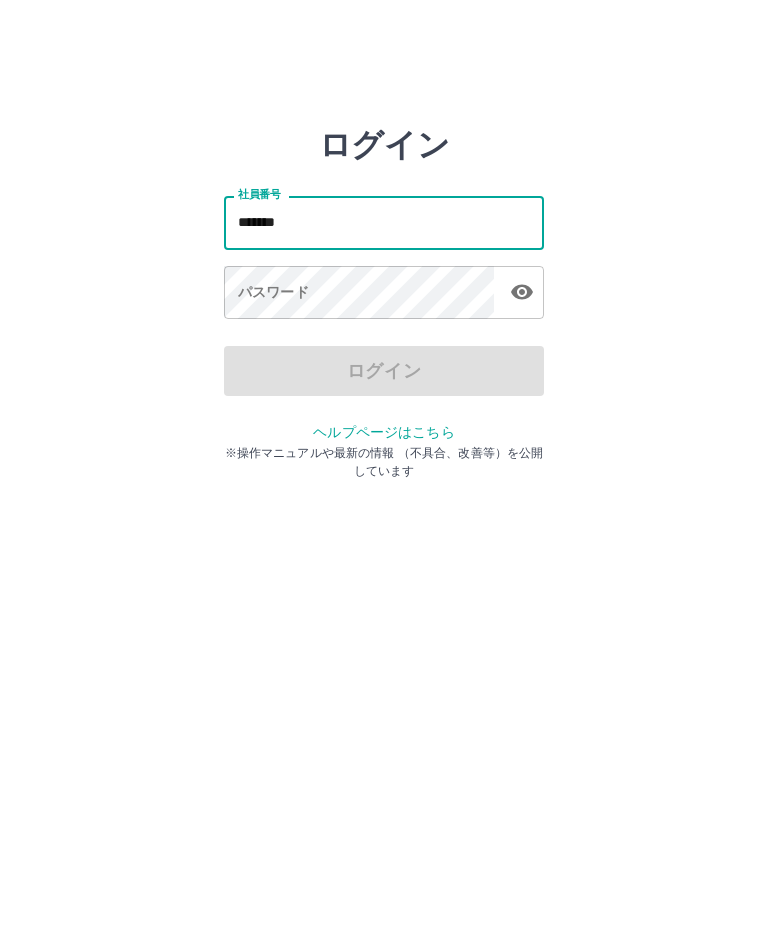 type on "*******" 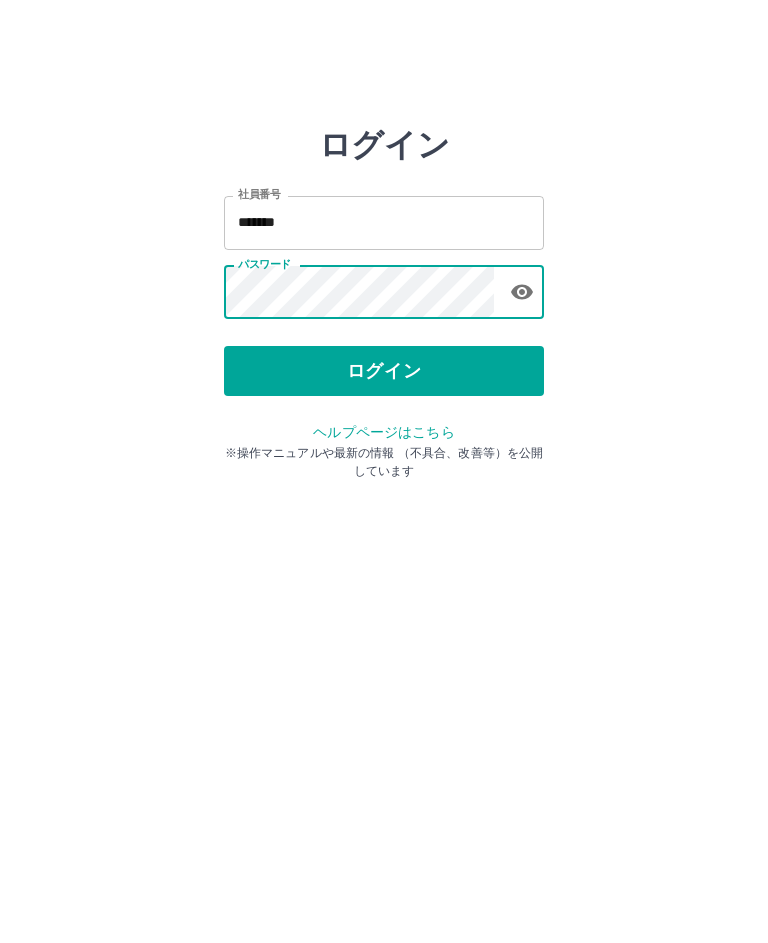 click on "ログイン" at bounding box center (384, 371) 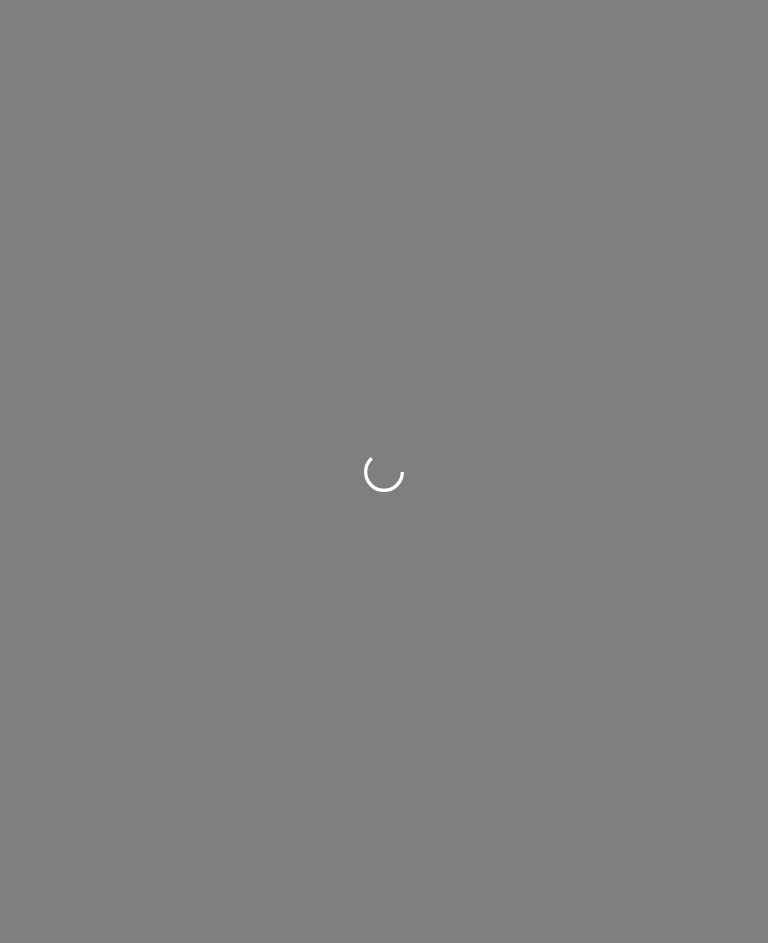 scroll, scrollTop: 0, scrollLeft: 0, axis: both 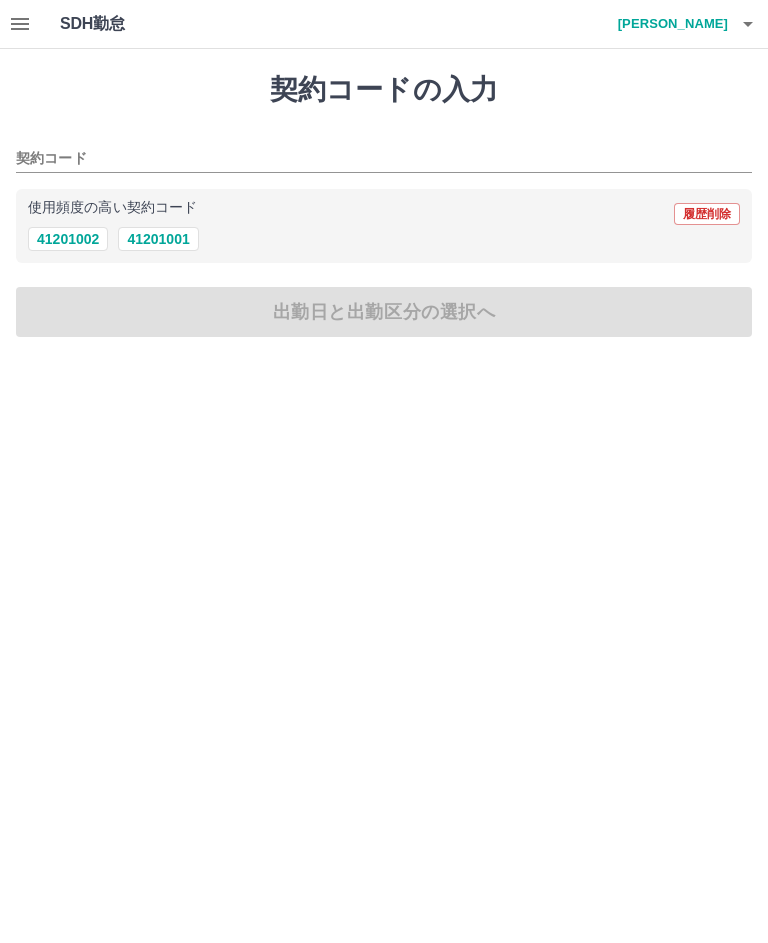 click on "41201001" at bounding box center [158, 239] 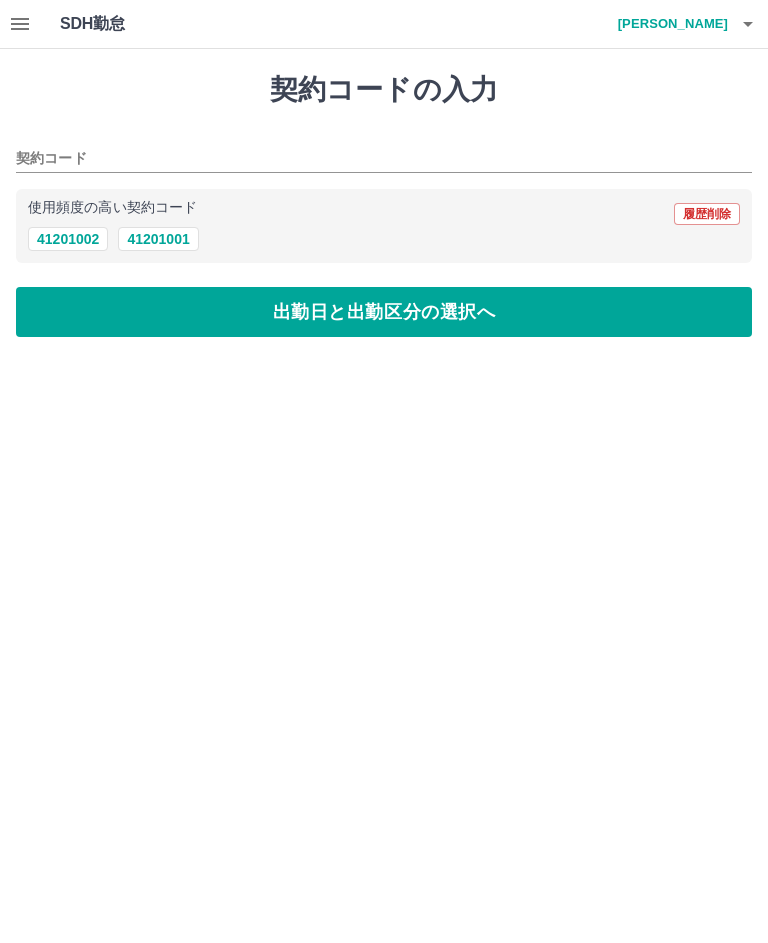 type on "********" 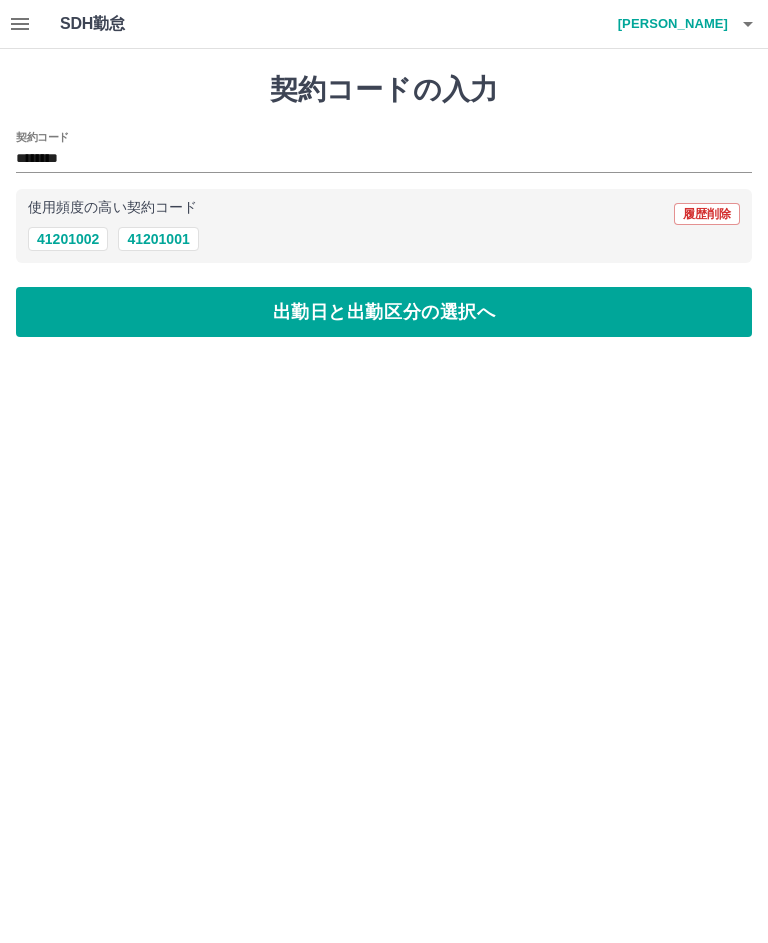 click on "出勤日と出勤区分の選択へ" at bounding box center (384, 312) 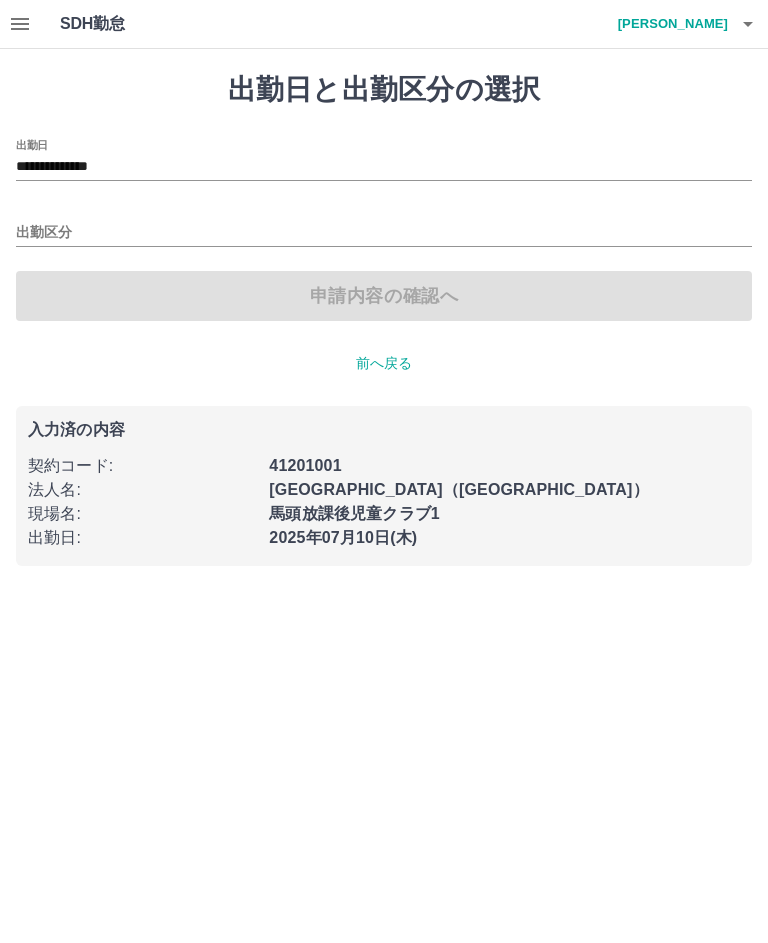 click on "出勤区分" at bounding box center (384, 233) 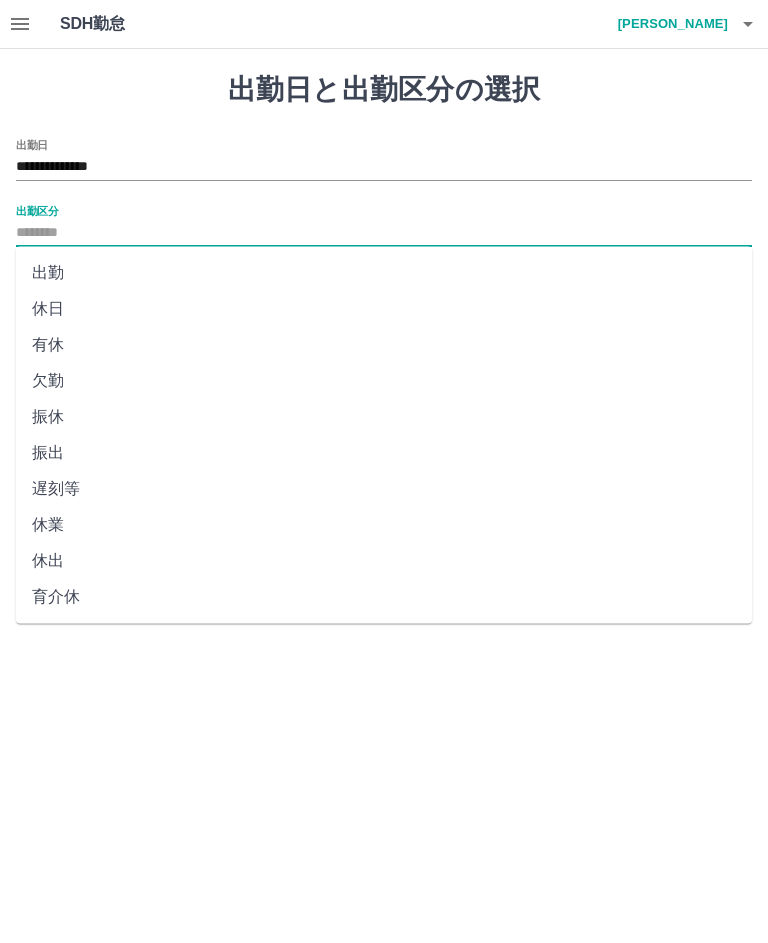 click on "出勤" at bounding box center [384, 273] 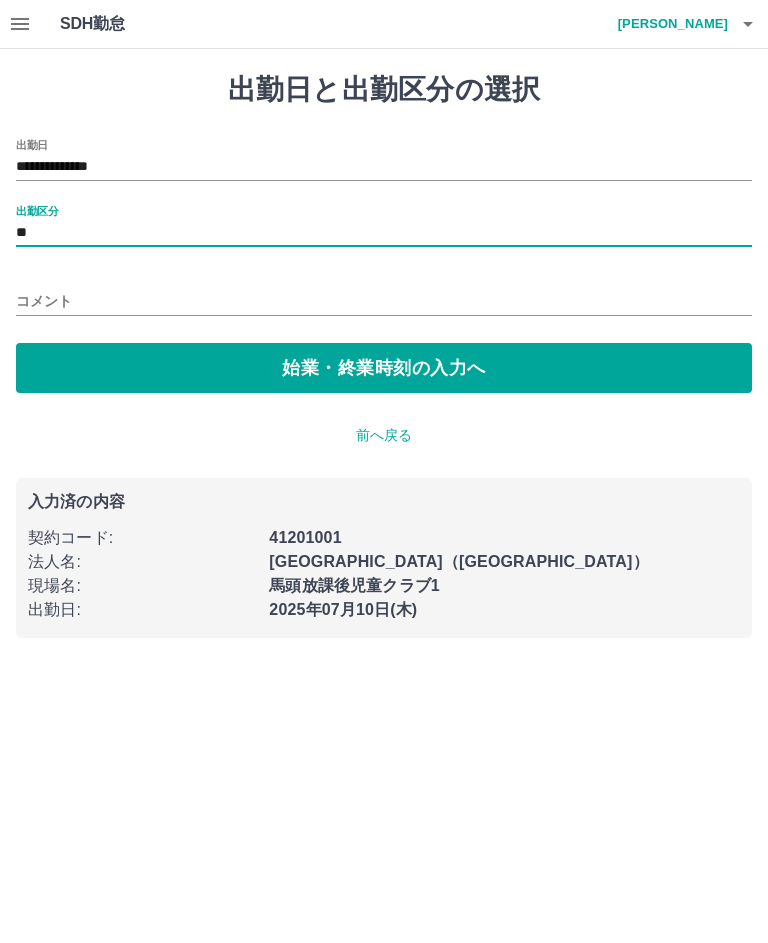 click on "始業・終業時刻の入力へ" at bounding box center (384, 368) 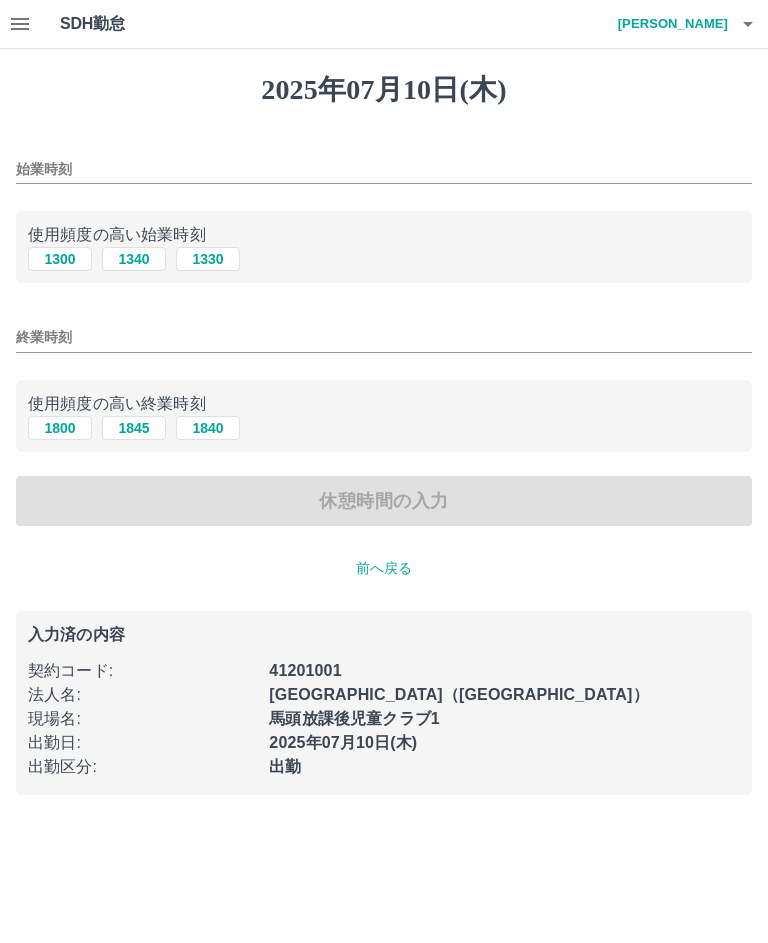 click on "休憩時間の入力" at bounding box center (384, 501) 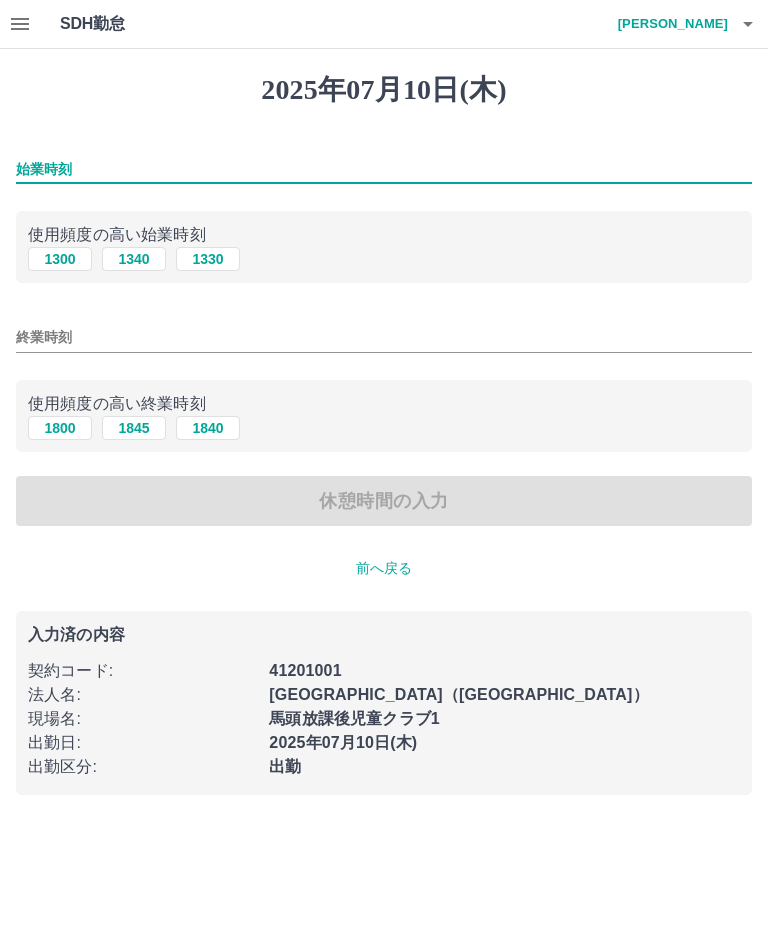 click on "1340" at bounding box center [134, 259] 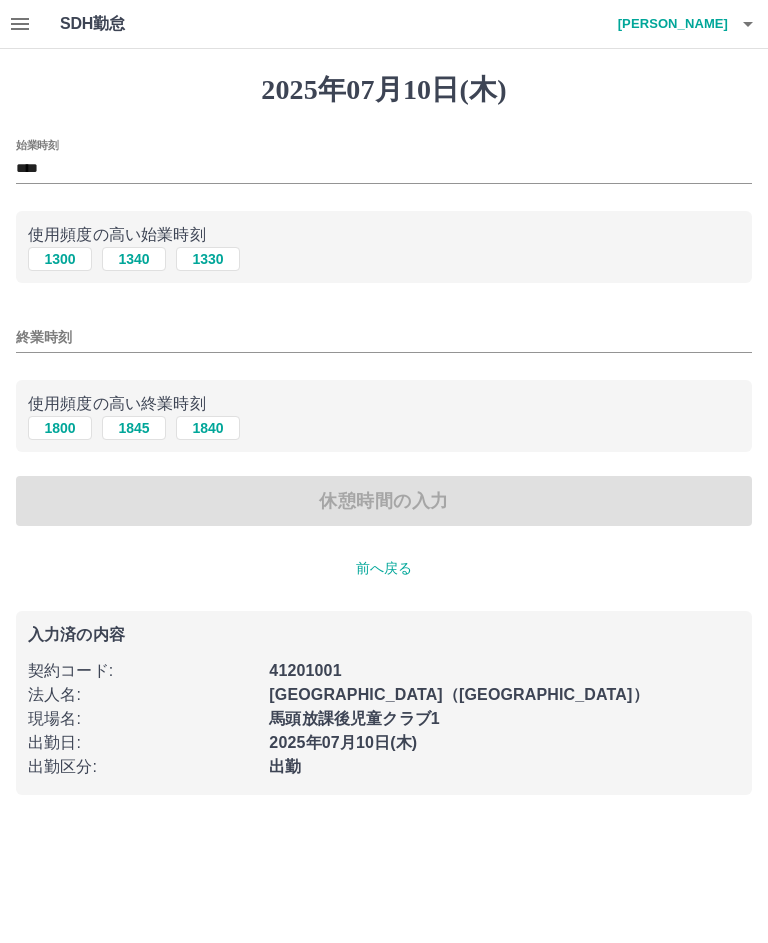 click on "終業時刻" at bounding box center [384, 337] 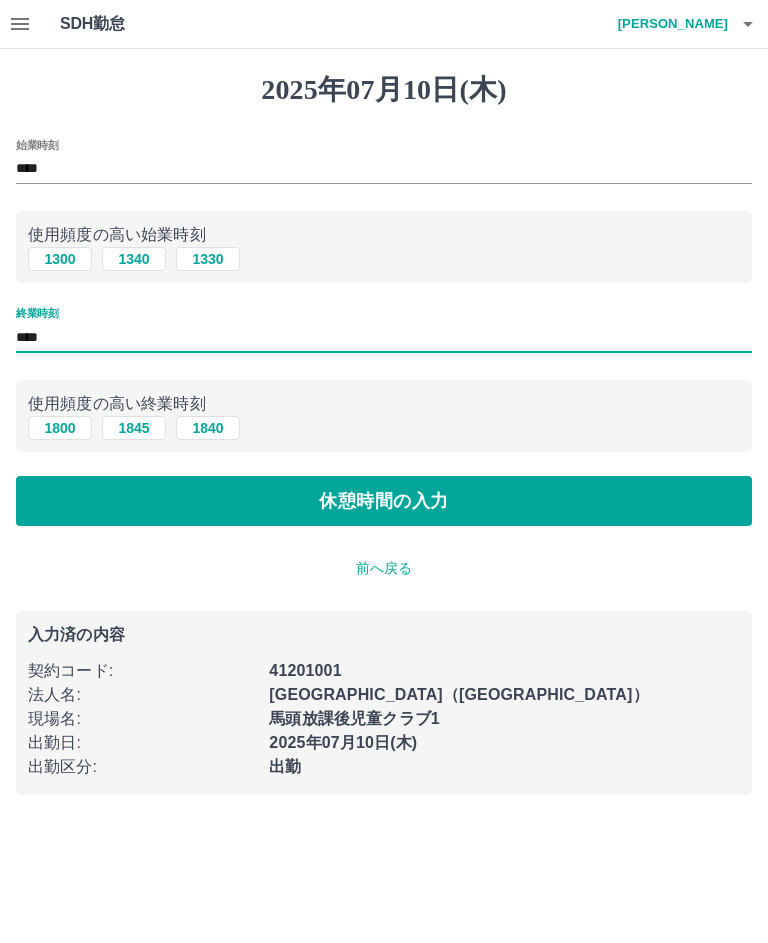 type on "****" 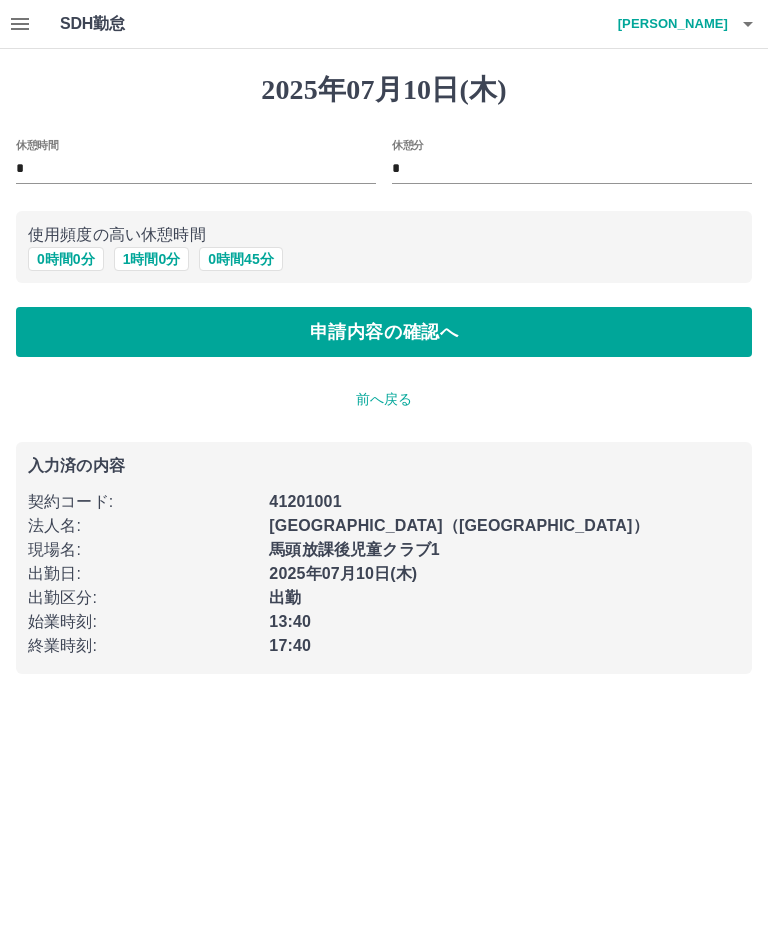 click on "申請内容の確認へ" at bounding box center [384, 332] 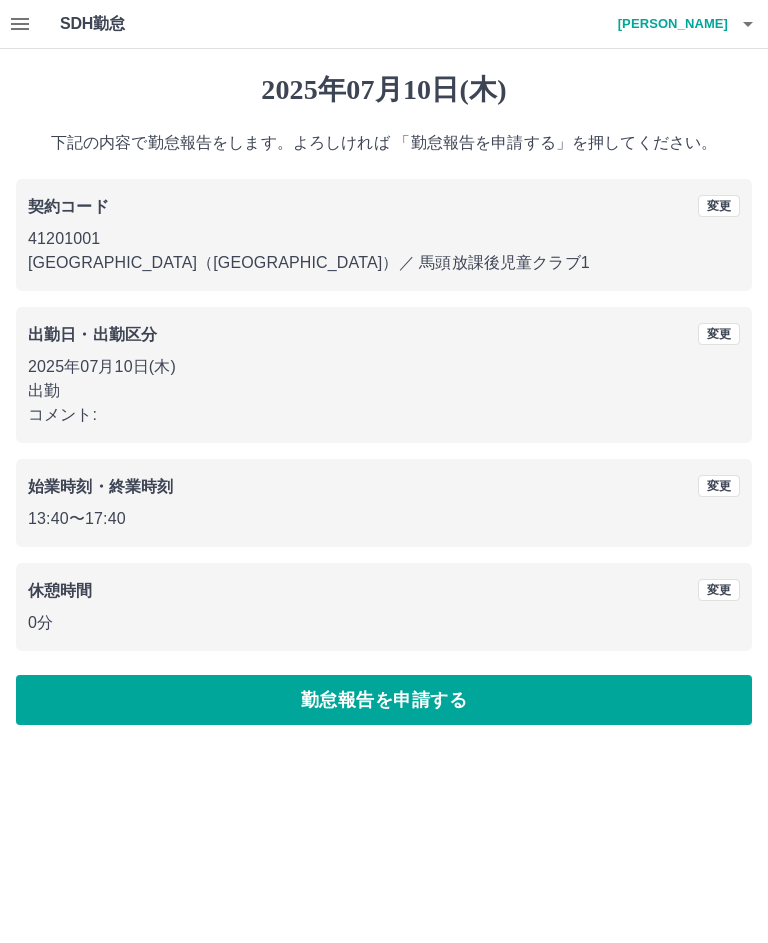 click on "勤怠報告を申請する" at bounding box center [384, 700] 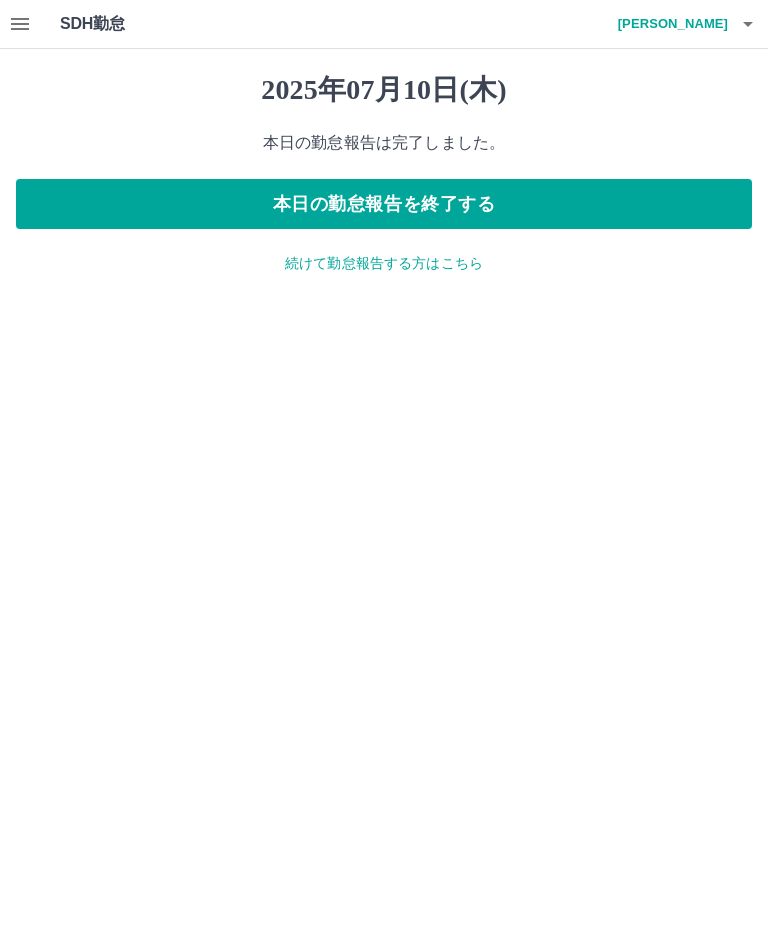 click on "続けて勤怠報告する方はこちら" at bounding box center [384, 263] 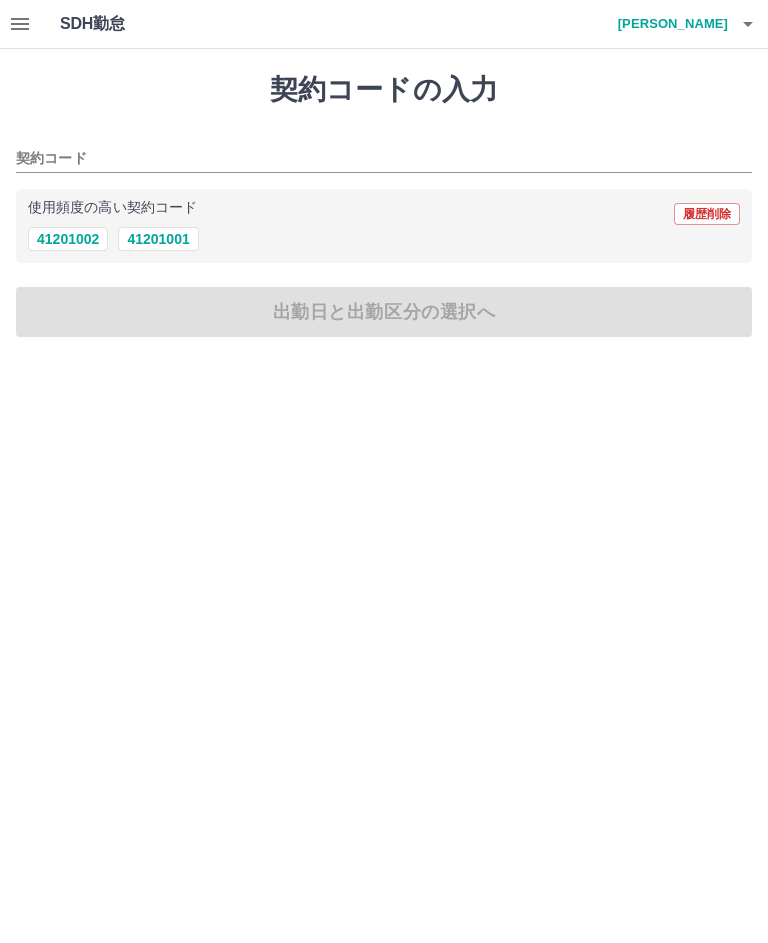 click on "41201001" at bounding box center [158, 239] 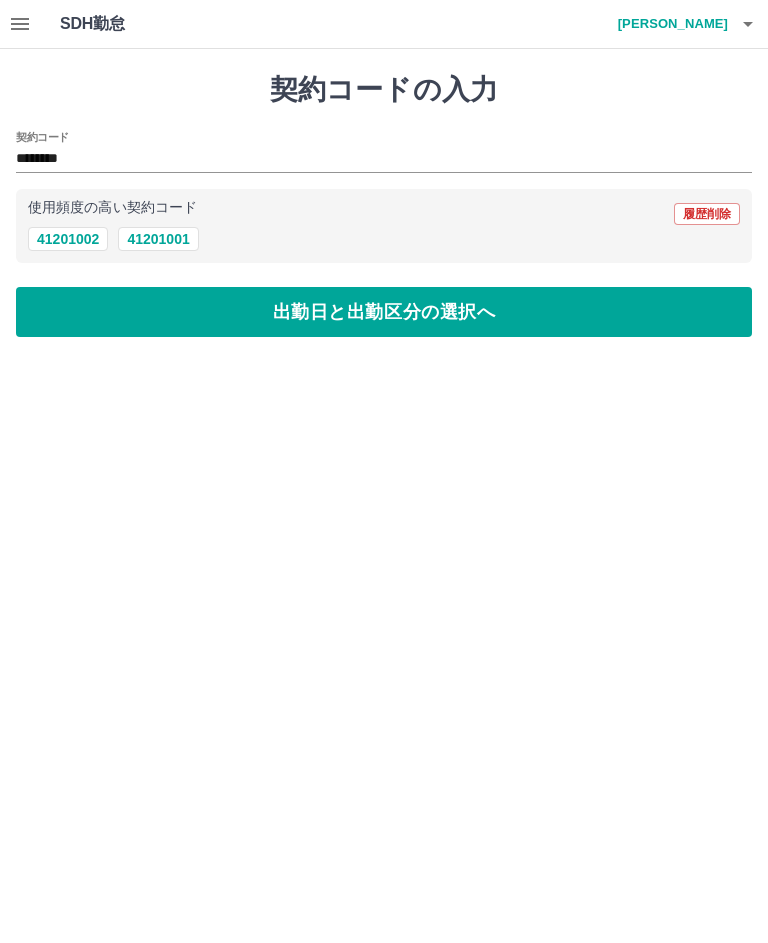 click on "出勤日と出勤区分の選択へ" at bounding box center (384, 312) 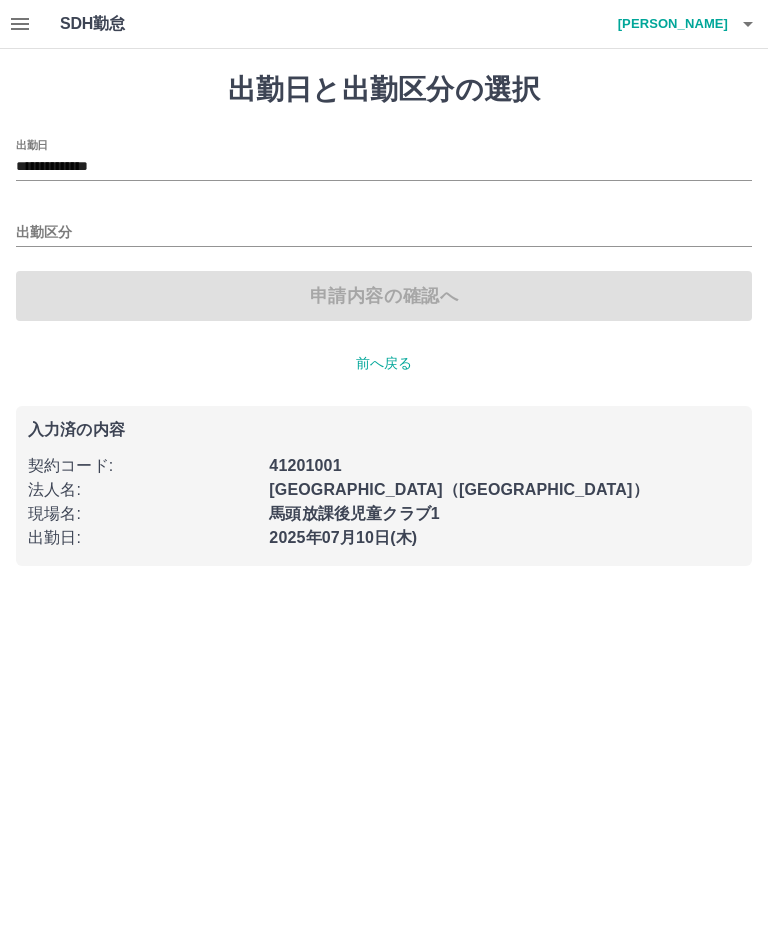 click on "**********" at bounding box center [384, 160] 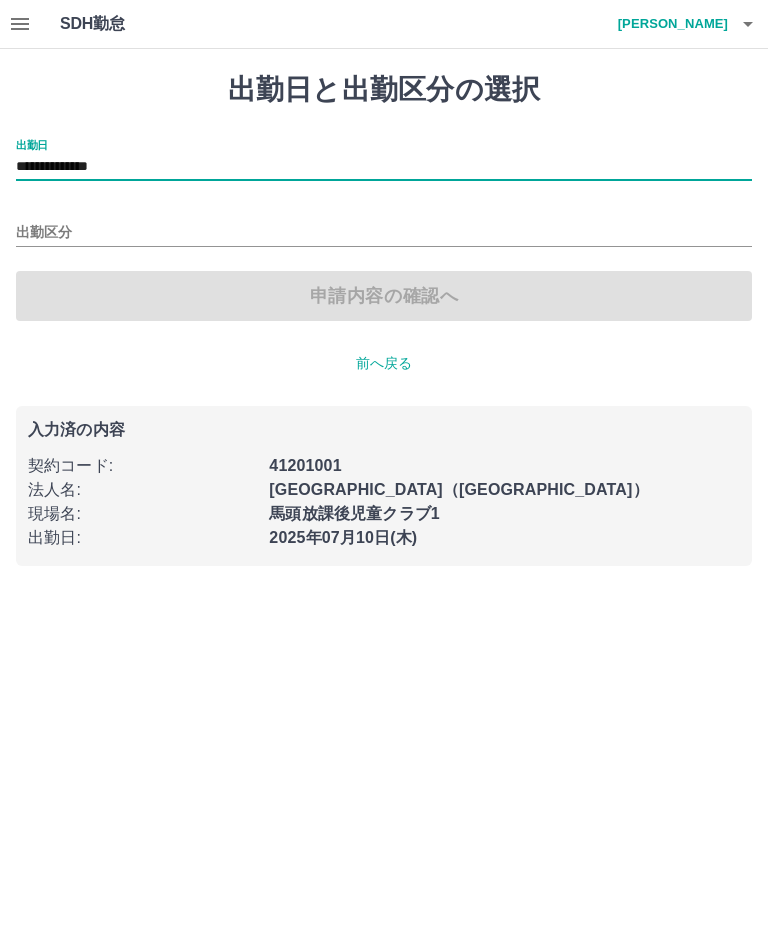 click on "出勤区分" at bounding box center [384, 233] 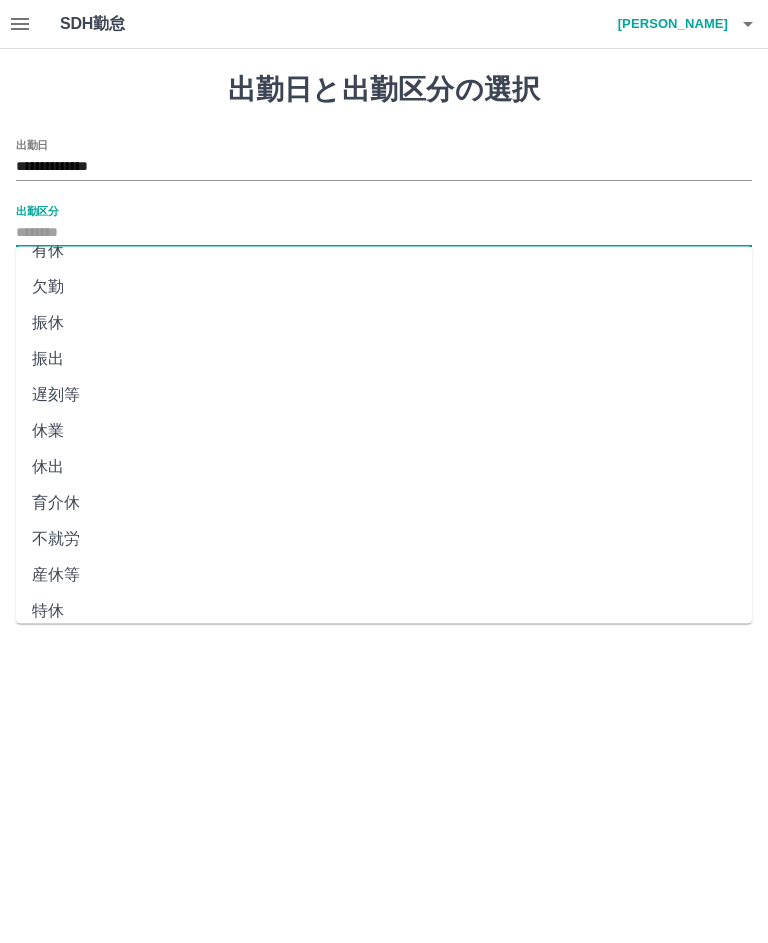 scroll, scrollTop: 90, scrollLeft: 0, axis: vertical 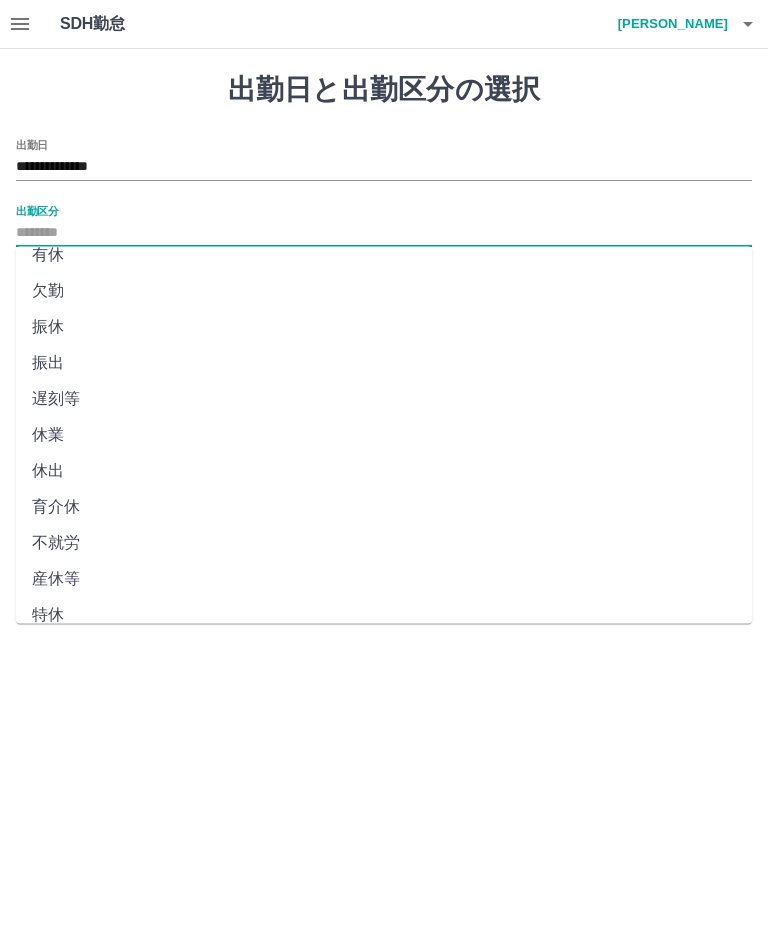 click on "**********" at bounding box center (384, 160) 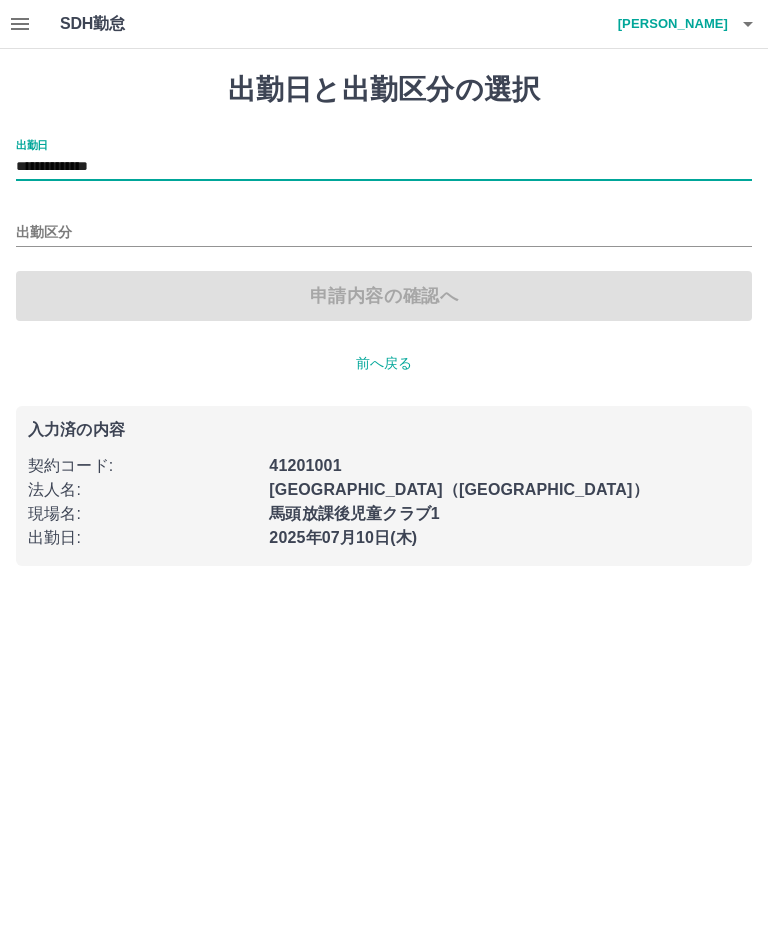 click on "**********" at bounding box center [384, 167] 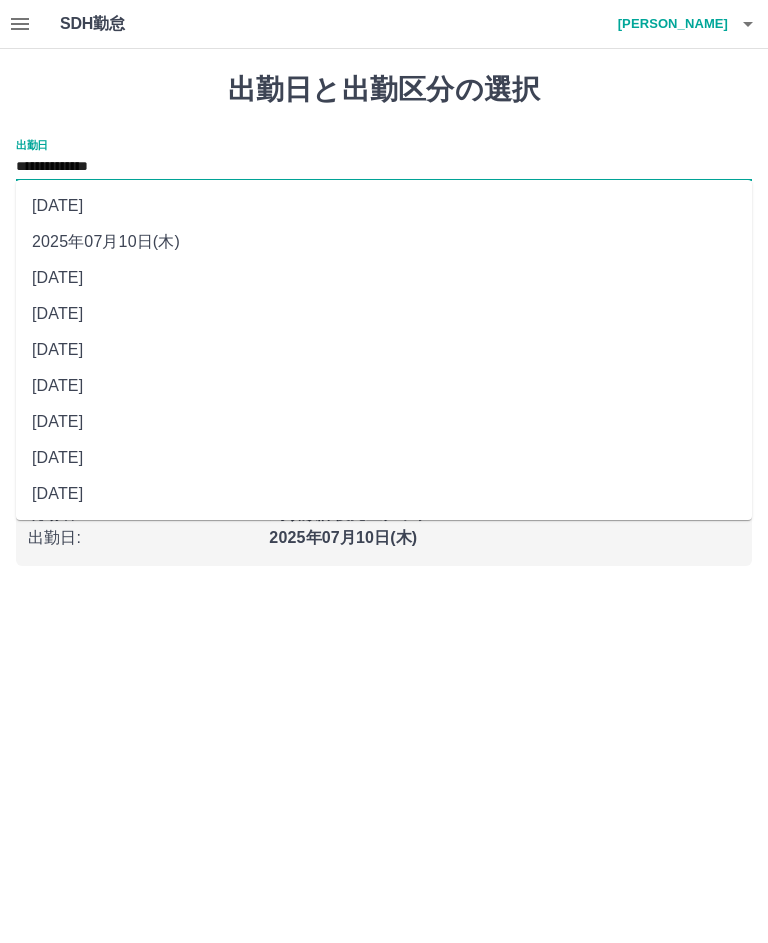 click on "2025年07月09日(水)" at bounding box center [384, 278] 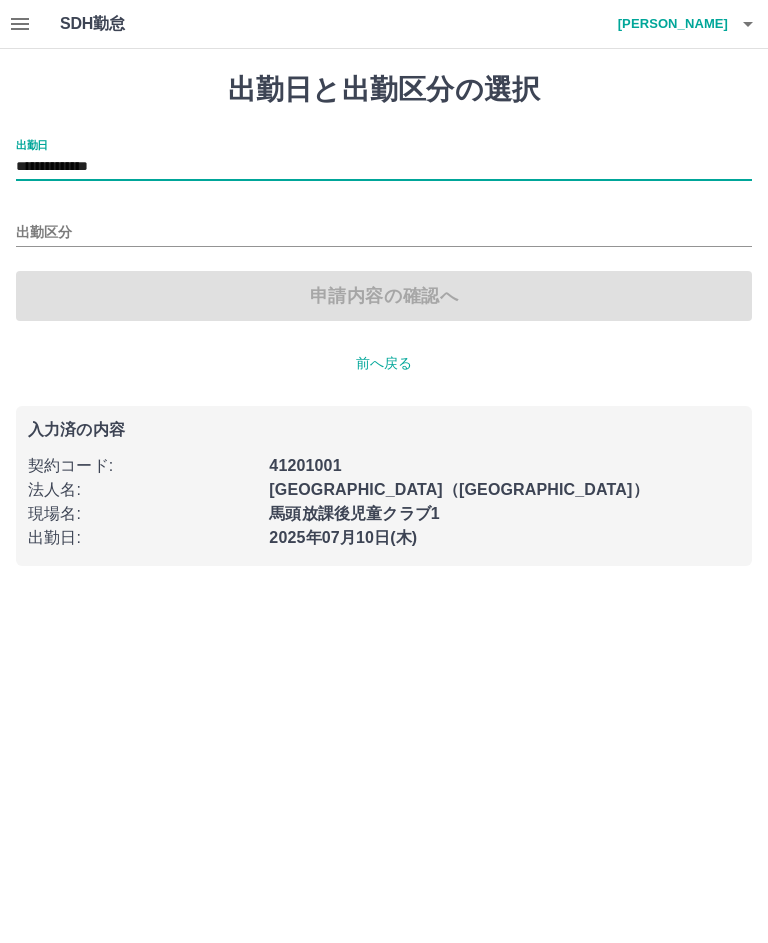 type on "**********" 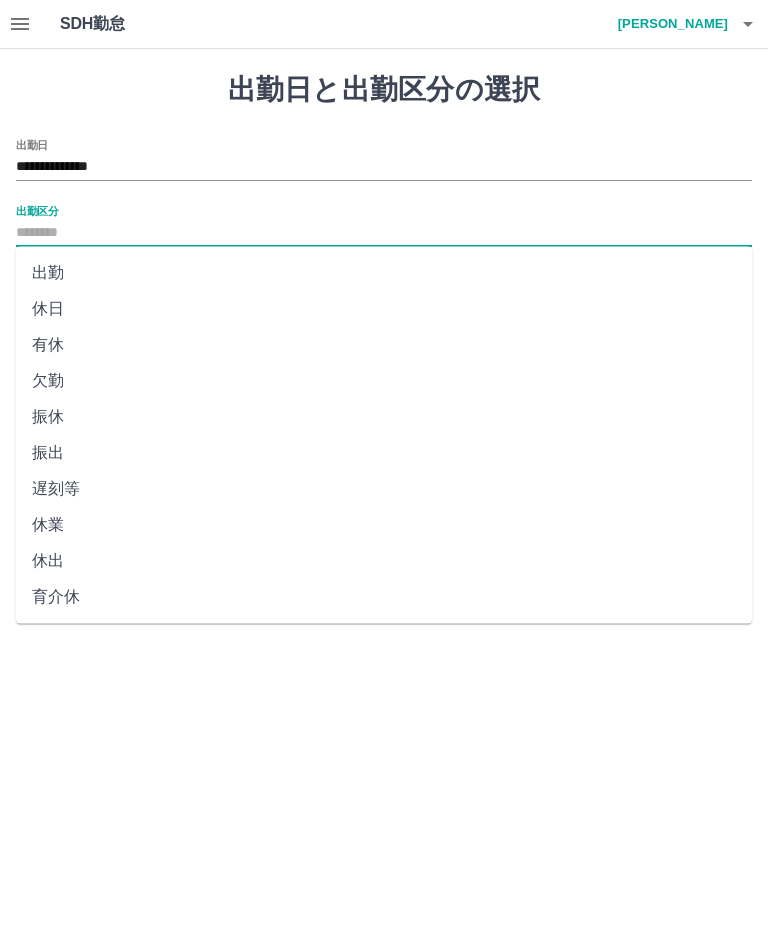 click on "有休" at bounding box center (384, 345) 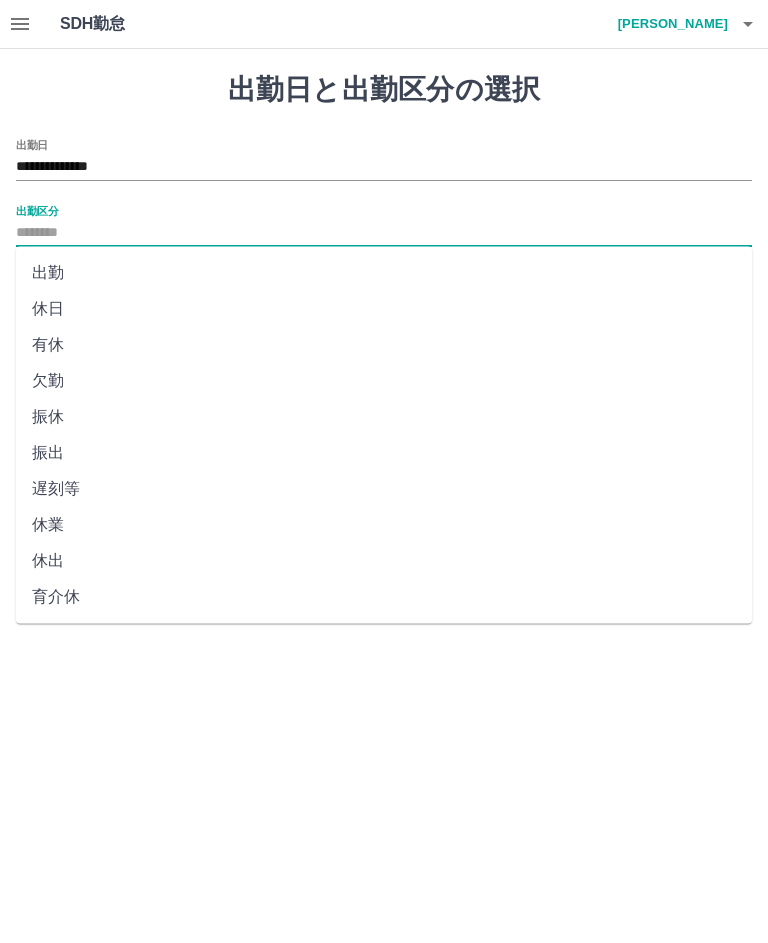 type on "**" 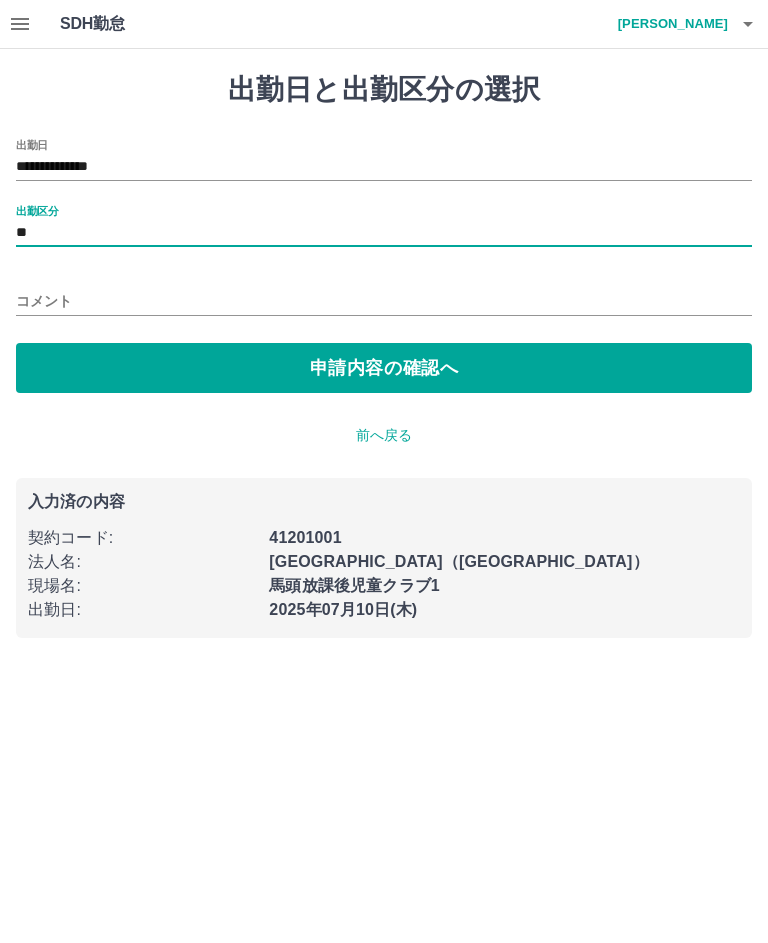 click on "申請内容の確認へ" at bounding box center [384, 368] 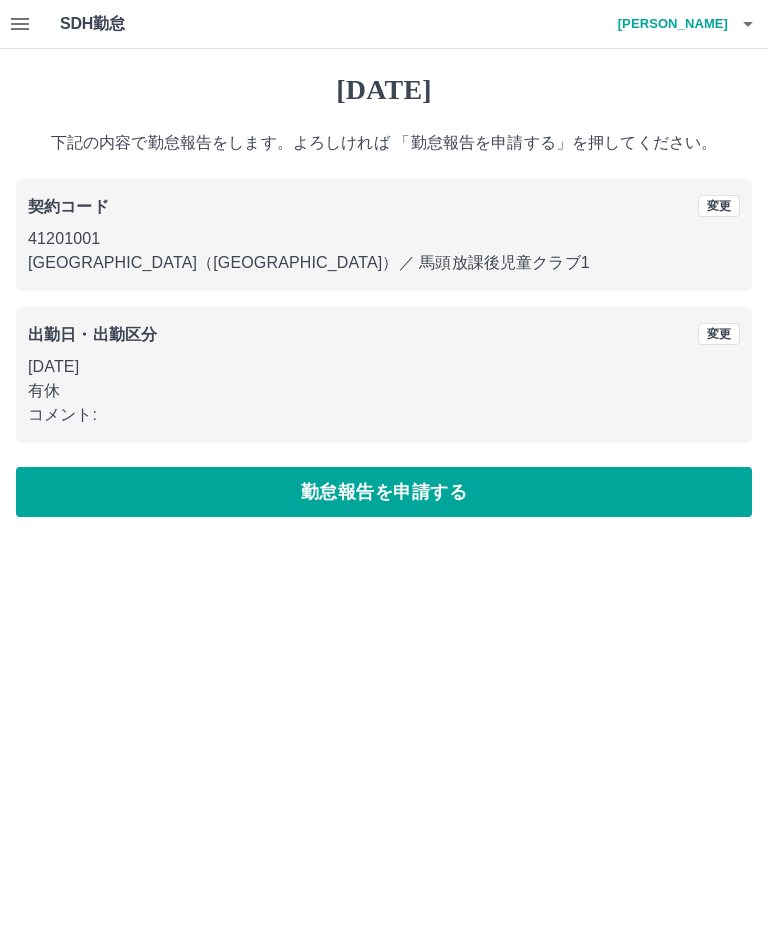 click on "勤怠報告を申請する" at bounding box center [384, 492] 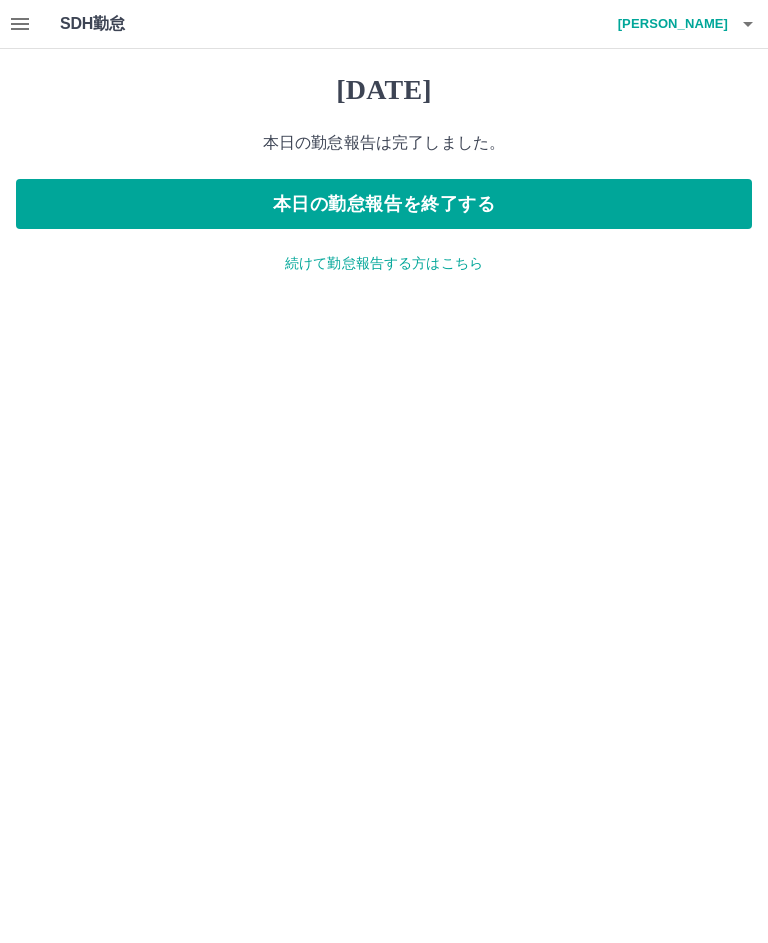 click on "2025年07月09日(水) 本日の勤怠報告は完了しました。 本日の勤怠報告を終了する 続けて勤怠報告する方はこちら" at bounding box center [384, 173] 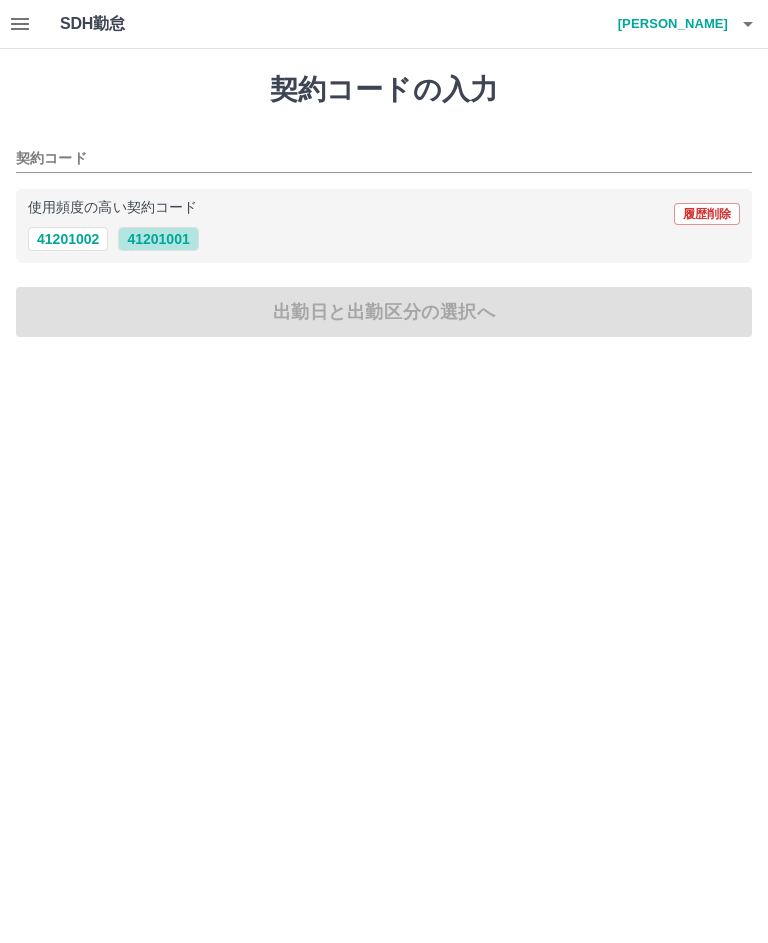click on "41201001" at bounding box center [158, 239] 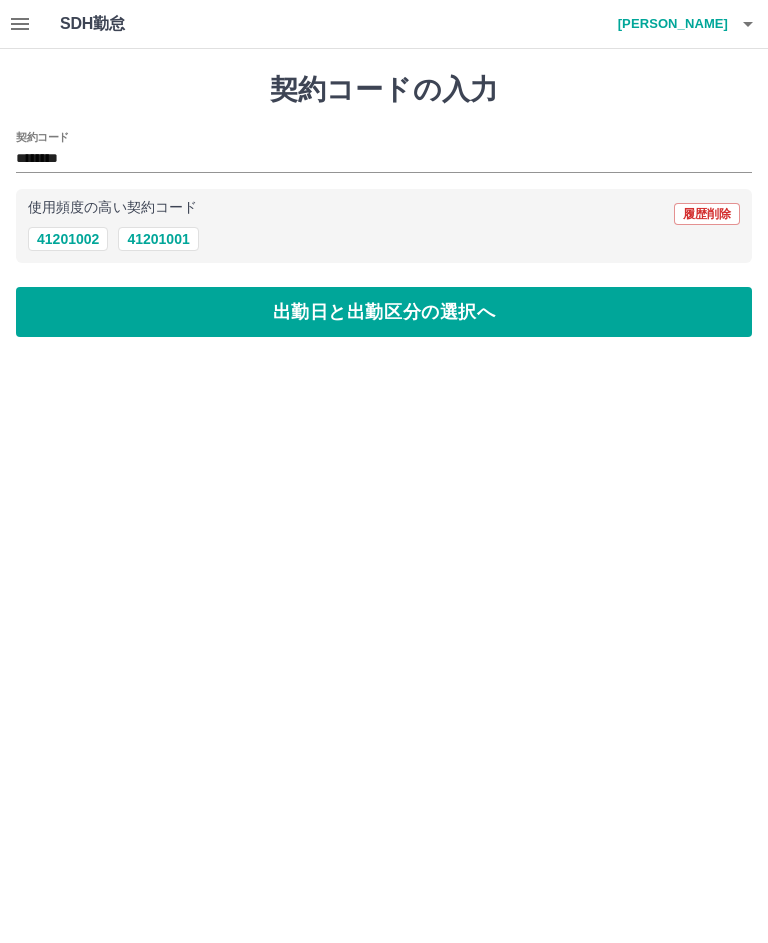 click on "出勤日と出勤区分の選択へ" at bounding box center (384, 312) 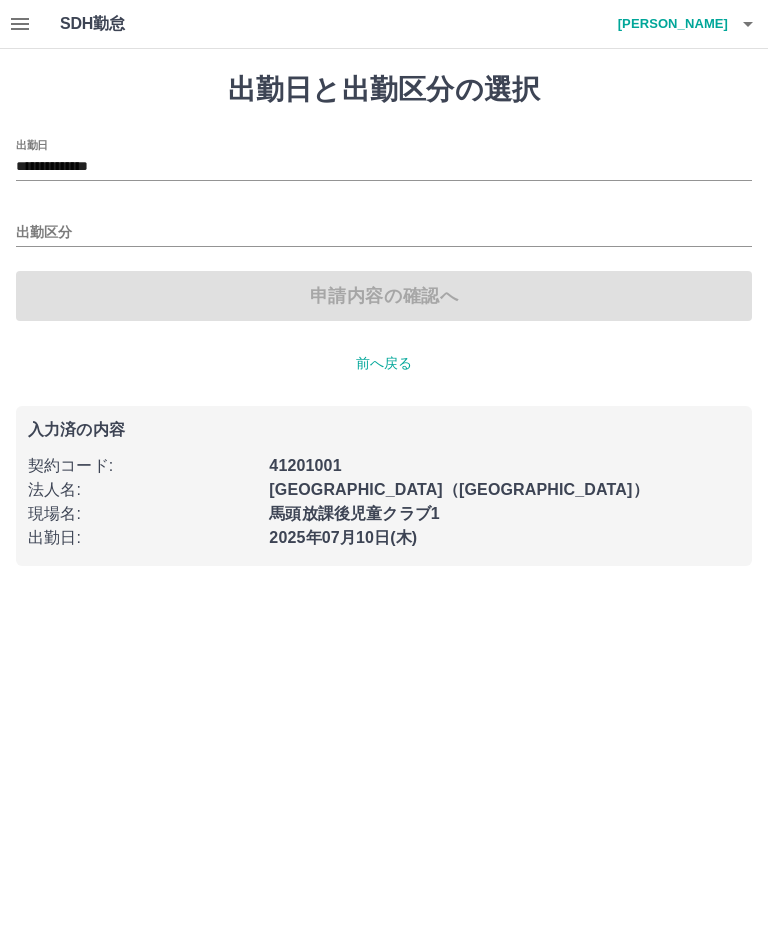 click on "**********" at bounding box center (384, 167) 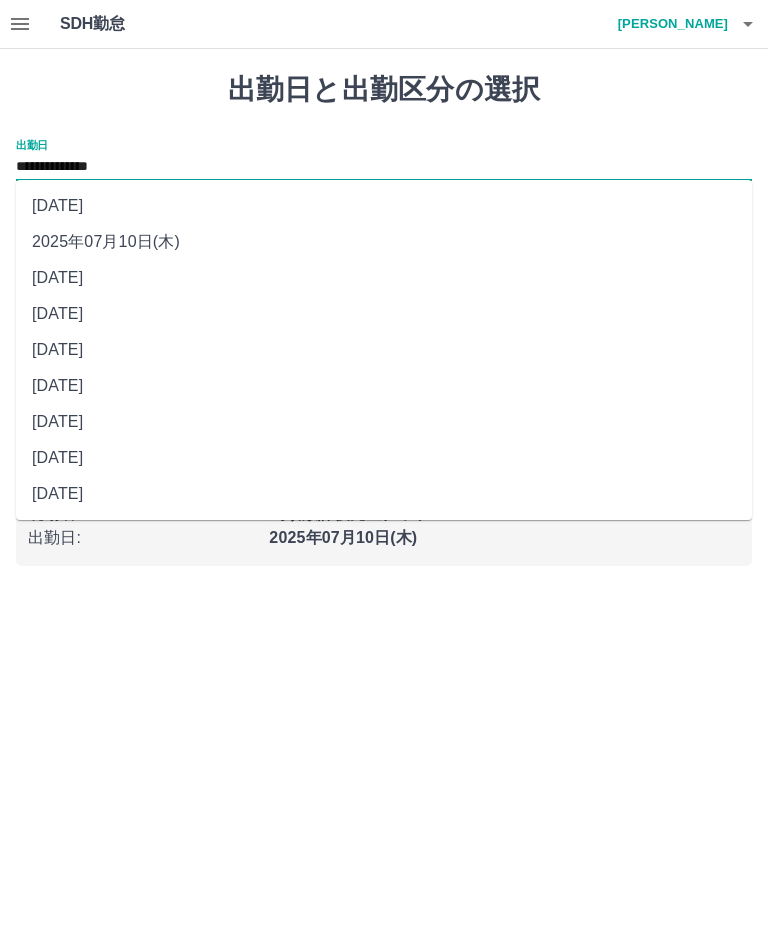 click on "2025年07月08日(火)" at bounding box center [384, 314] 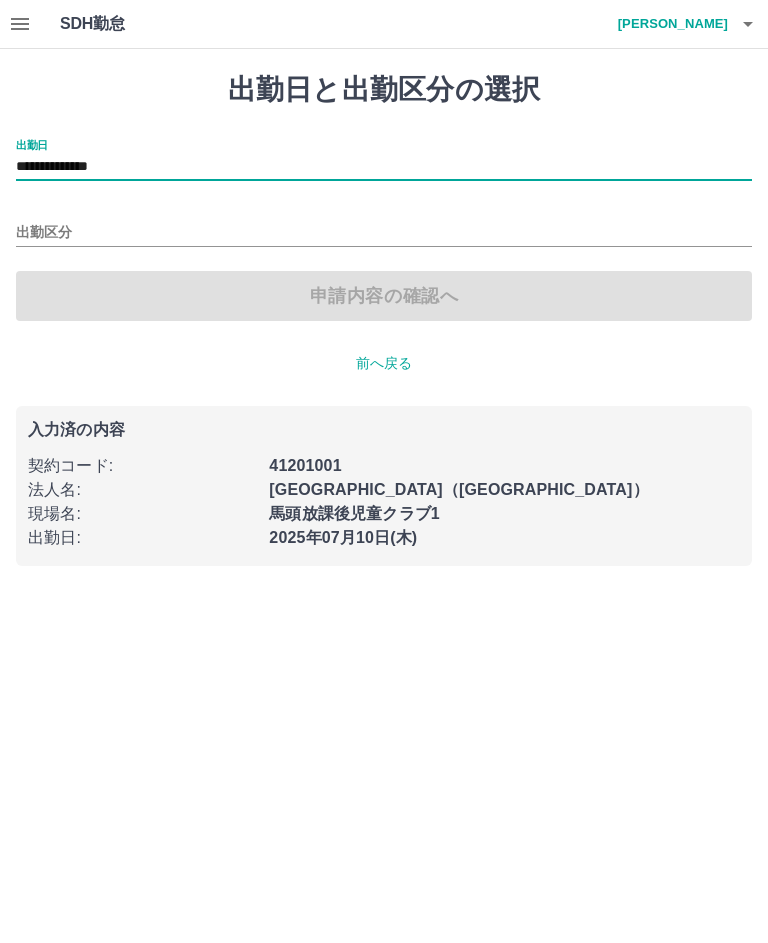 click on "出勤区分" at bounding box center (384, 233) 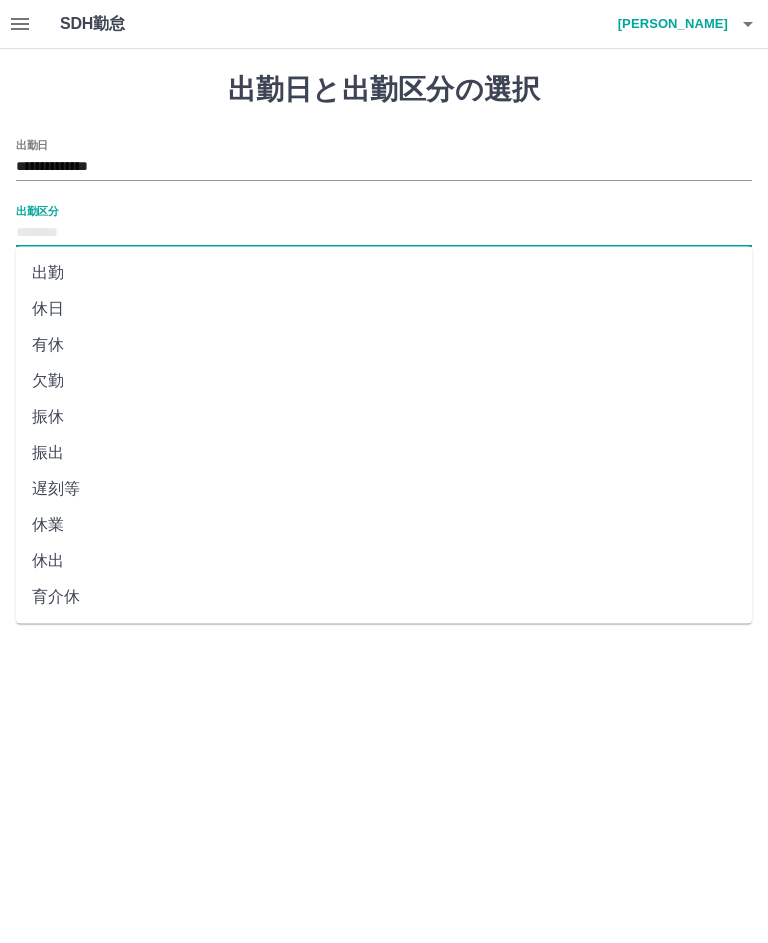 click on "休日" at bounding box center (384, 309) 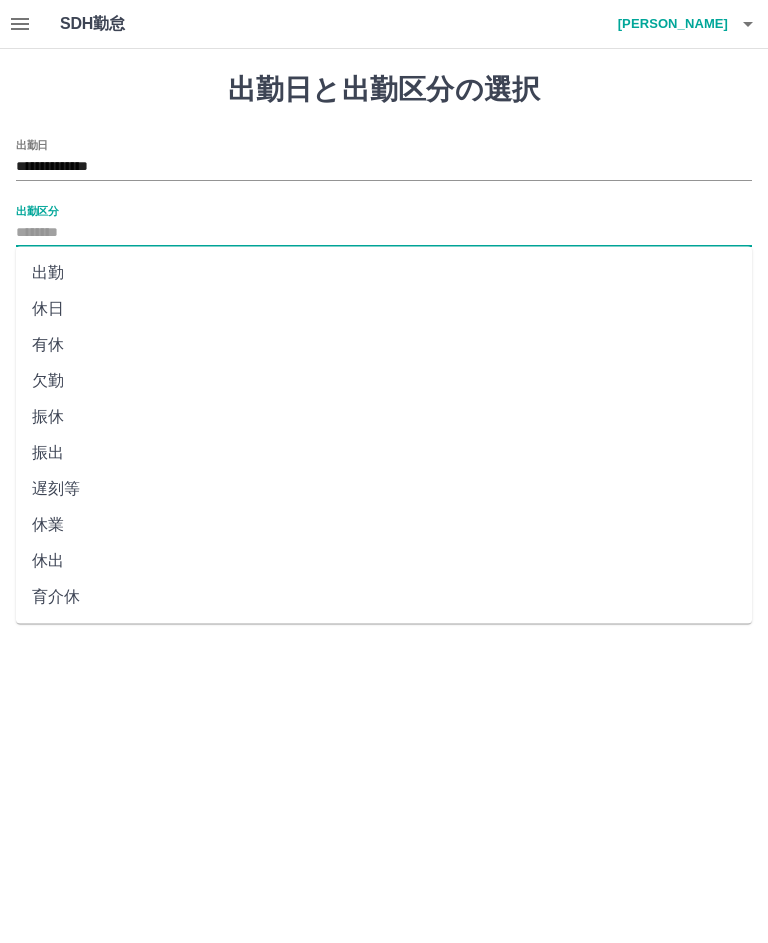 type on "**" 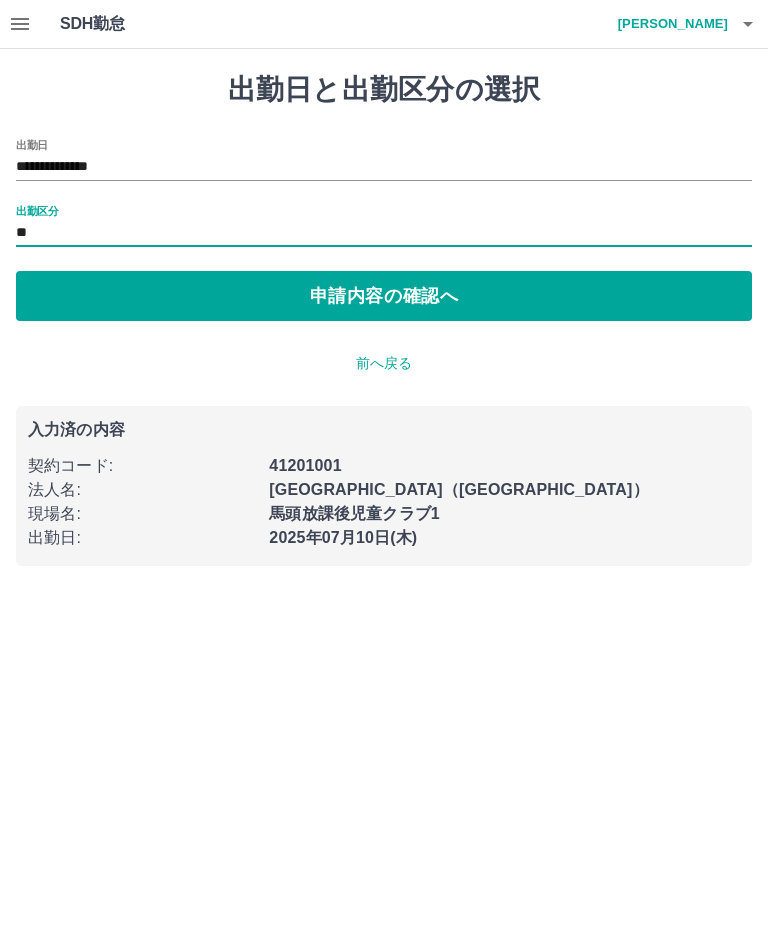 click on "申請内容の確認へ" at bounding box center (384, 296) 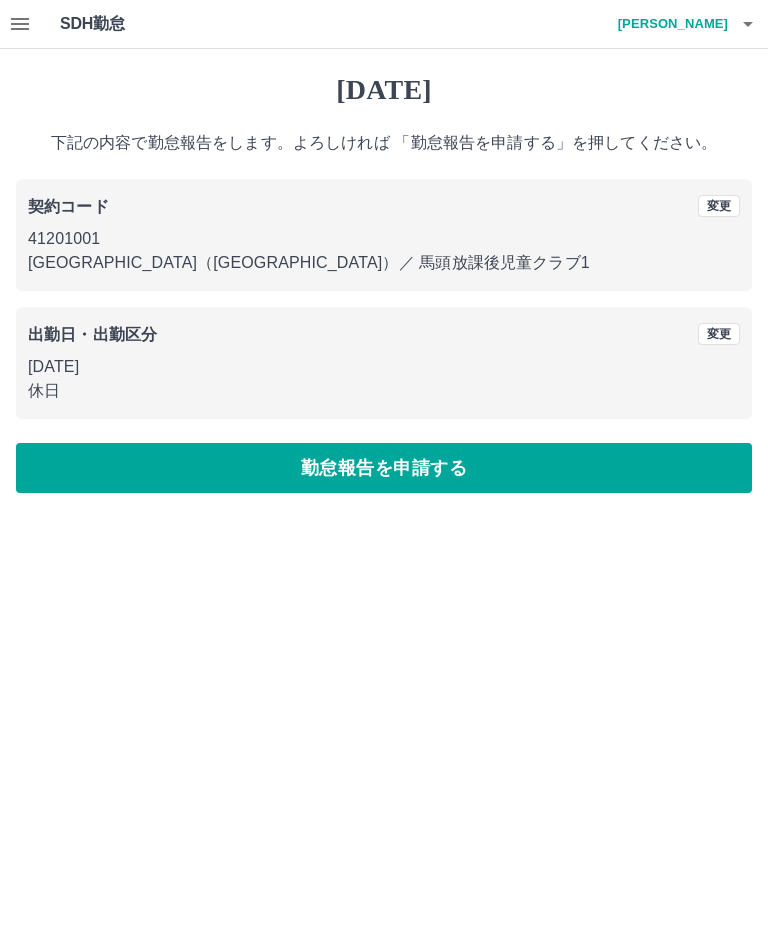 click on "勤怠報告を申請する" at bounding box center (384, 468) 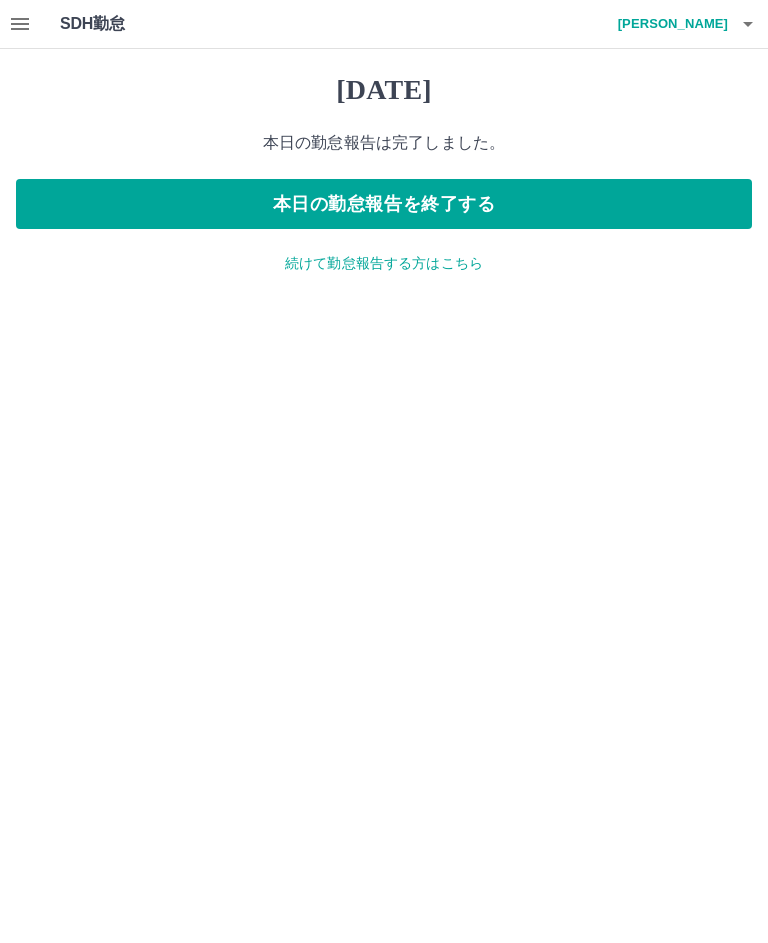 click on "本日の勤怠報告を終了する" at bounding box center (384, 204) 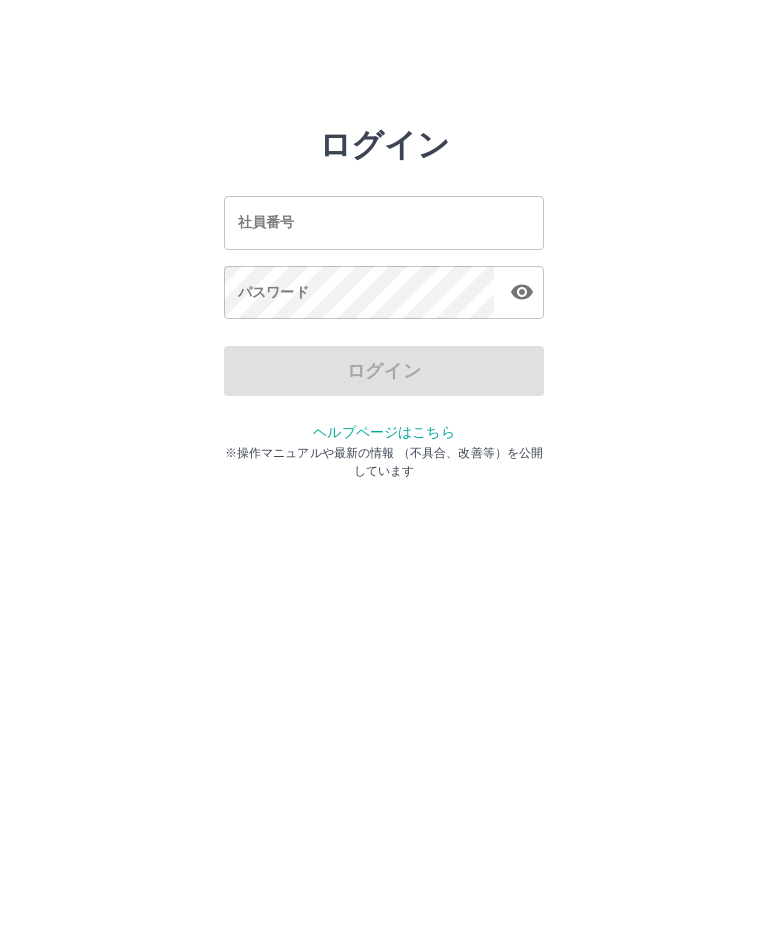 scroll, scrollTop: 0, scrollLeft: 0, axis: both 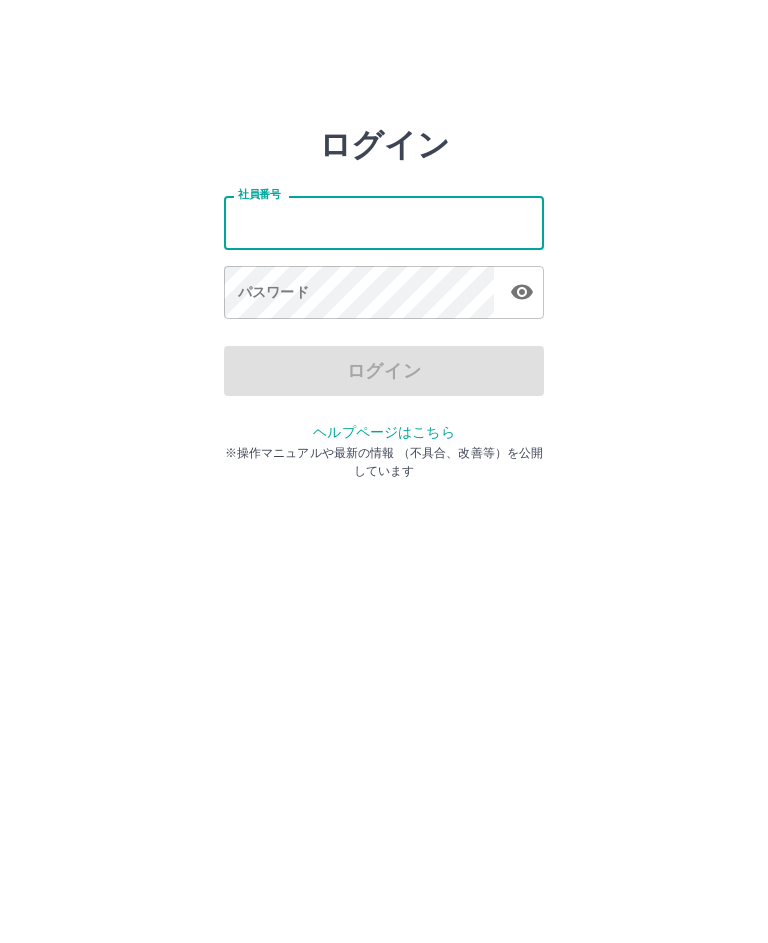 type on "*******" 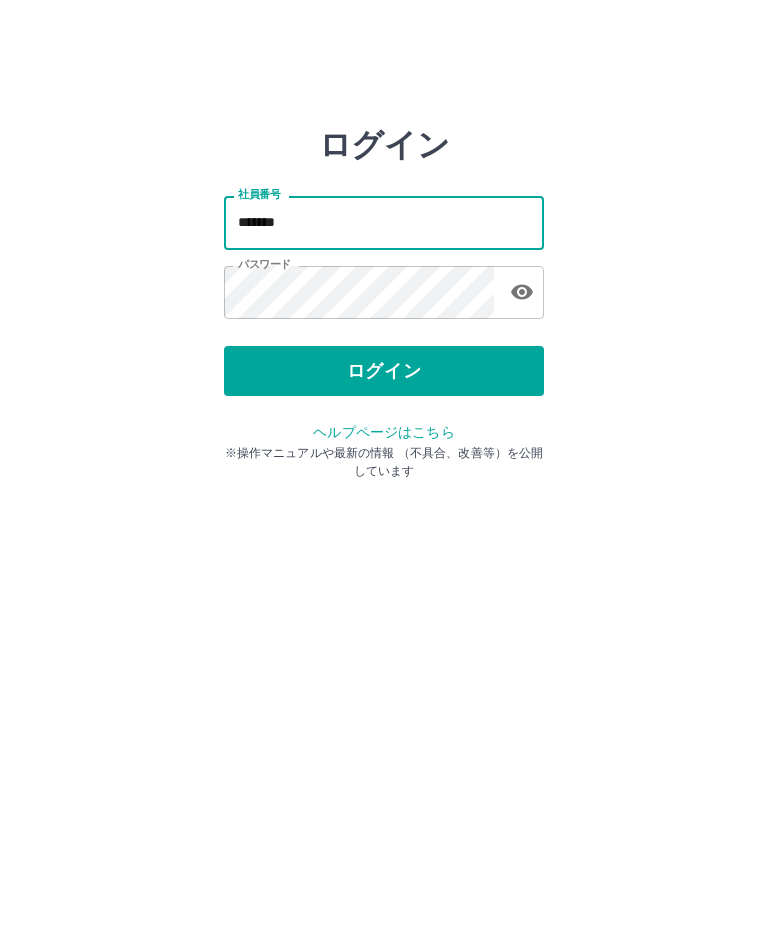 click on "ログイン" at bounding box center (384, 371) 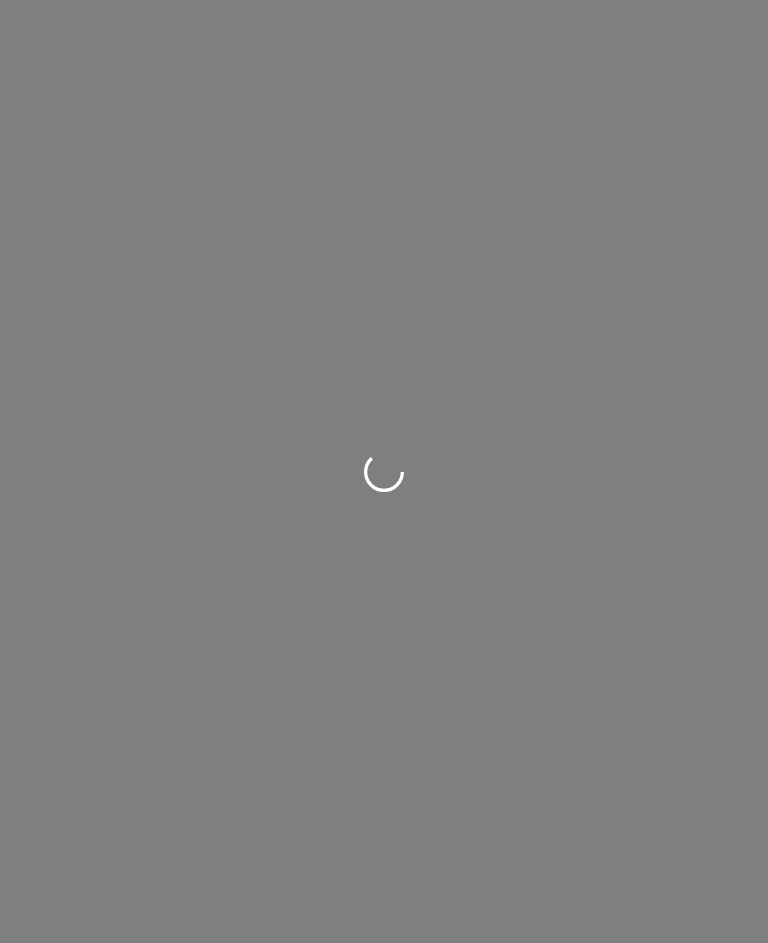 scroll, scrollTop: 0, scrollLeft: 0, axis: both 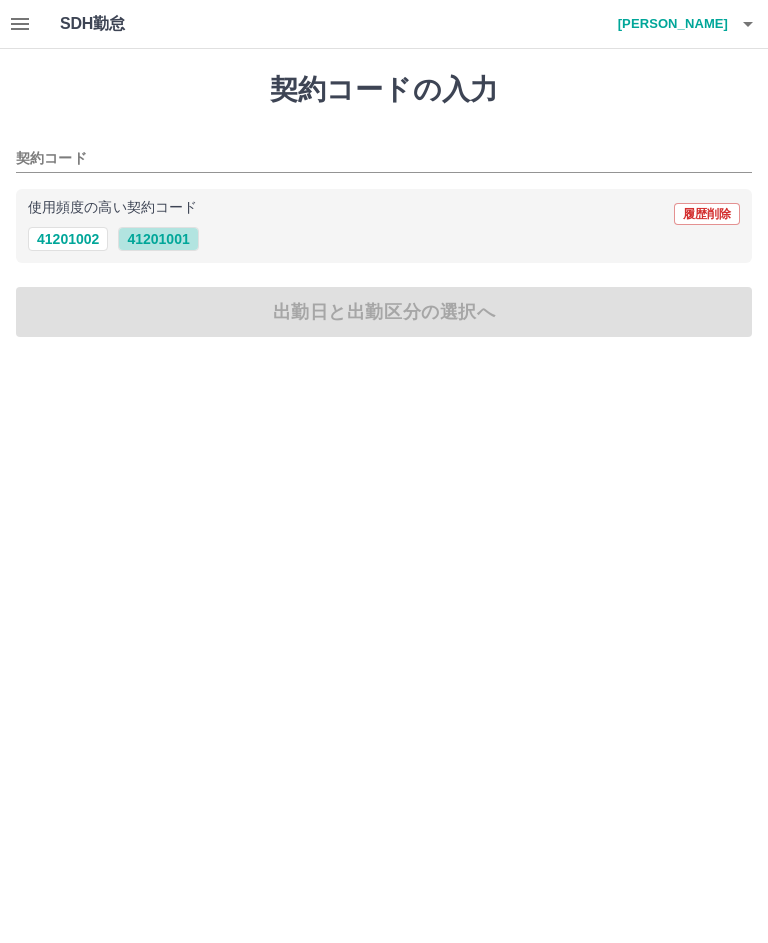 click on "41201001" at bounding box center (158, 239) 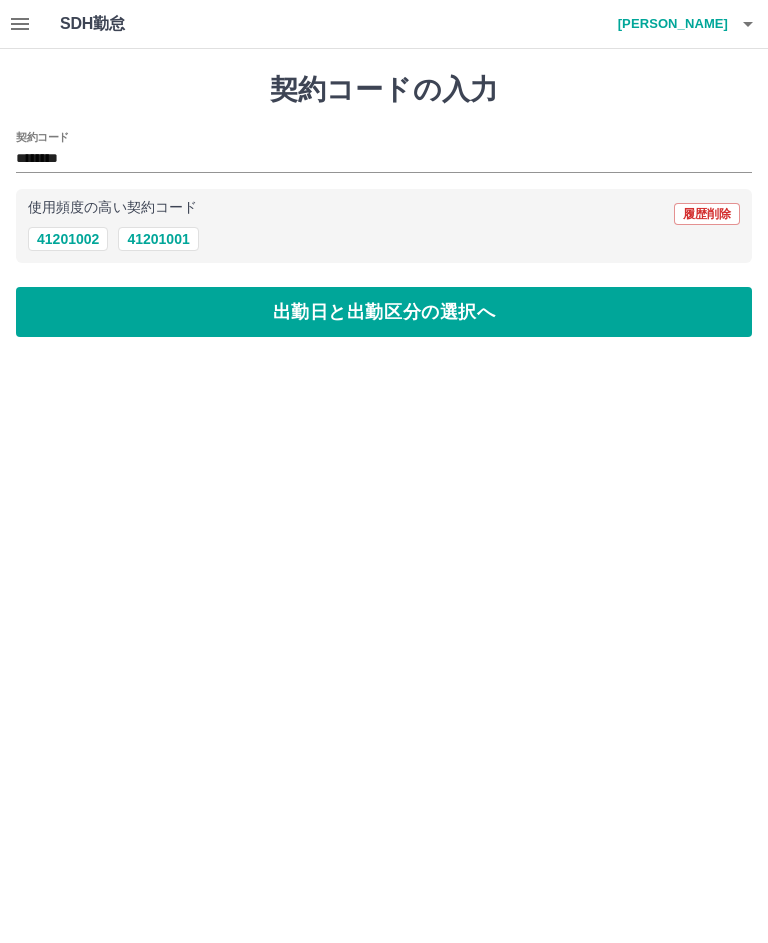 click on "出勤日と出勤区分の選択へ" at bounding box center [384, 312] 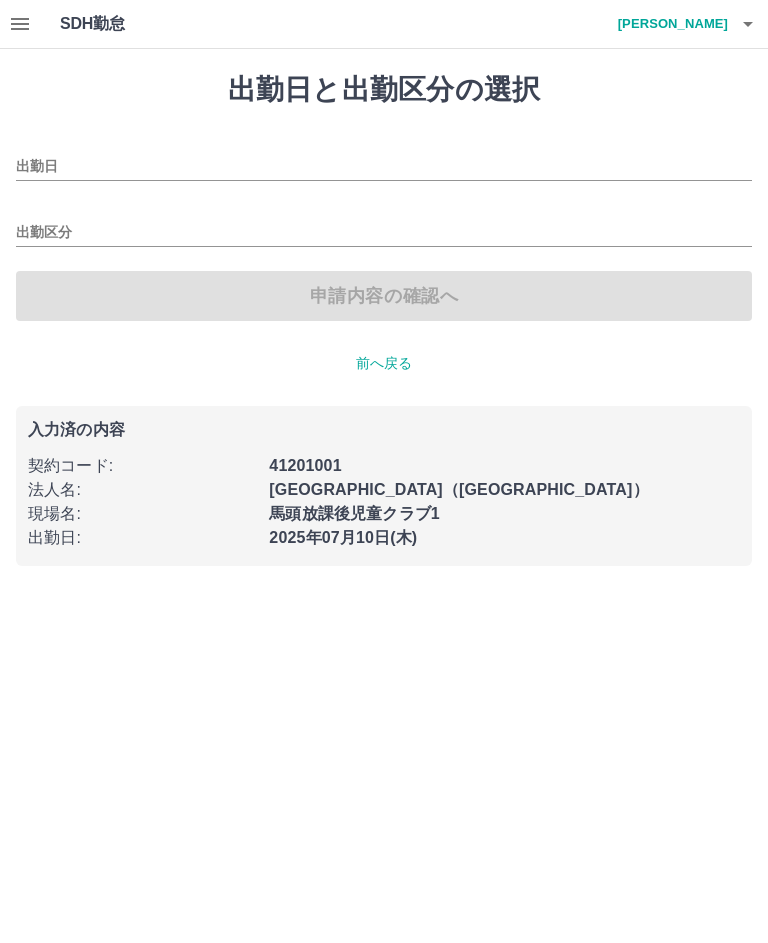 type on "**********" 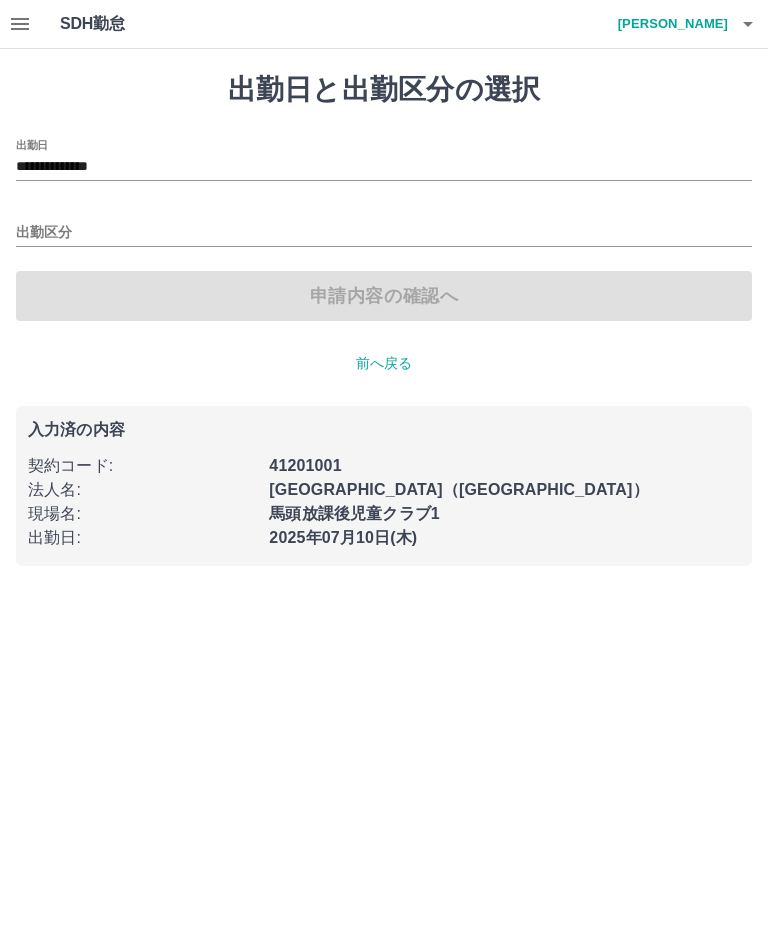click on "出勤区分" at bounding box center [384, 233] 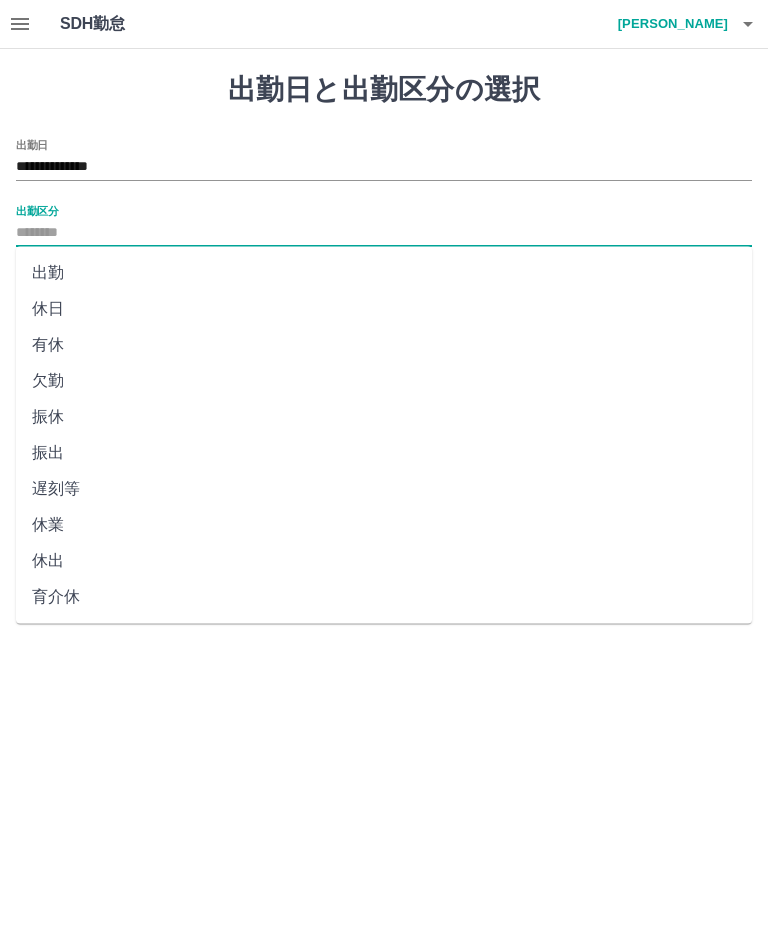 click on "出勤" at bounding box center (384, 273) 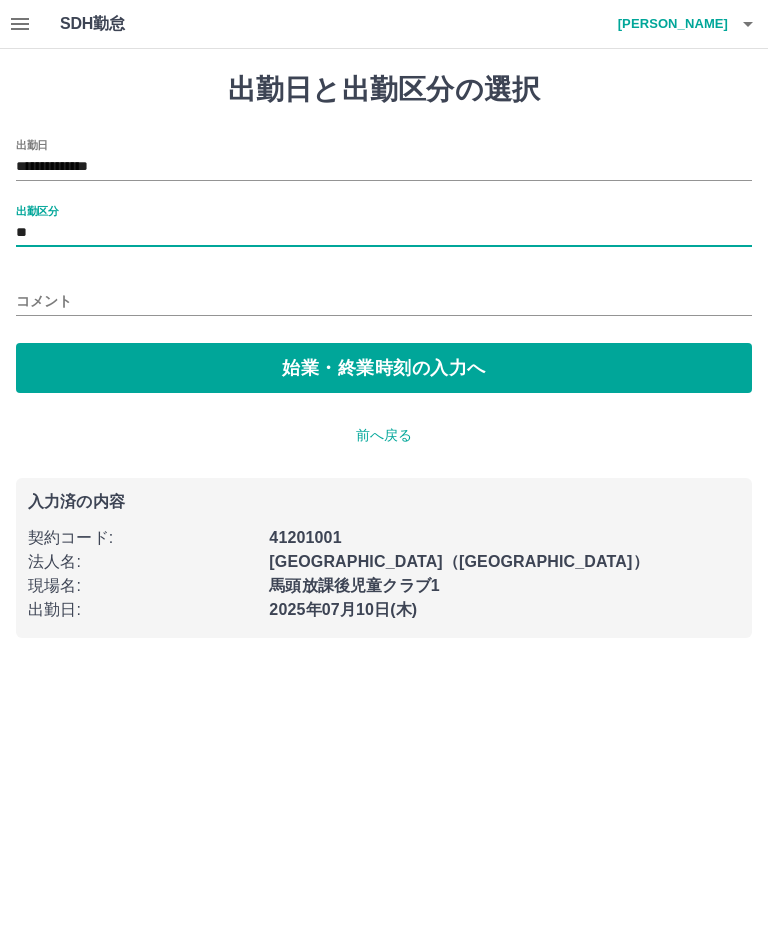 click on "始業・終業時刻の入力へ" at bounding box center [384, 368] 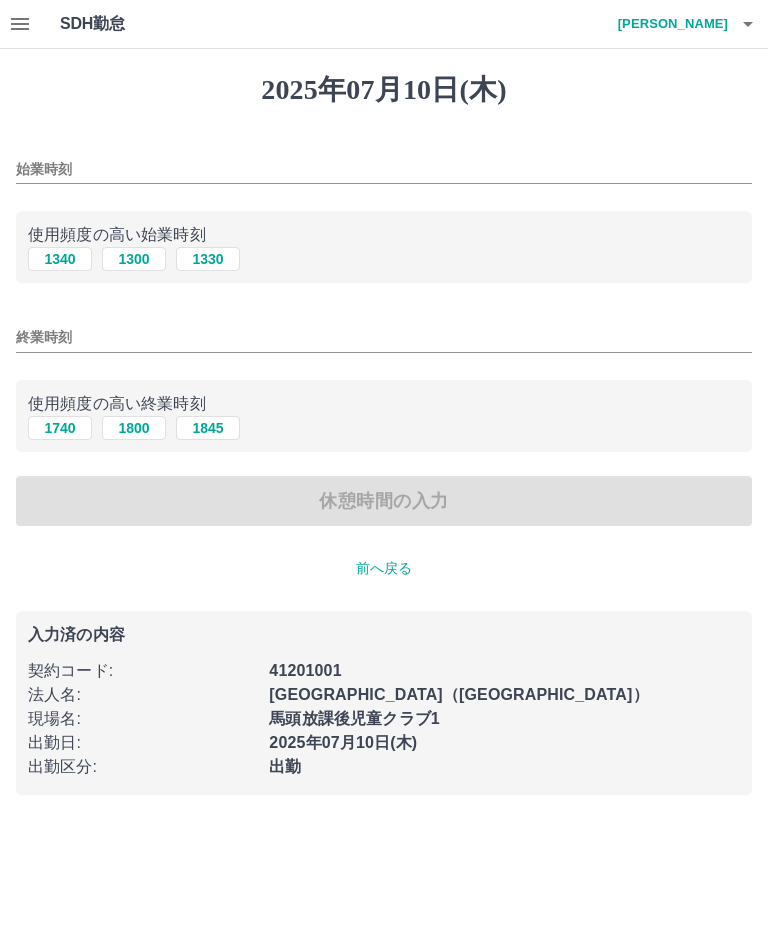 click on "1340" at bounding box center (60, 259) 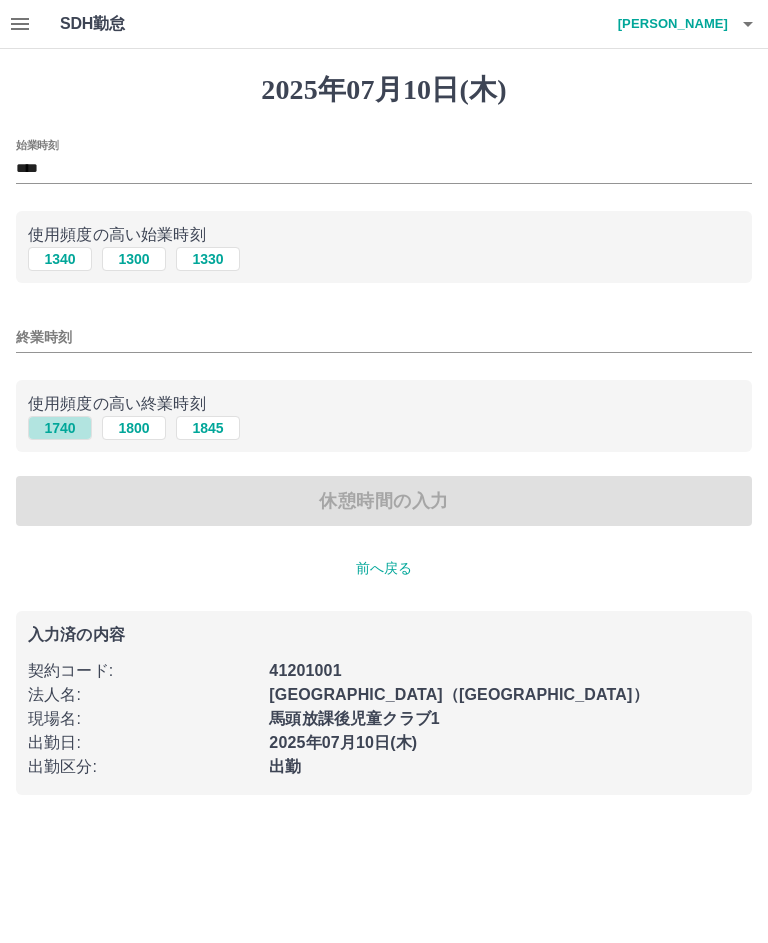 click on "1740" at bounding box center [60, 428] 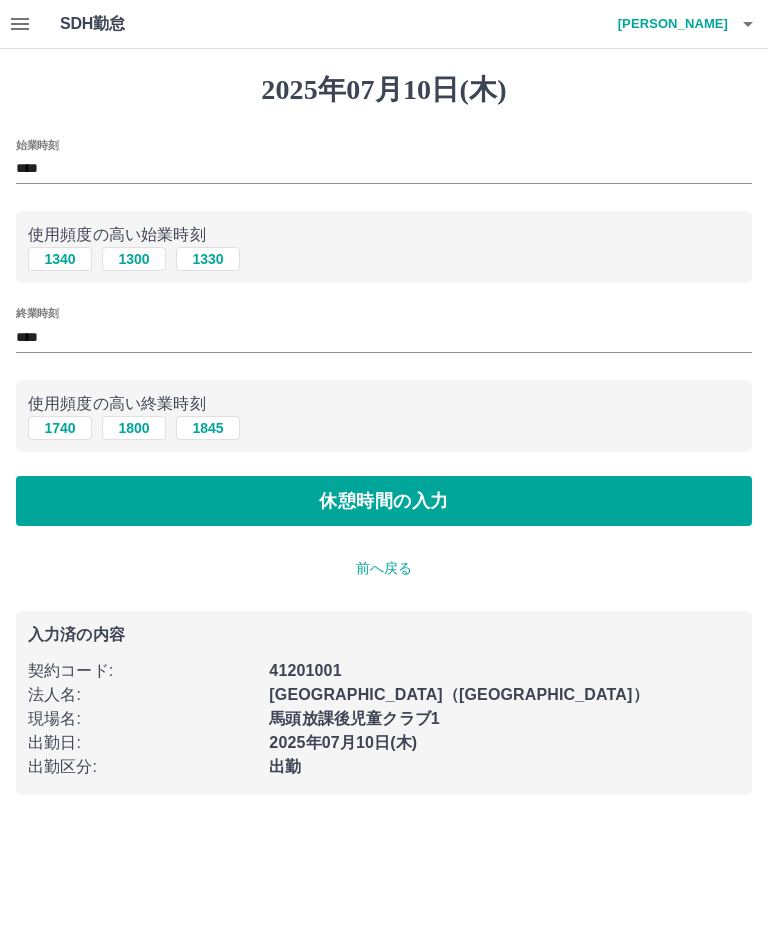 click on "休憩時間の入力" at bounding box center (384, 501) 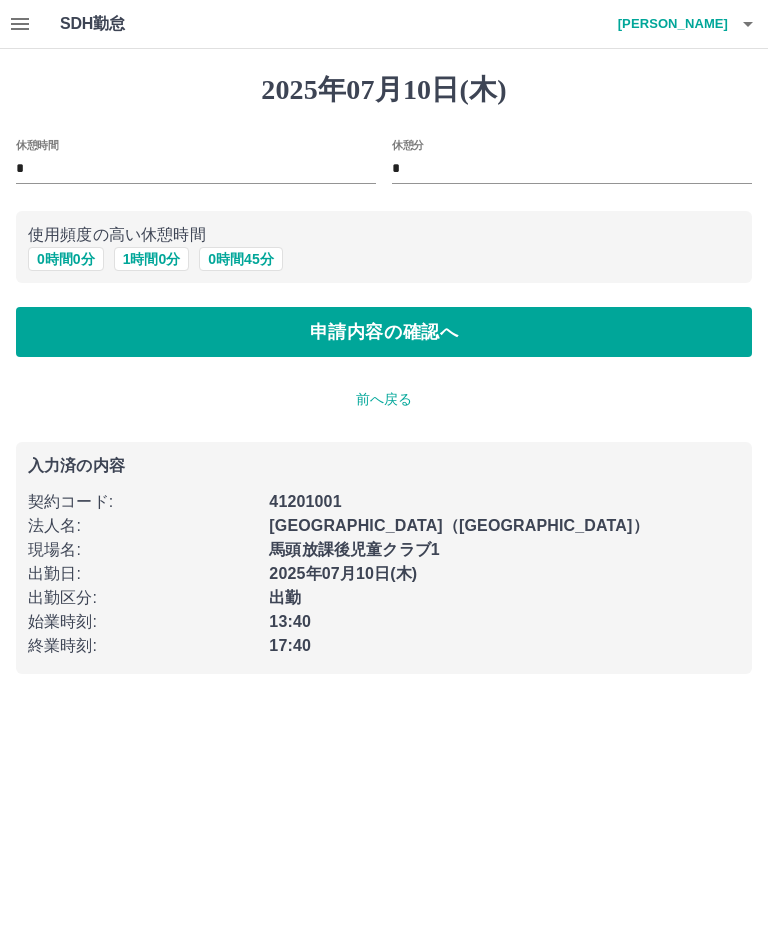 click on "申請内容の確認へ" at bounding box center (384, 332) 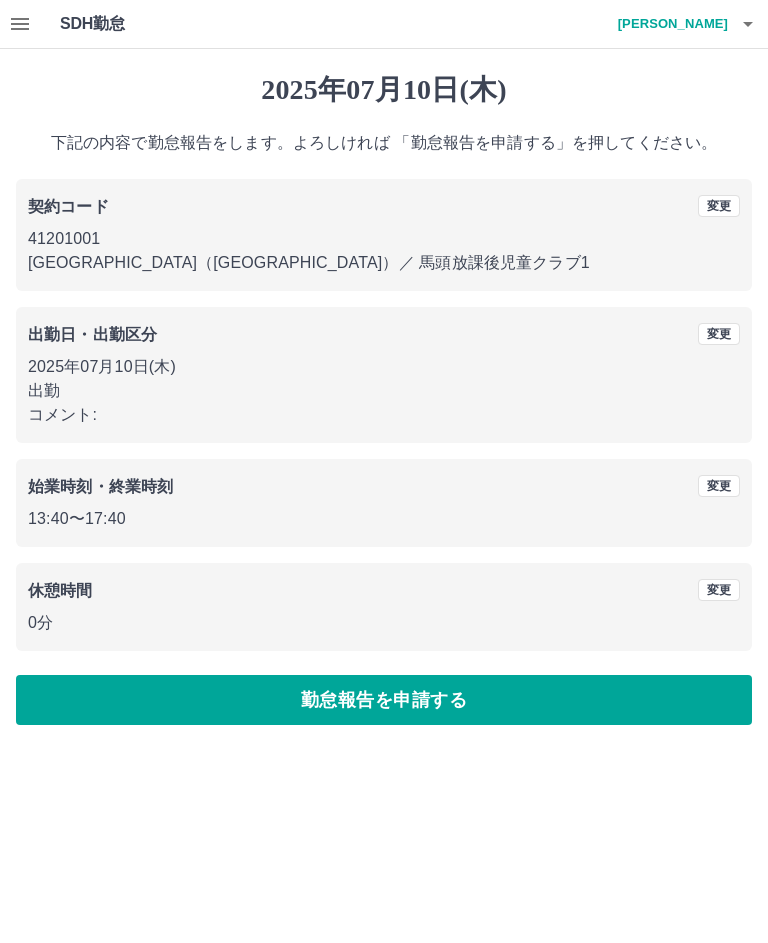 click on "勤怠報告を申請する" at bounding box center [384, 700] 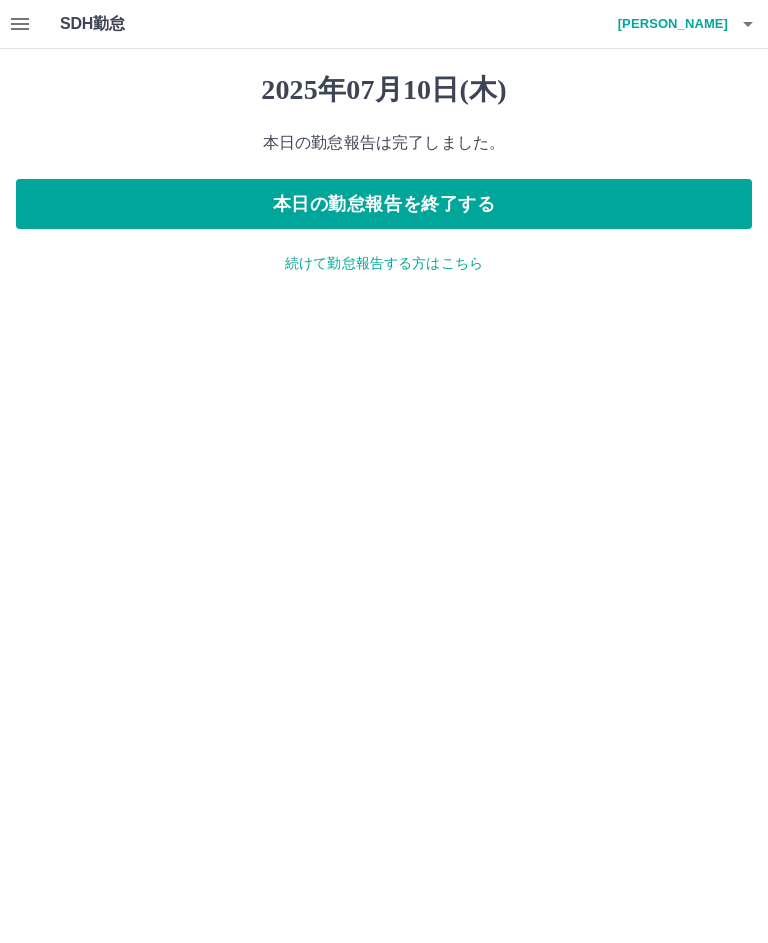 click on "本日の勤怠報告を終了する" at bounding box center (384, 204) 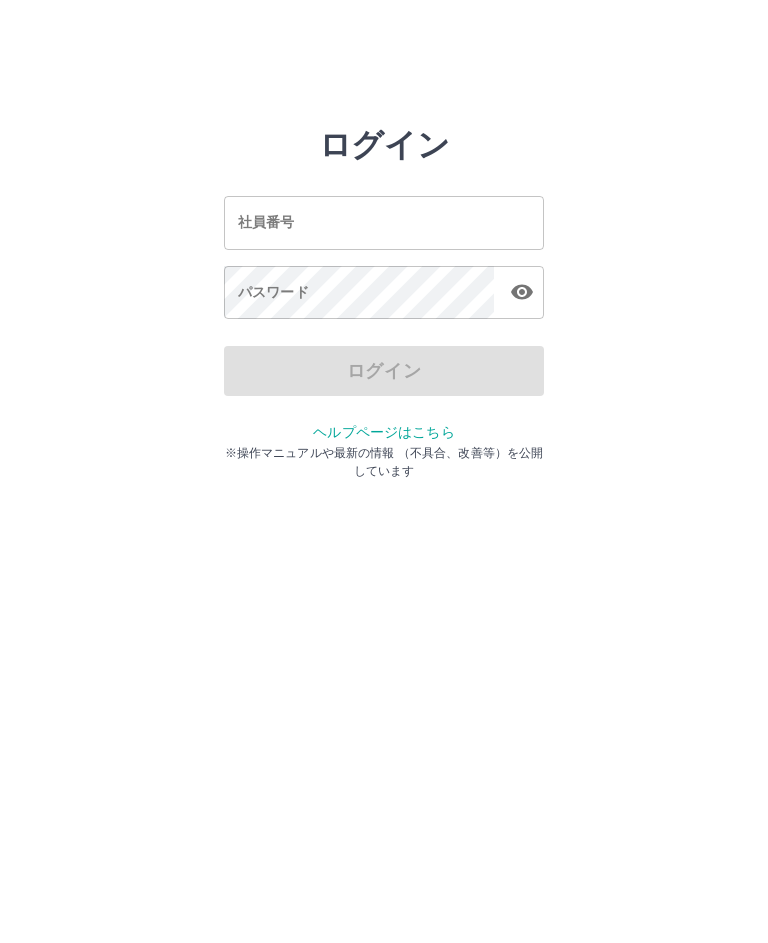 scroll, scrollTop: 0, scrollLeft: 0, axis: both 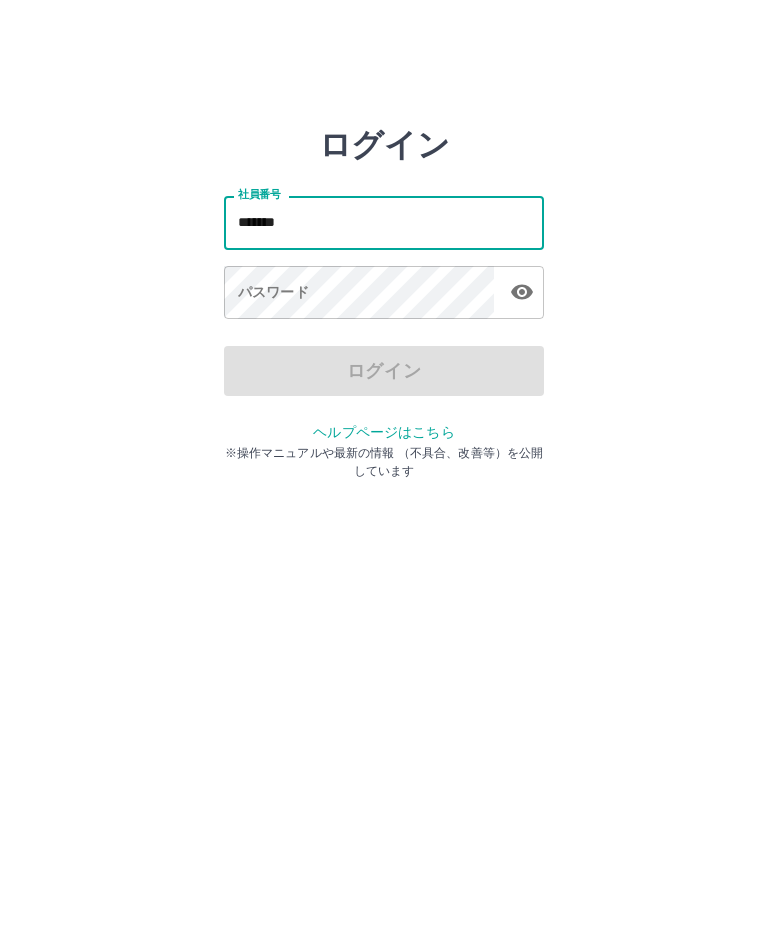 type on "*******" 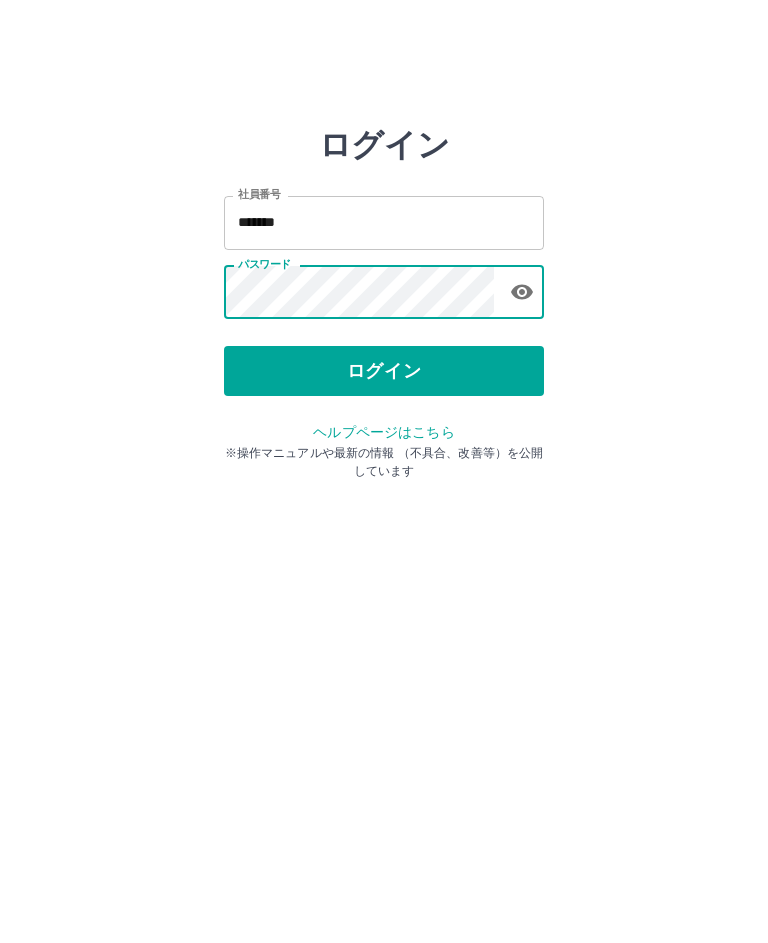 click on "ログイン" at bounding box center [384, 371] 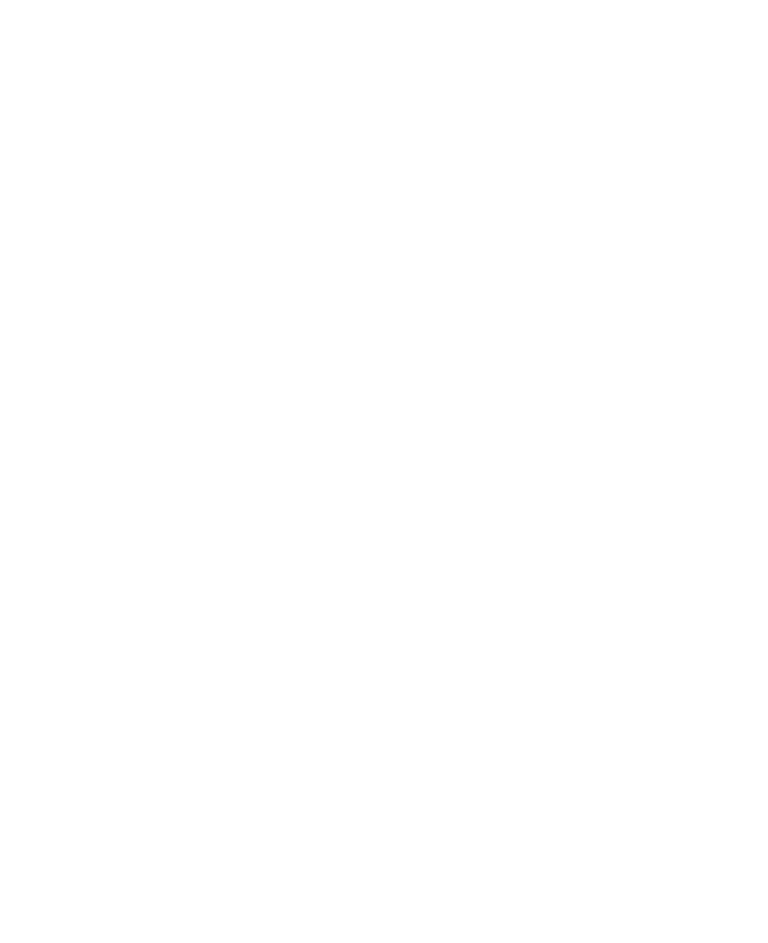 scroll, scrollTop: 0, scrollLeft: 0, axis: both 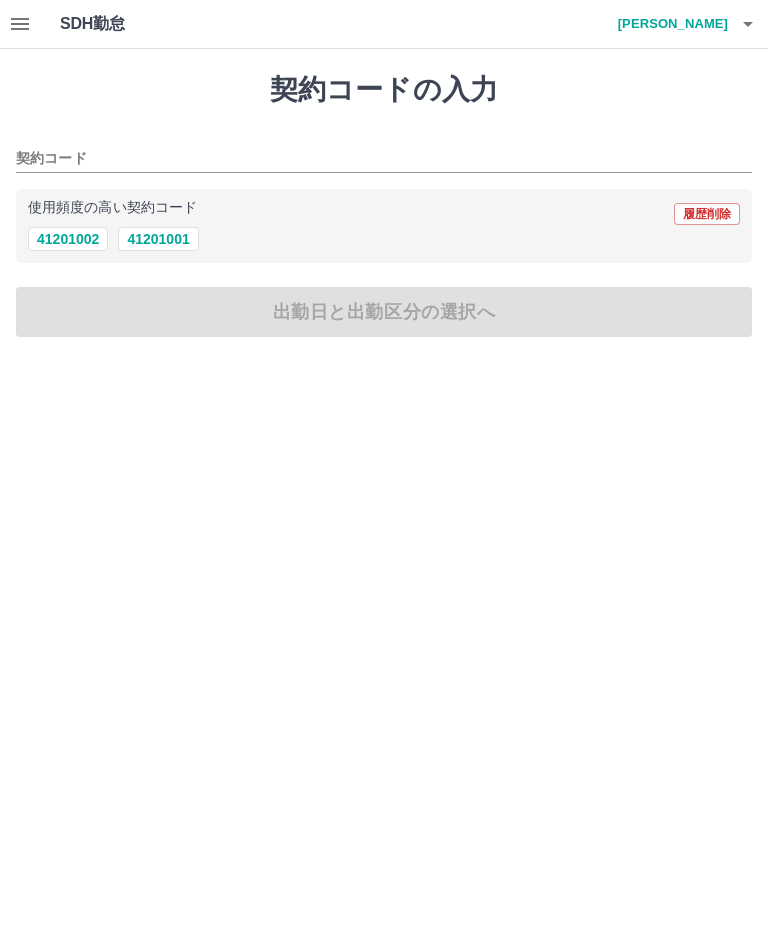 click on "41201002" at bounding box center (68, 239) 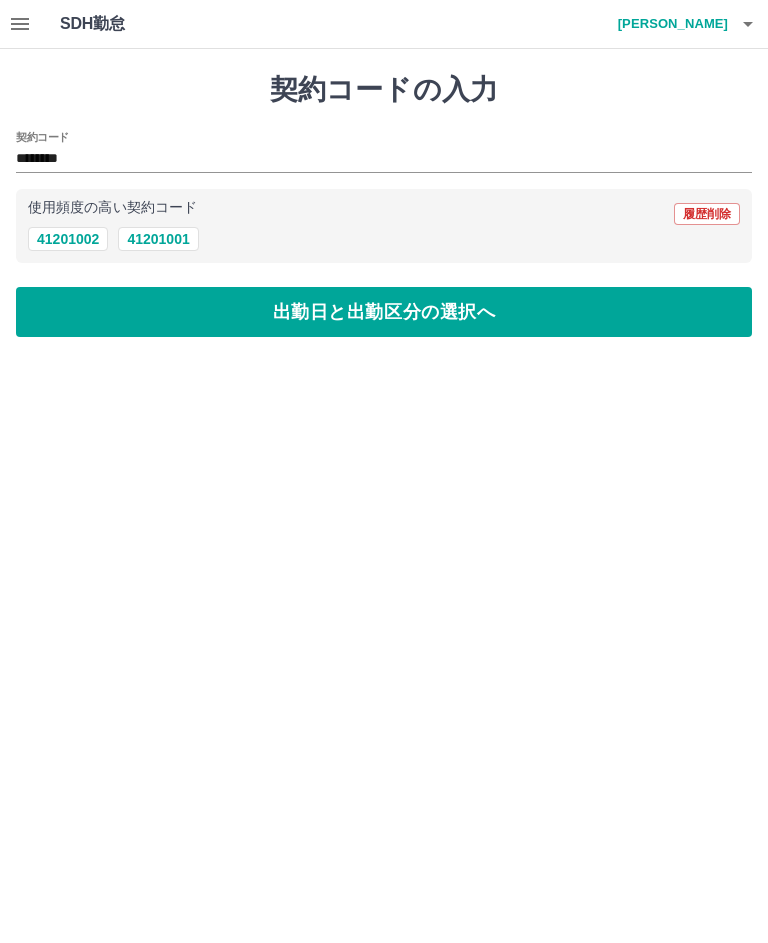 click on "出勤日と出勤区分の選択へ" at bounding box center [384, 312] 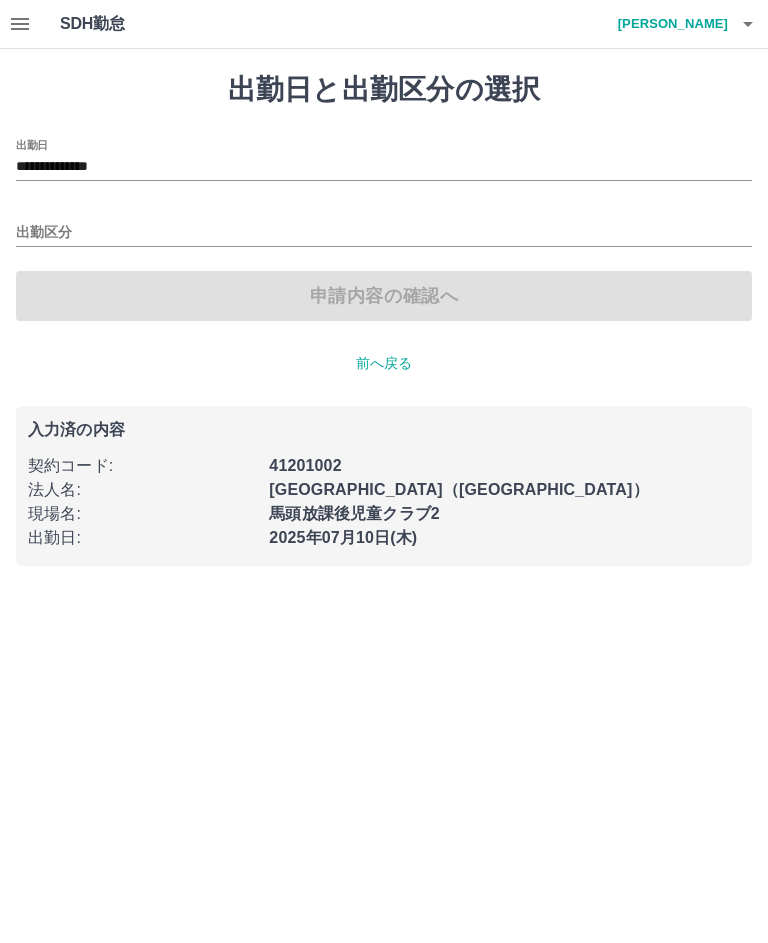 click on "出勤区分" at bounding box center [384, 233] 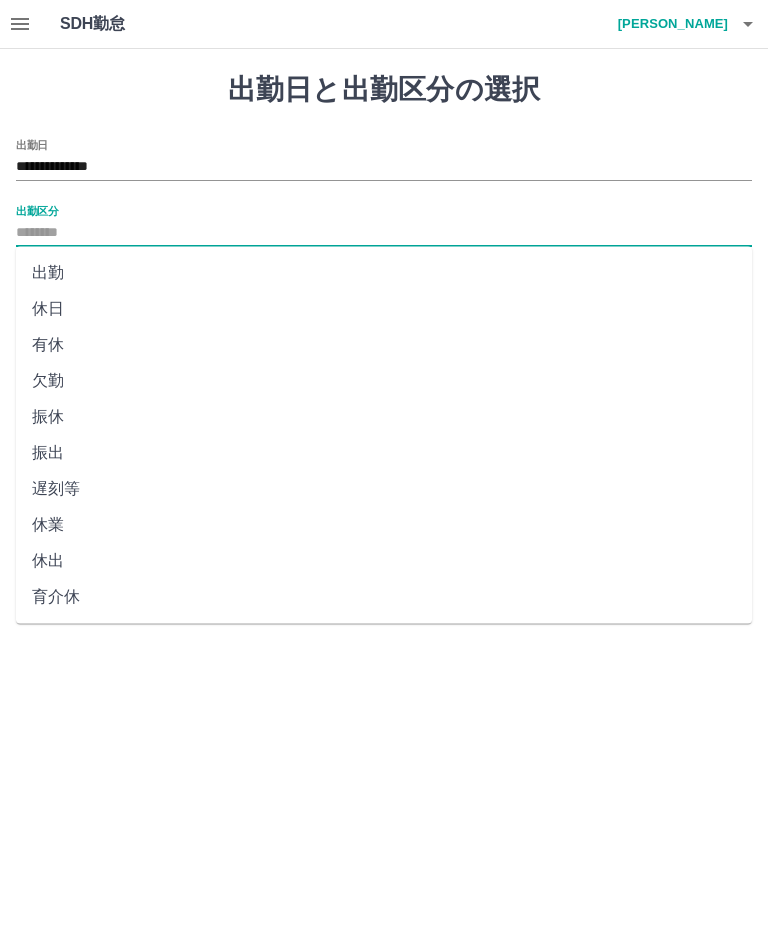click on "出勤" at bounding box center [384, 273] 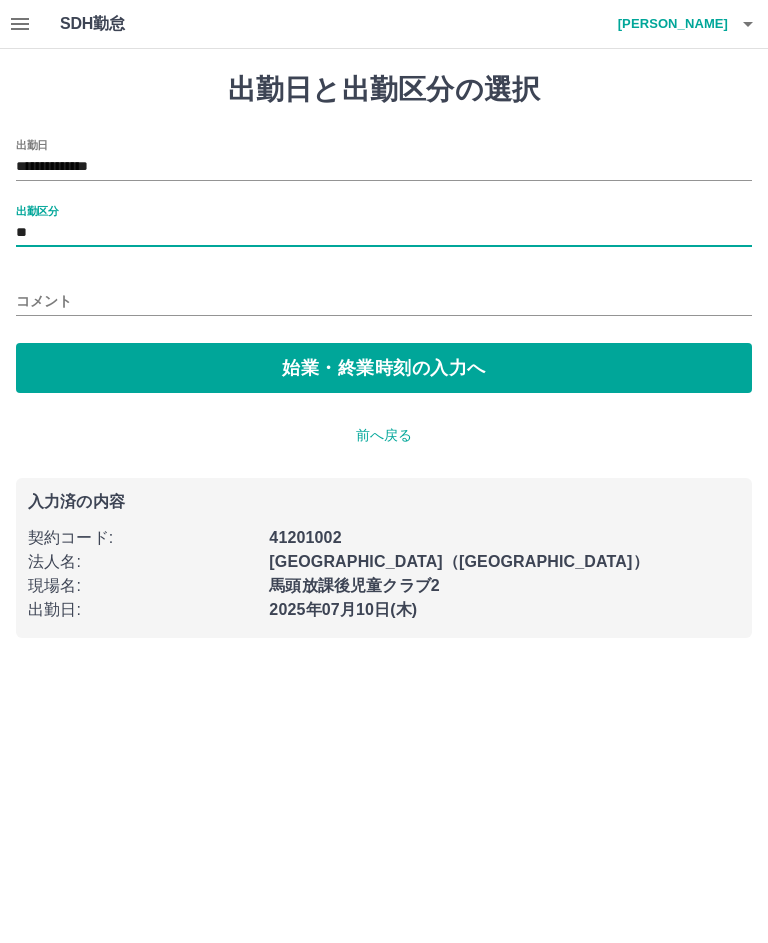click on "始業・終業時刻の入力へ" at bounding box center (384, 368) 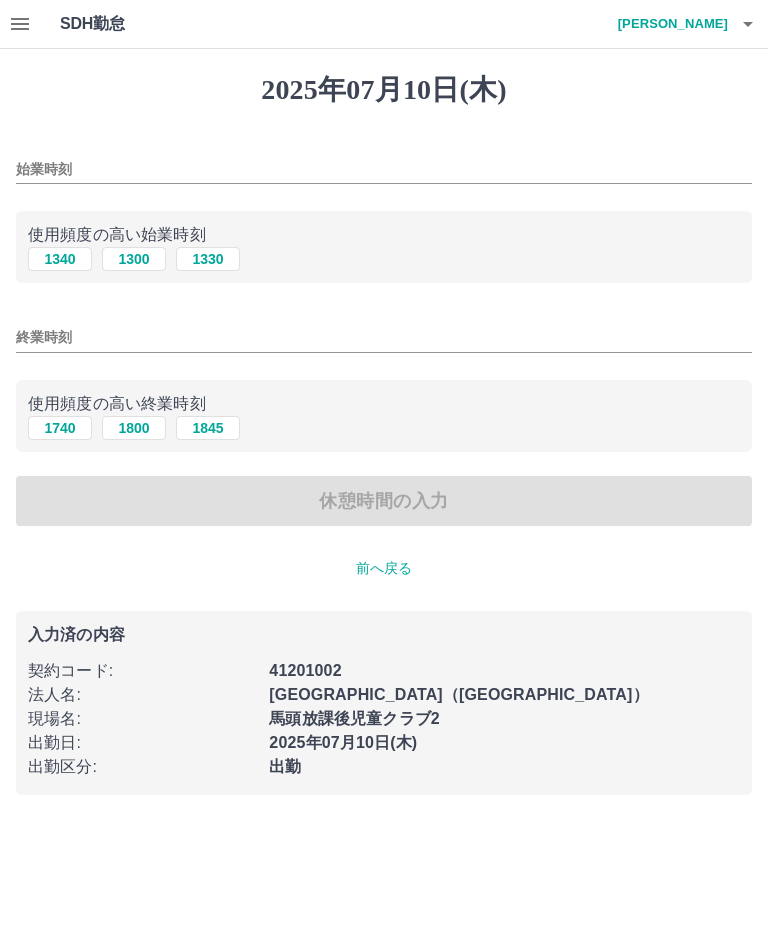click on "1330" at bounding box center (208, 259) 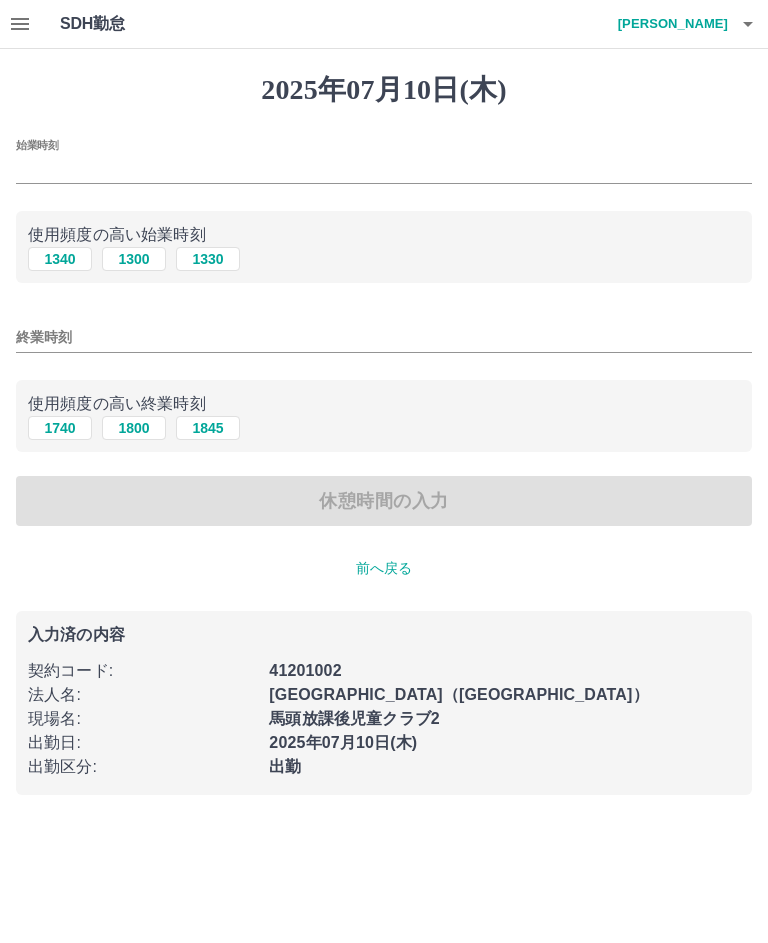 type on "****" 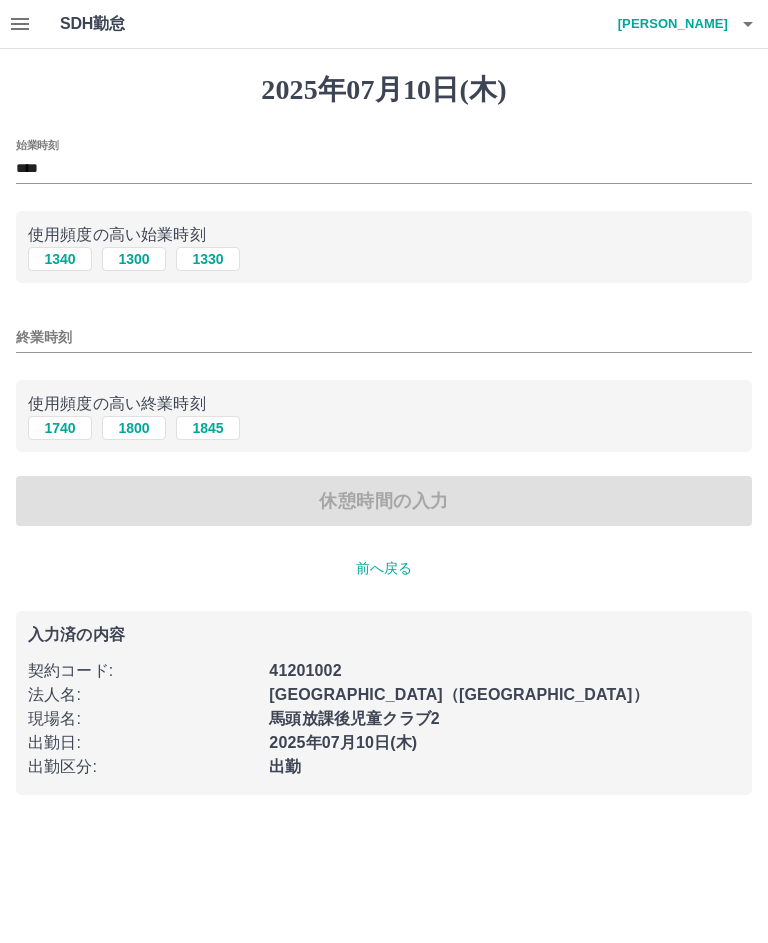 click on "終業時刻" at bounding box center [384, 337] 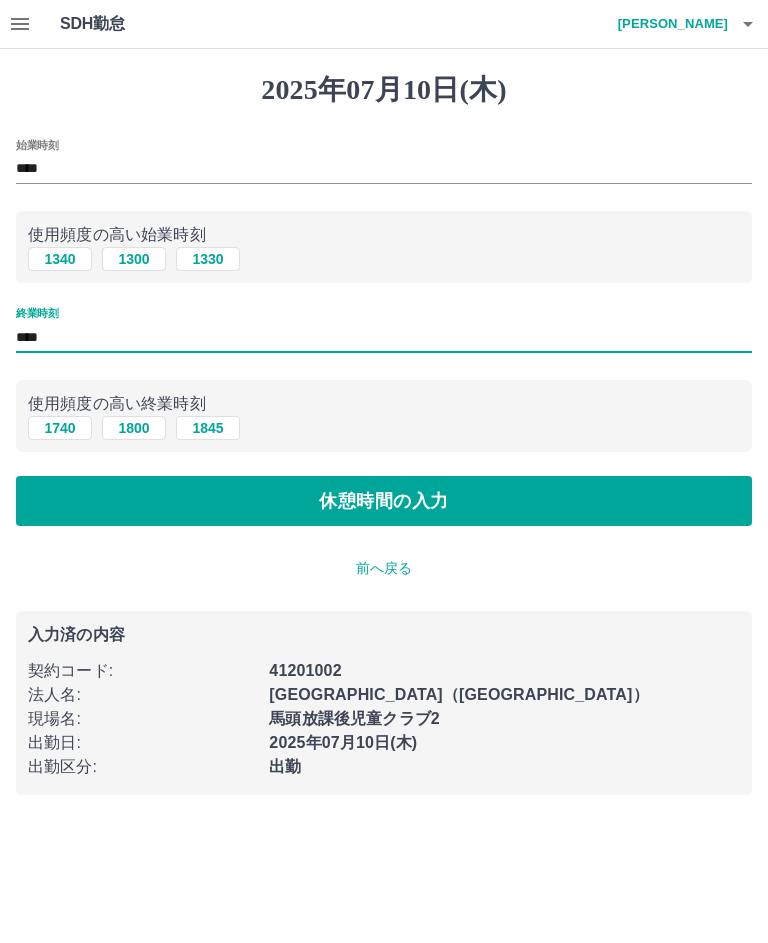type on "****" 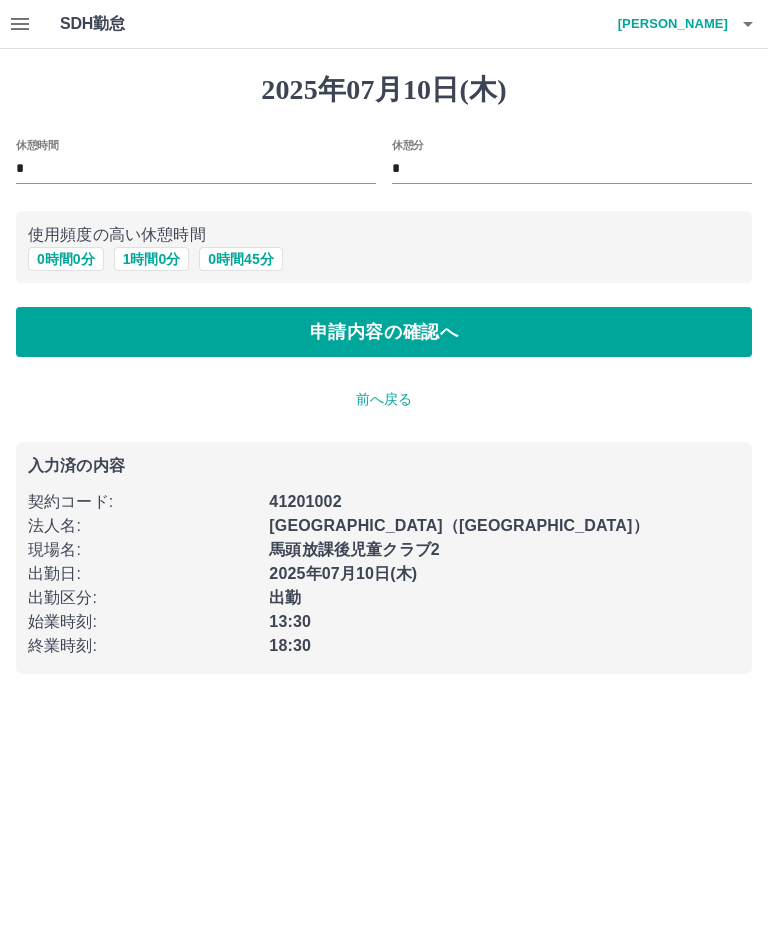 click on "申請内容の確認へ" at bounding box center (384, 332) 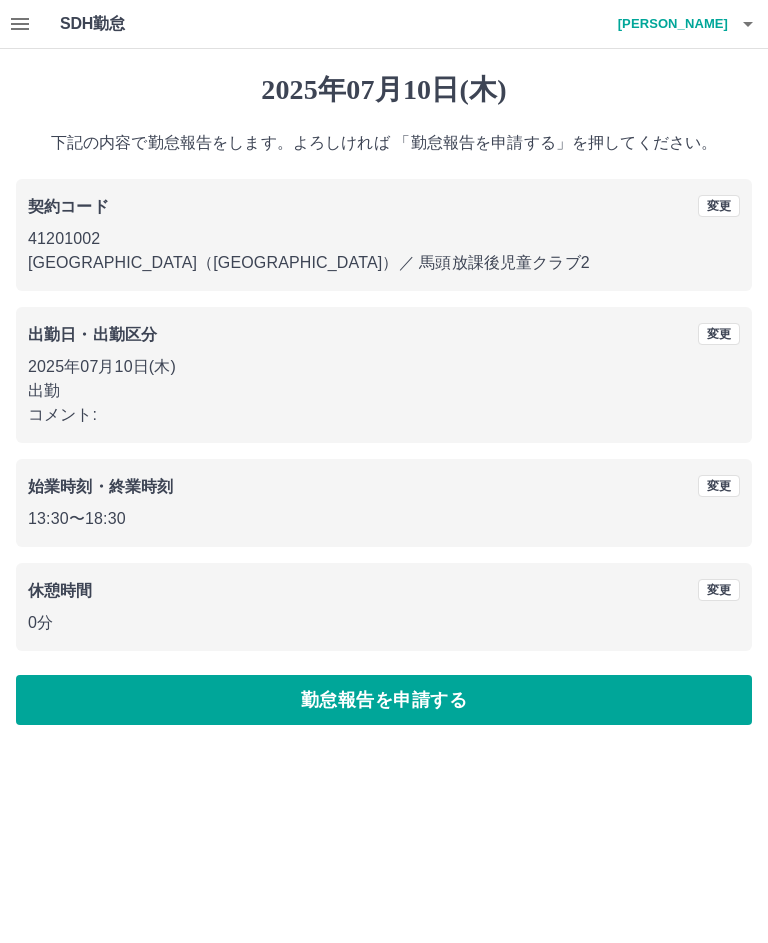 click on "勤怠報告を申請する" at bounding box center (384, 700) 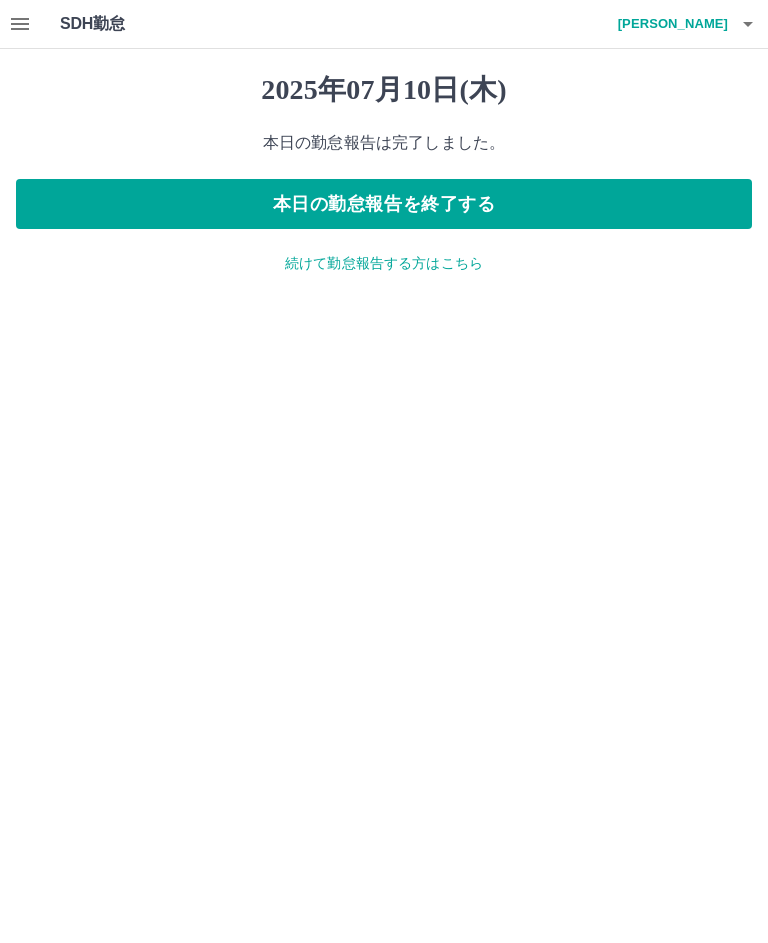 click on "本日の勤怠報告を終了する" at bounding box center [384, 204] 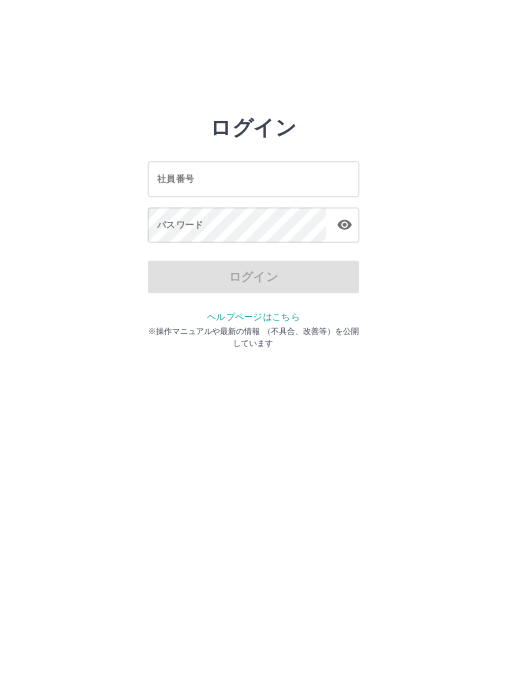 scroll, scrollTop: 0, scrollLeft: 0, axis: both 